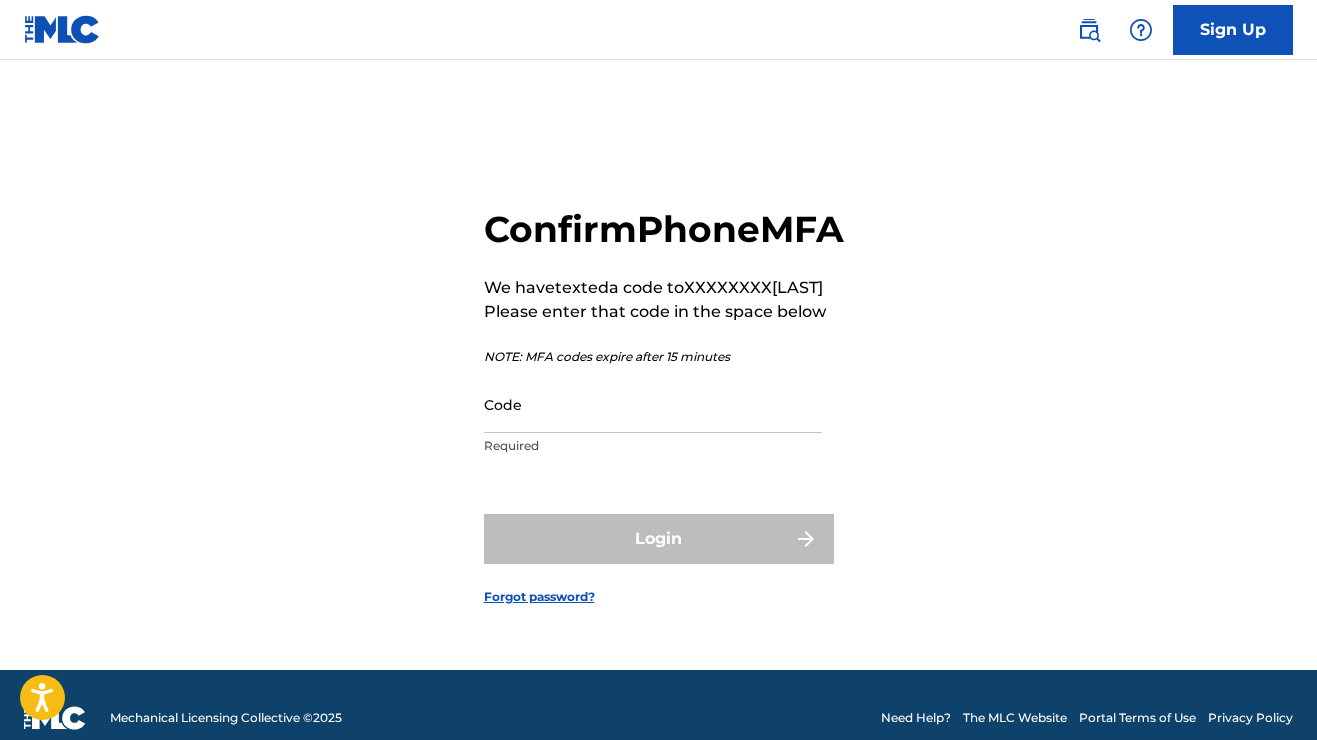 scroll, scrollTop: 0, scrollLeft: 0, axis: both 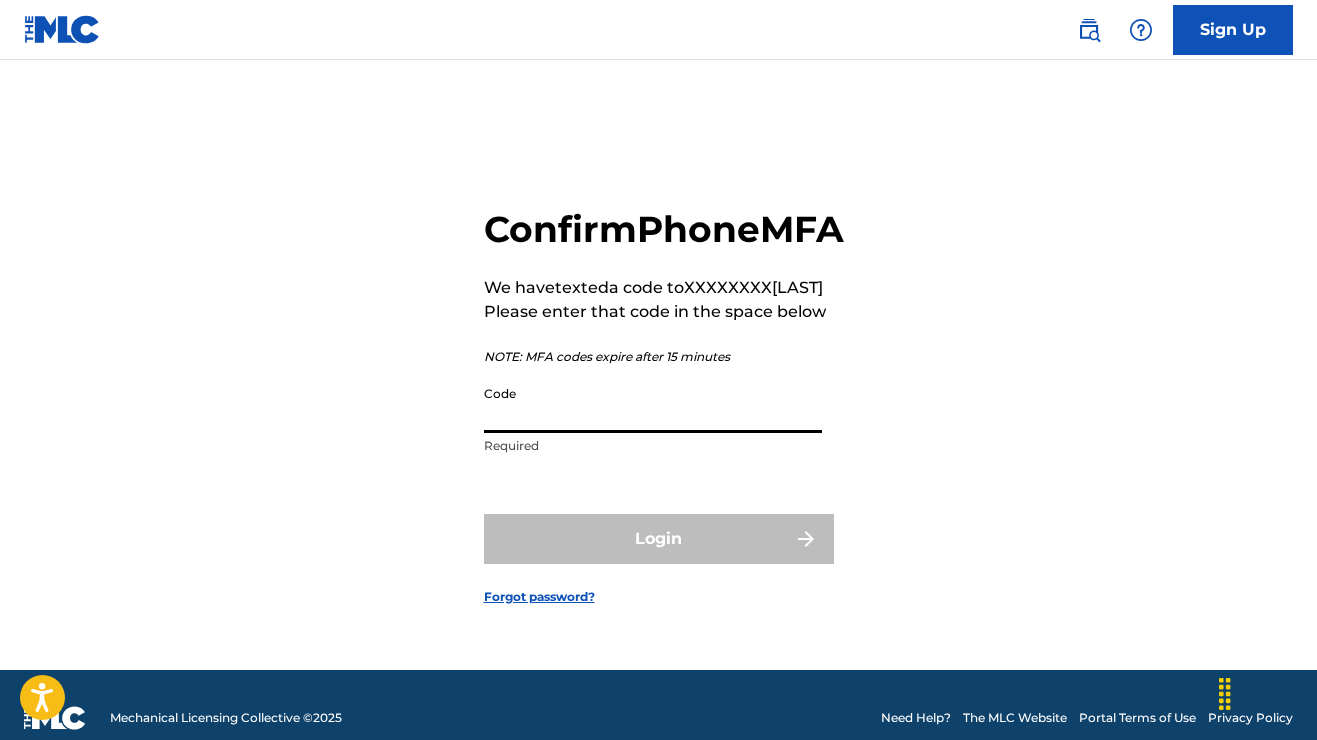 click on "Code" at bounding box center (653, 404) 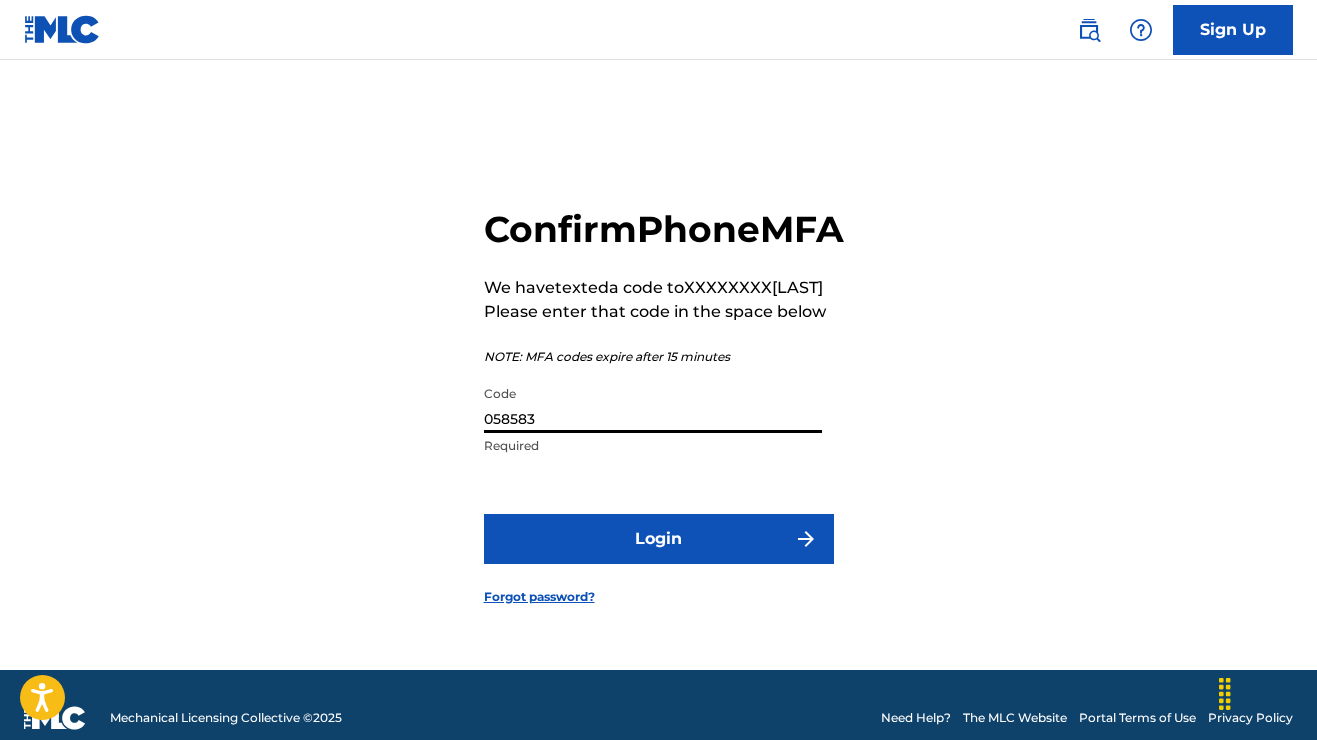 type on "058583" 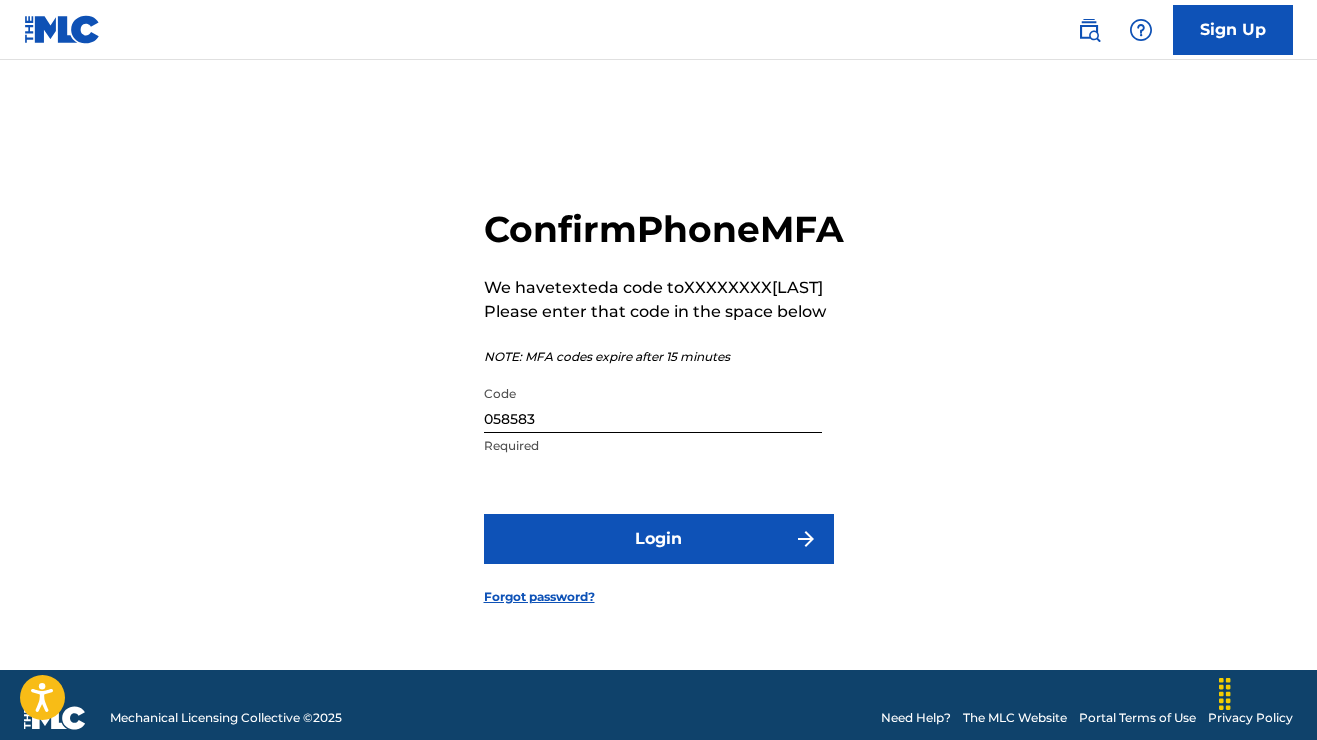 click on "Login" at bounding box center (659, 539) 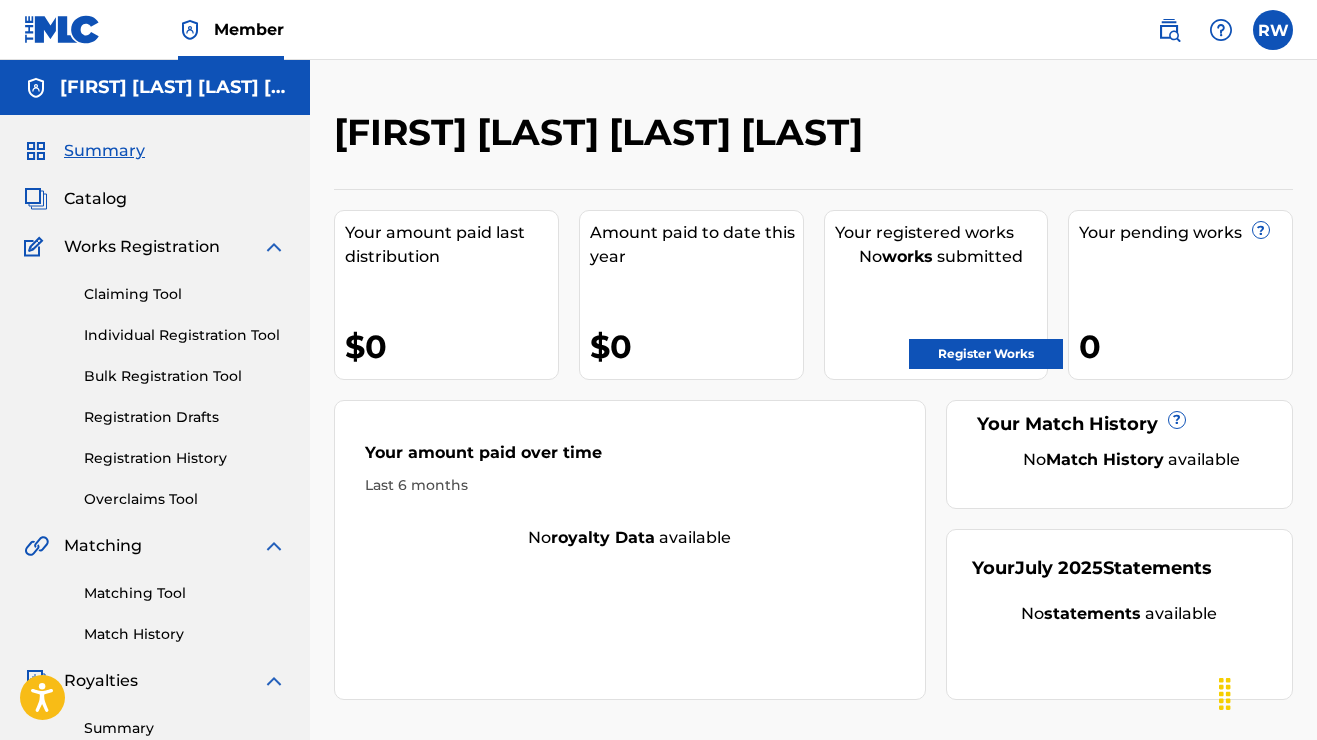 scroll, scrollTop: 0, scrollLeft: 0, axis: both 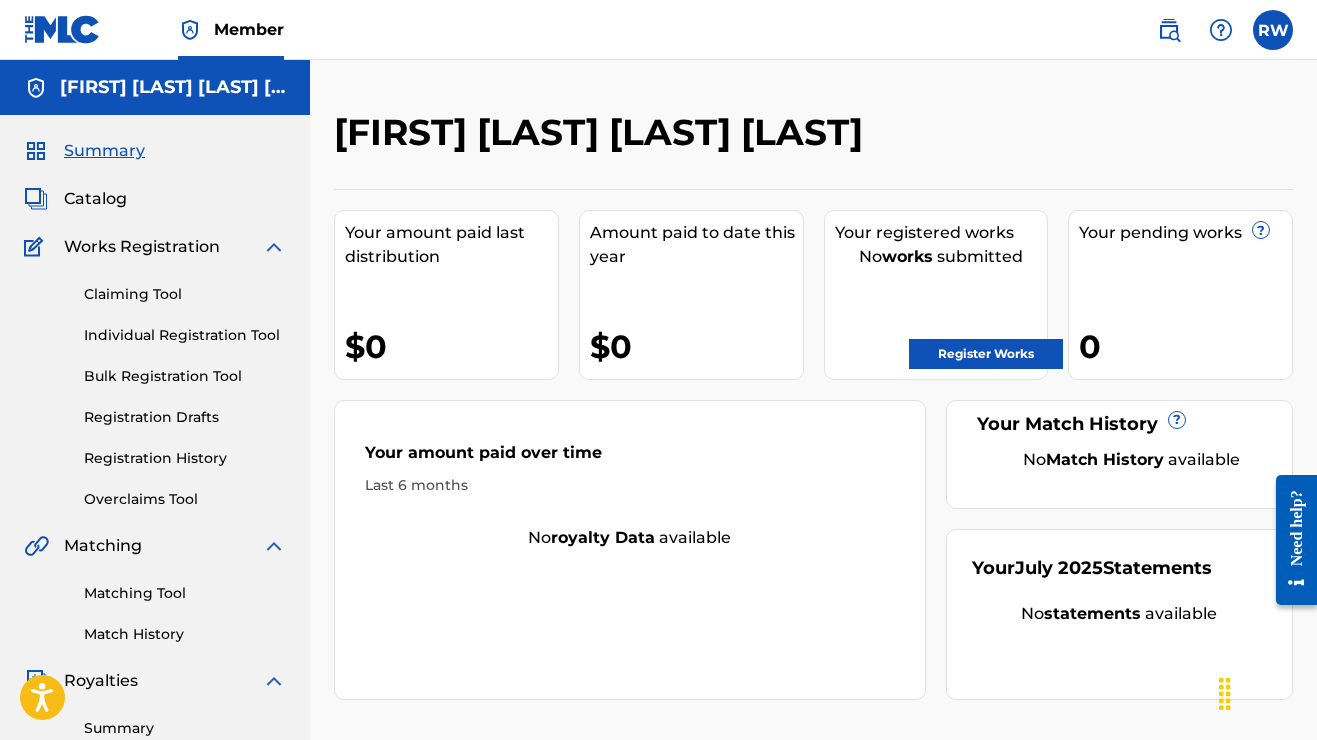 click on "Claiming Tool" at bounding box center [185, 294] 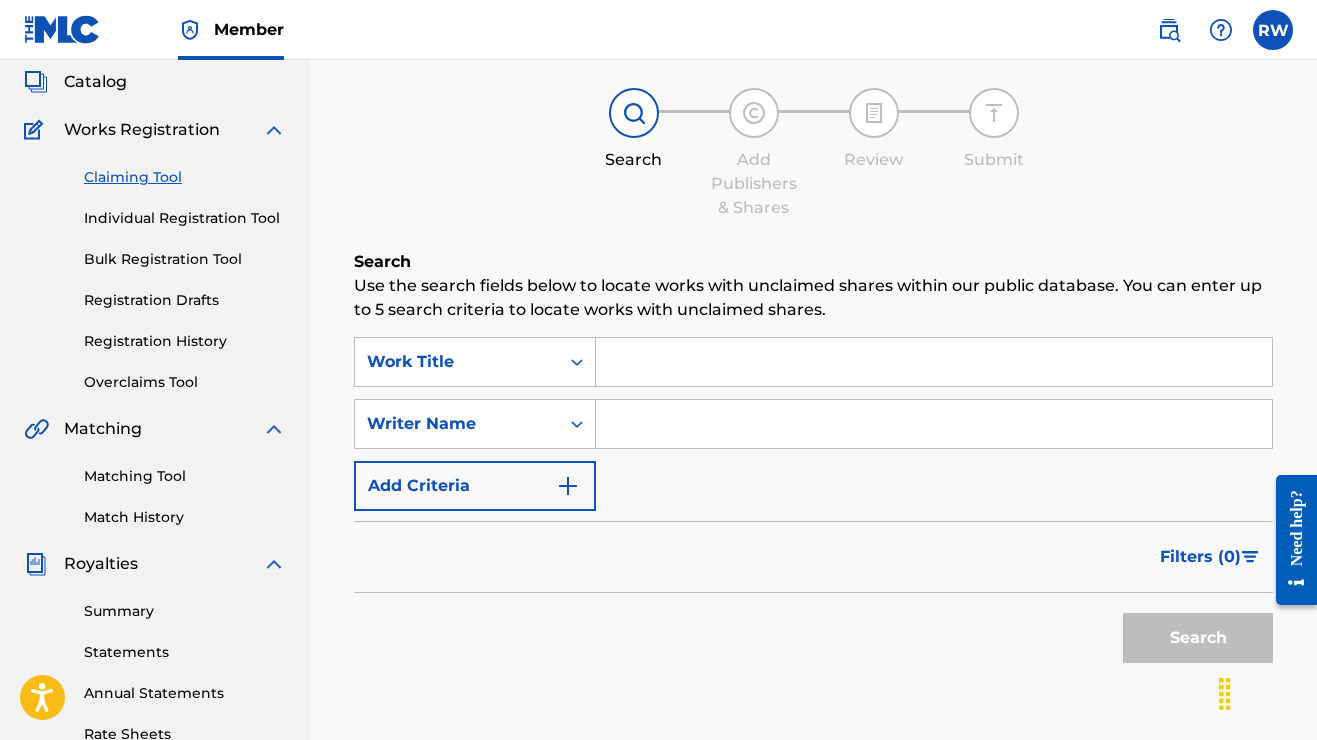 scroll, scrollTop: 132, scrollLeft: 0, axis: vertical 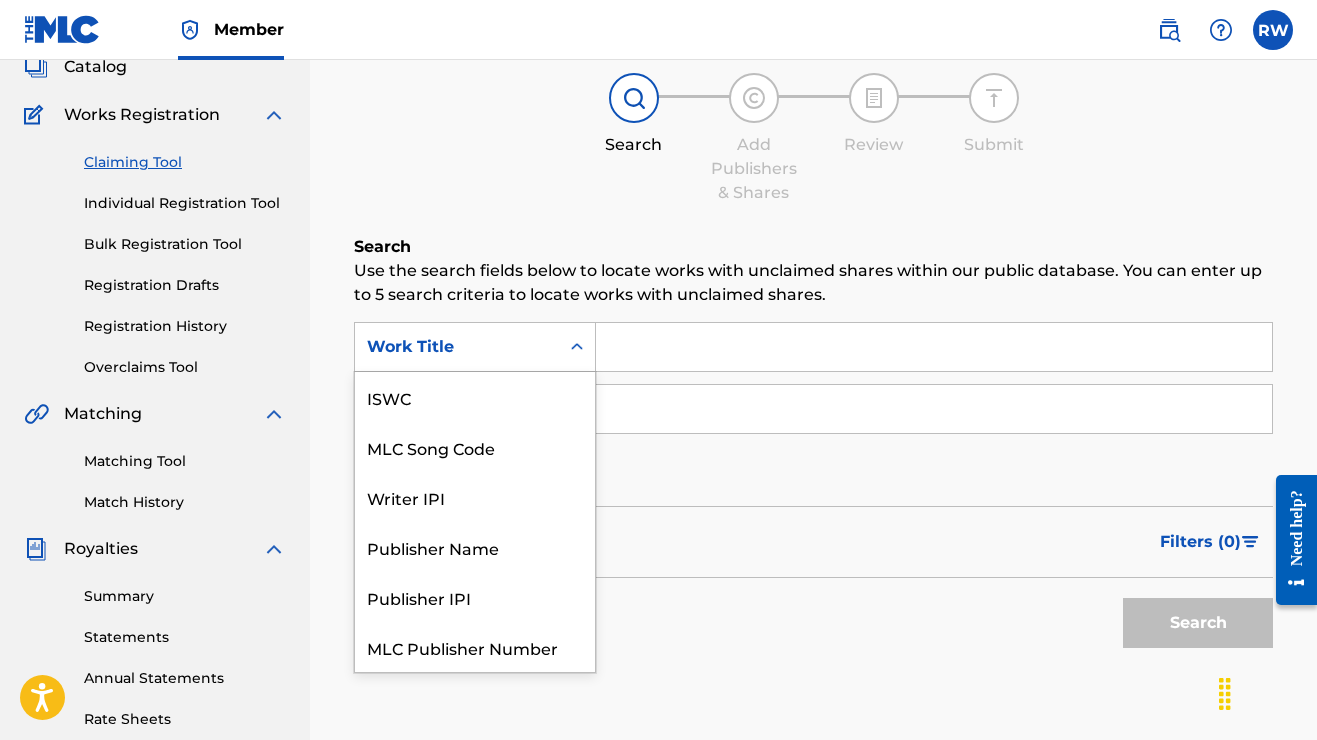 click on "Work Title" at bounding box center [457, 347] 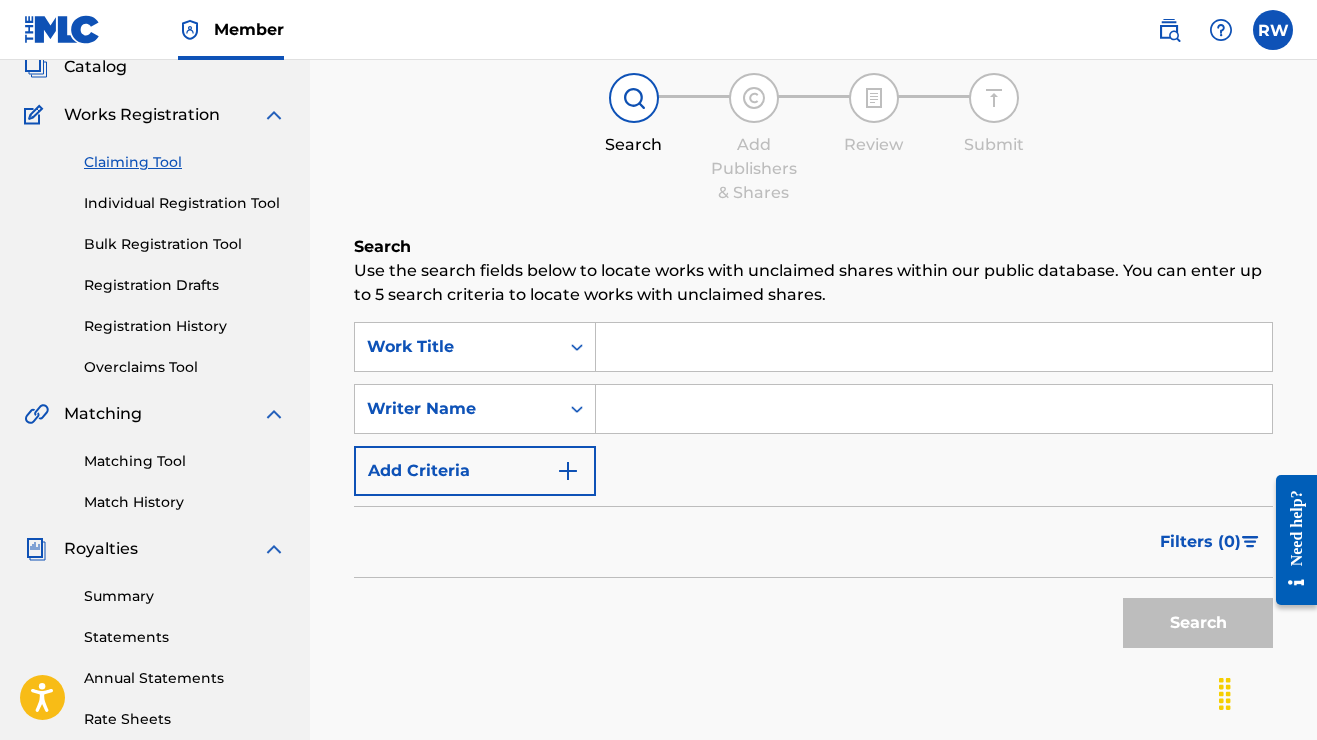 click on "Work Title" at bounding box center [457, 347] 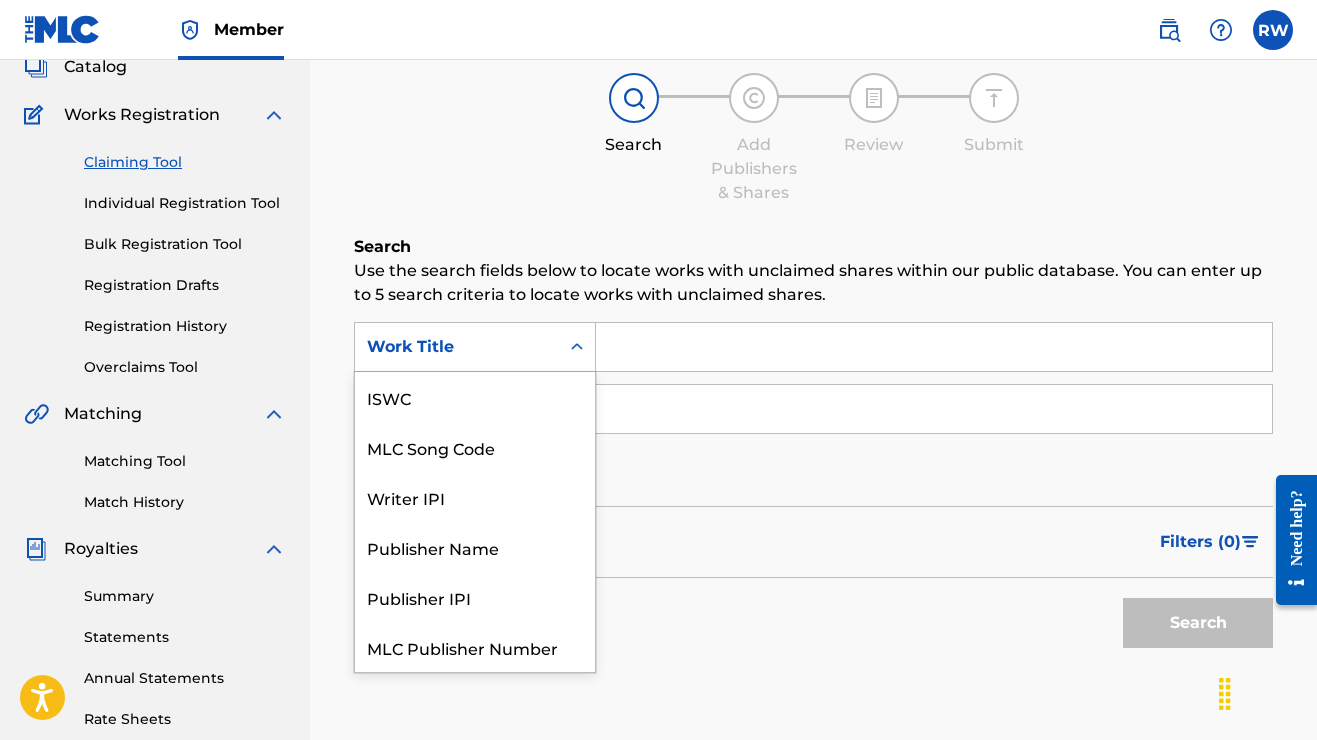 scroll, scrollTop: 50, scrollLeft: 0, axis: vertical 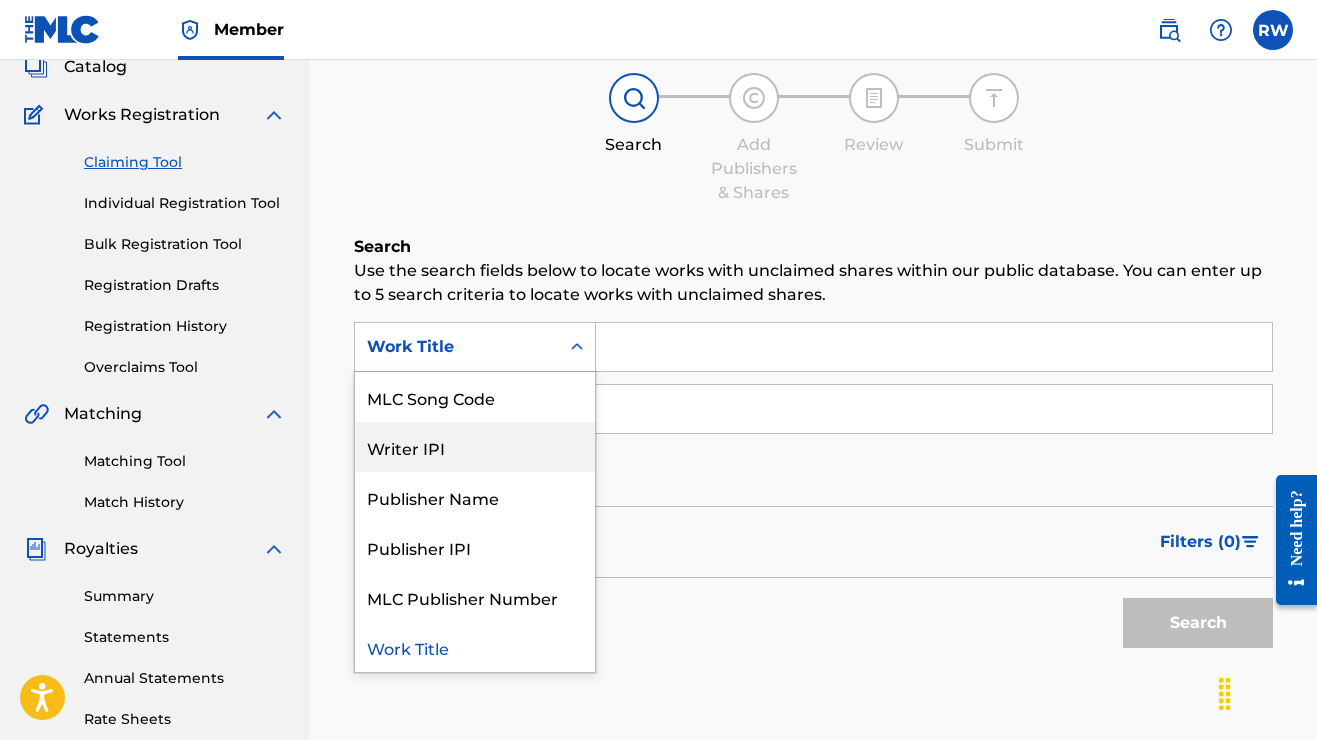 click on "Writer IPI" at bounding box center (475, 447) 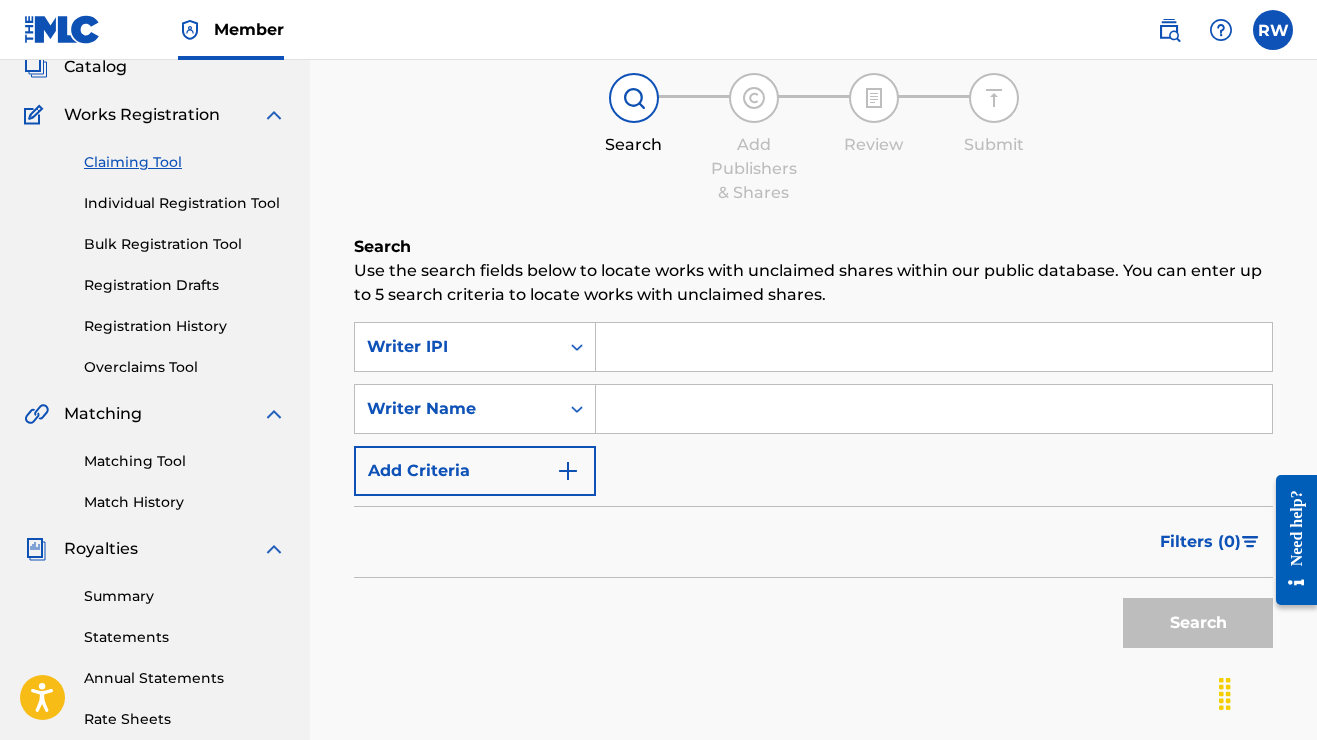 click at bounding box center [934, 347] 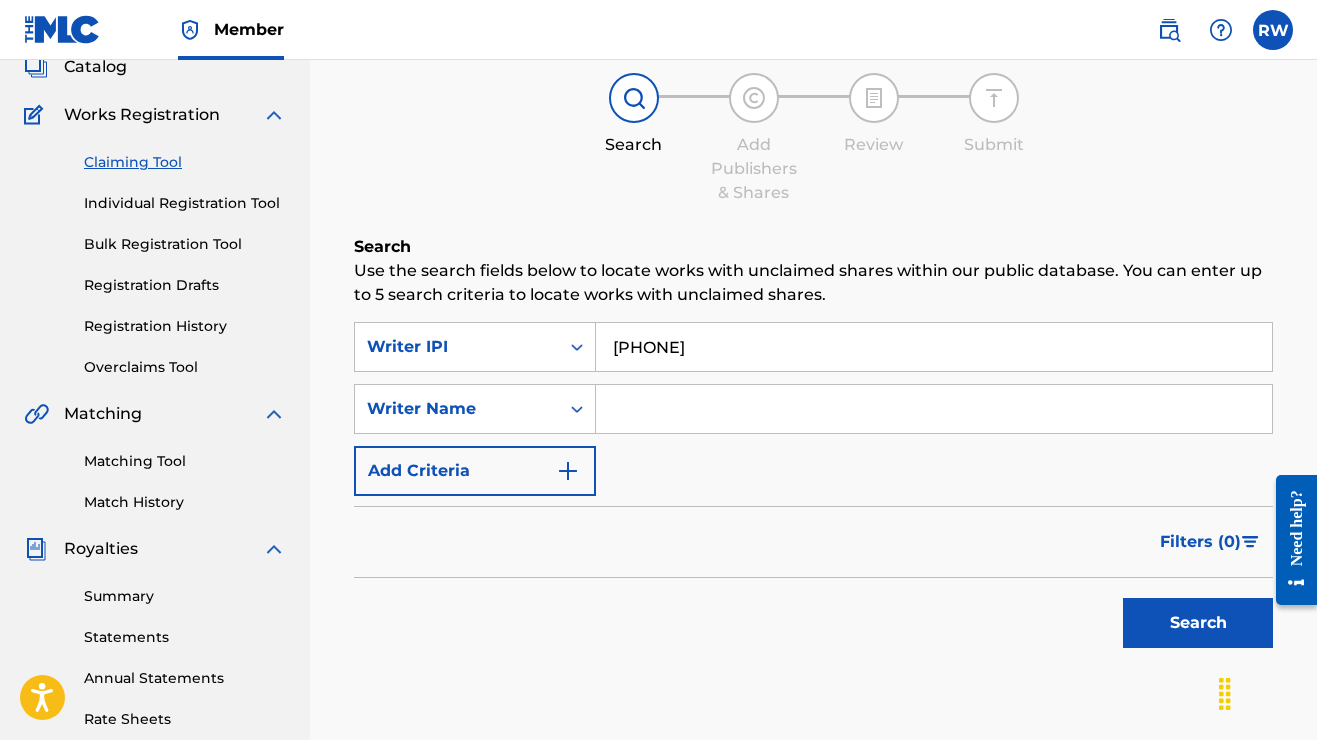 click on "Search" at bounding box center (1198, 623) 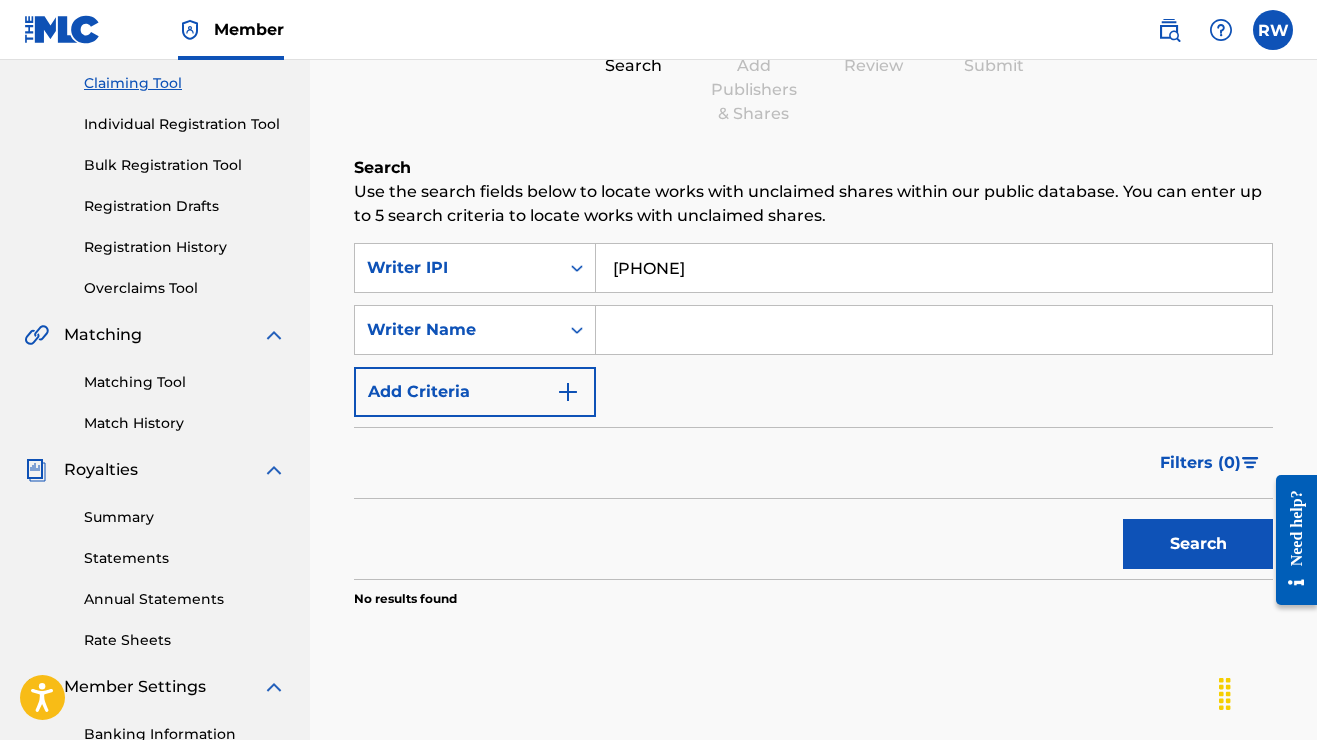 scroll, scrollTop: 173, scrollLeft: 0, axis: vertical 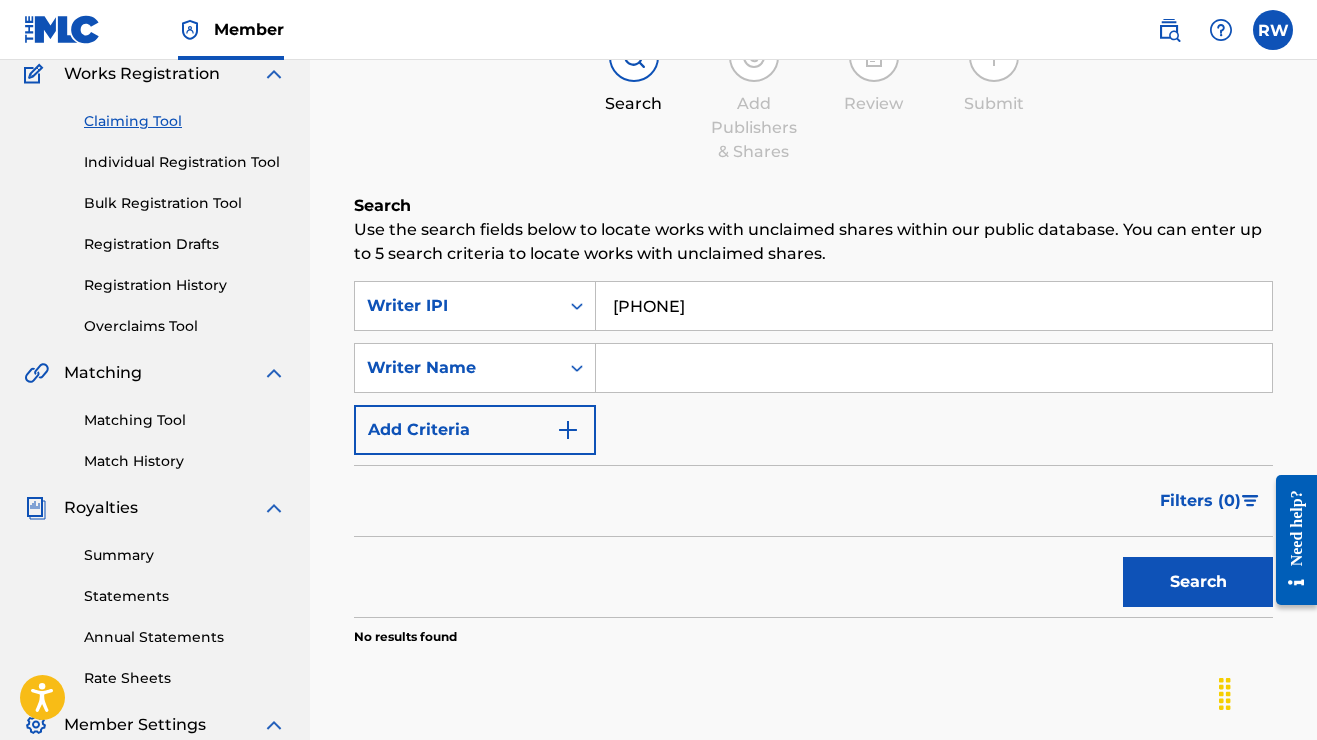 drag, startPoint x: 768, startPoint y: 300, endPoint x: 674, endPoint y: 310, distance: 94.53042 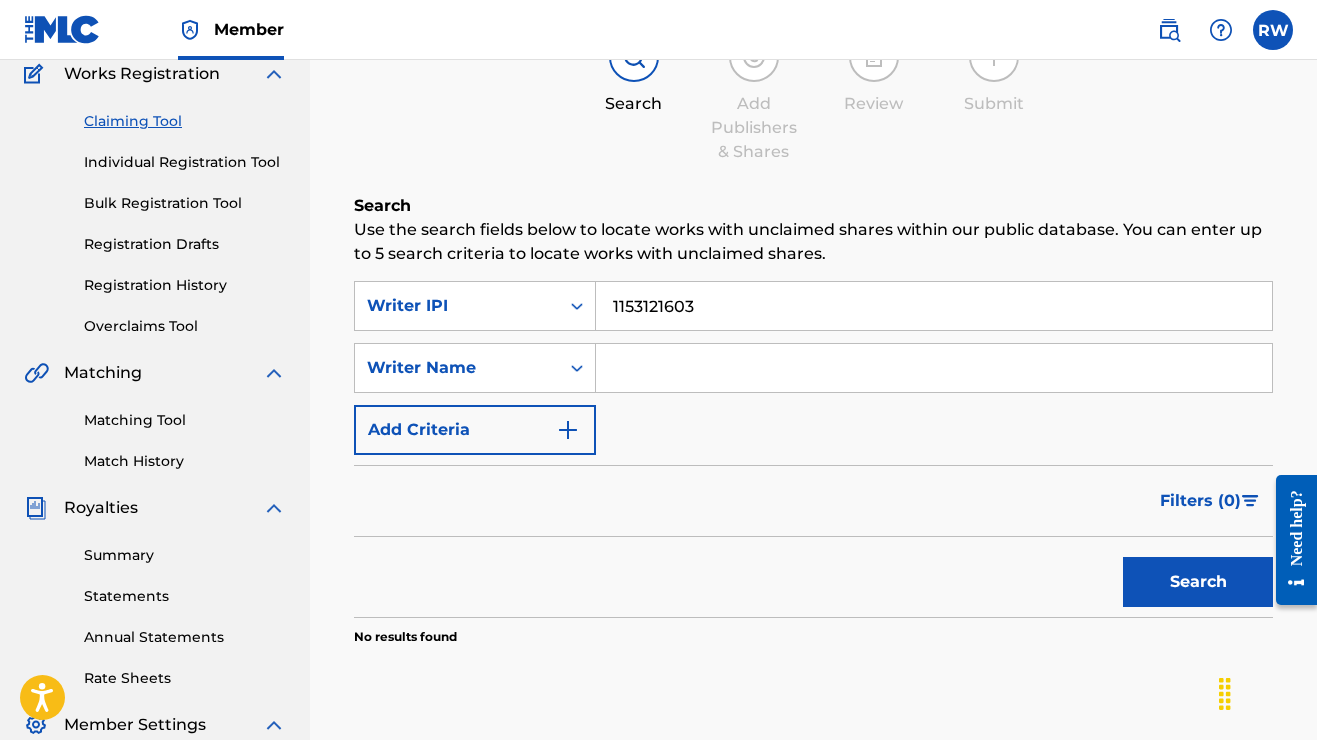 type on "1153121603" 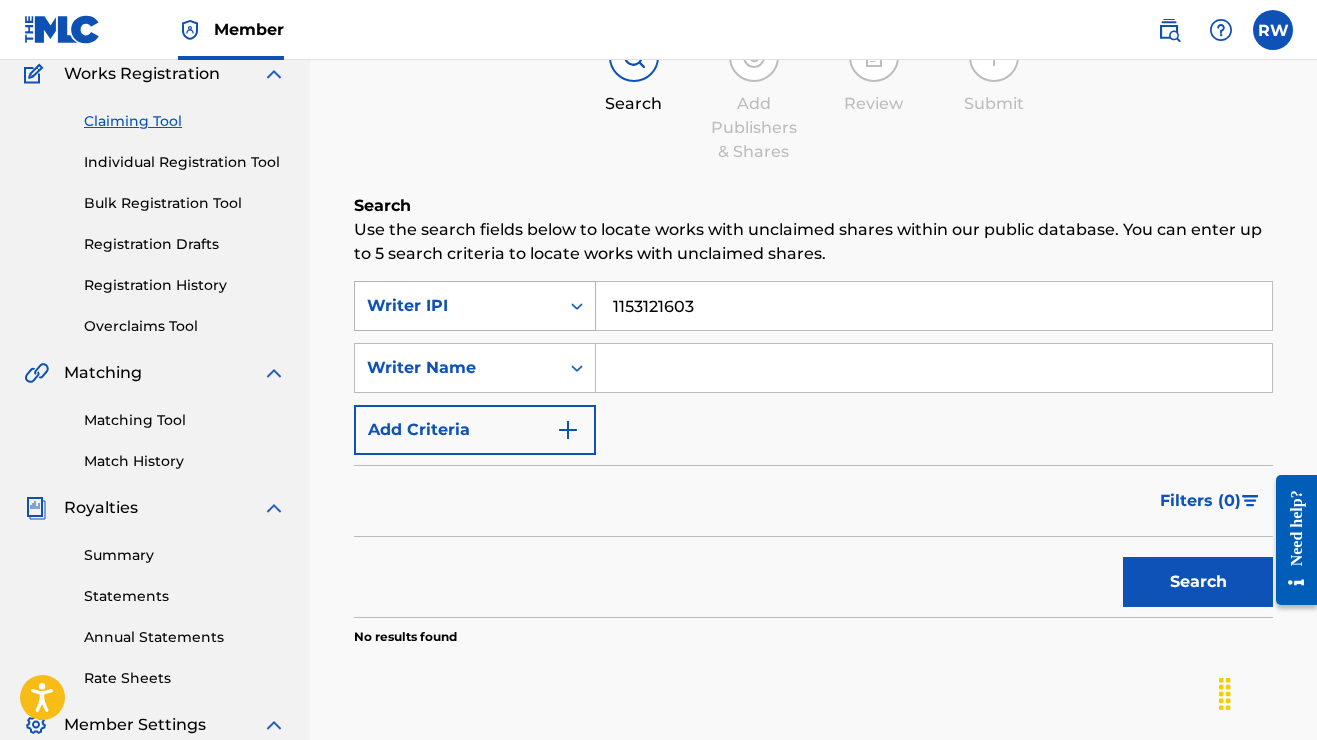 drag, startPoint x: 830, startPoint y: 315, endPoint x: 553, endPoint y: 309, distance: 277.06497 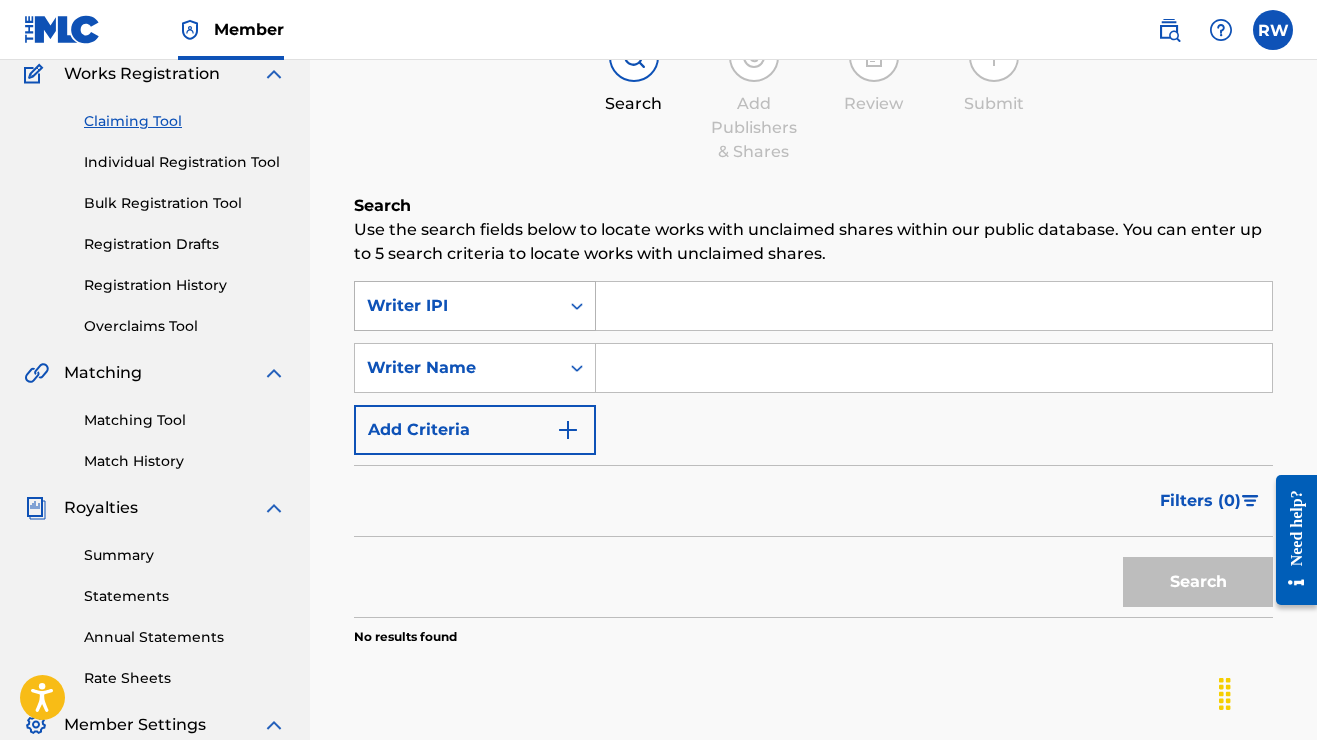 type 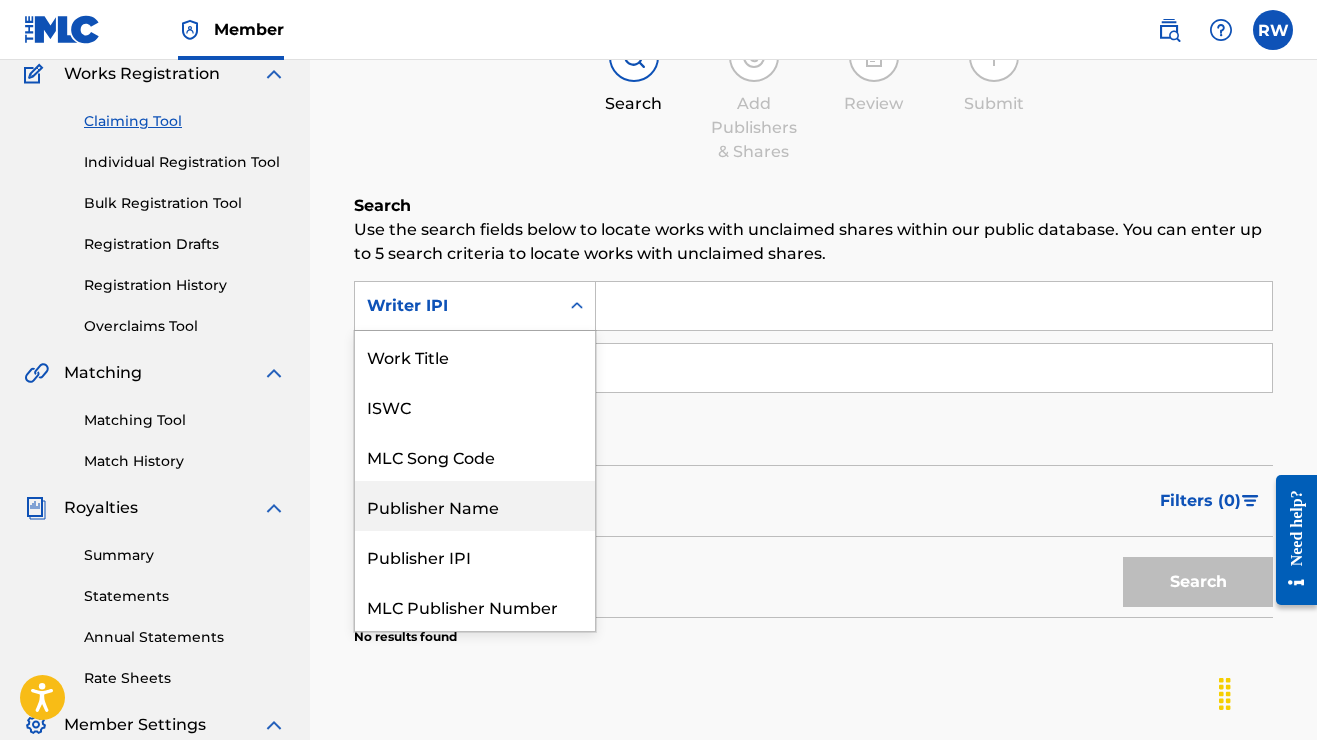 scroll, scrollTop: 0, scrollLeft: 0, axis: both 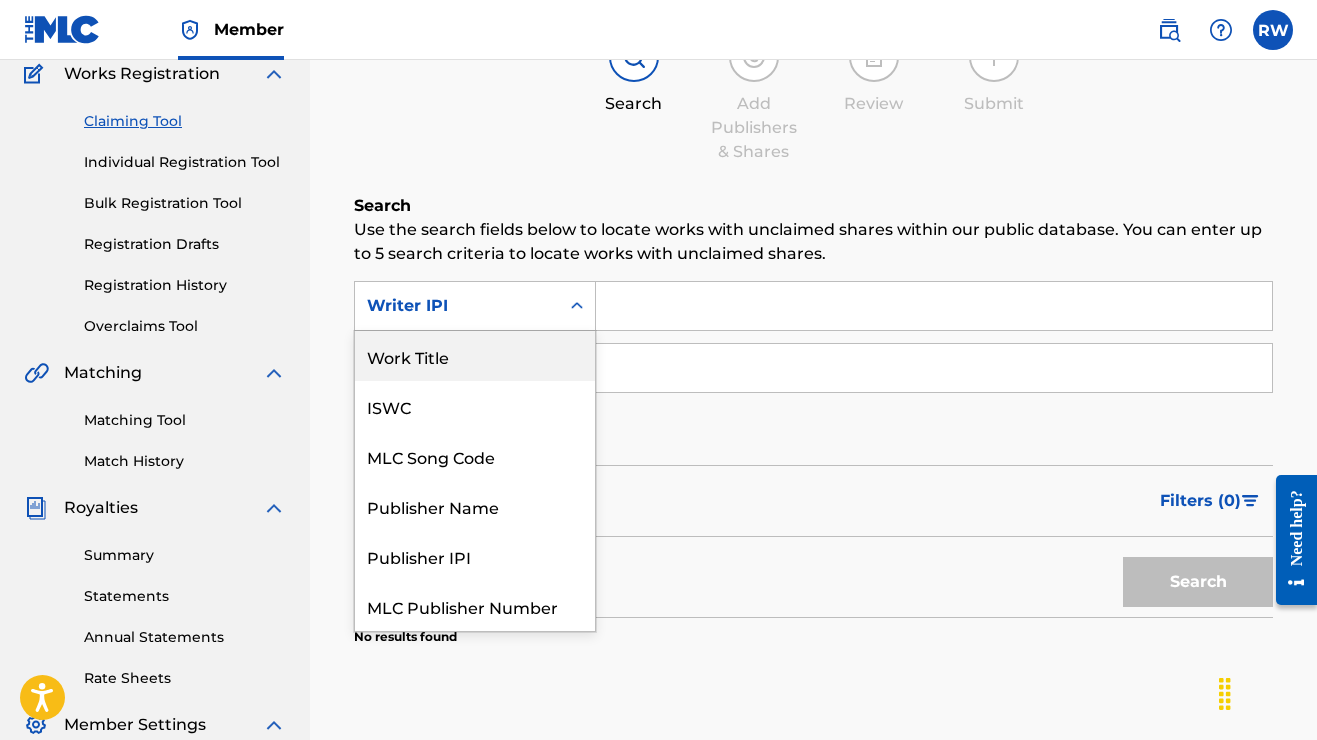 click on "Work Title" at bounding box center (475, 356) 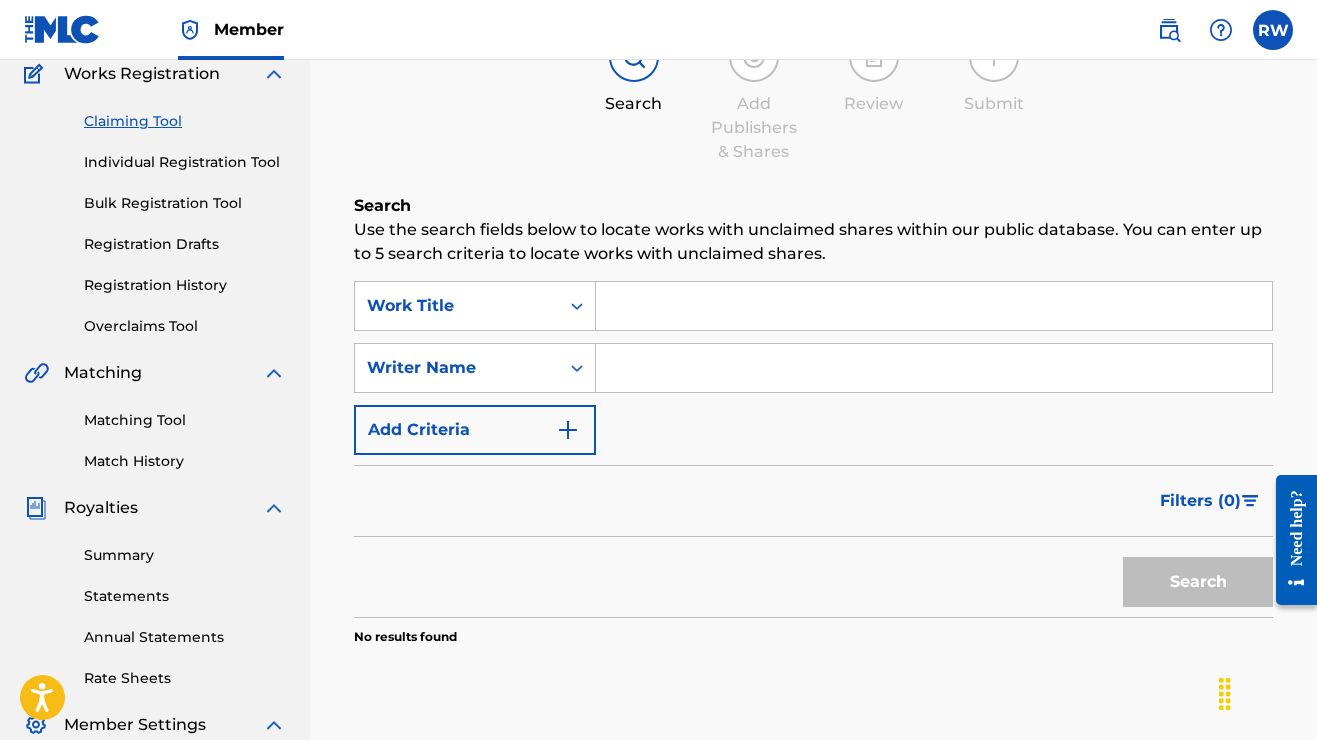 click at bounding box center (934, 306) 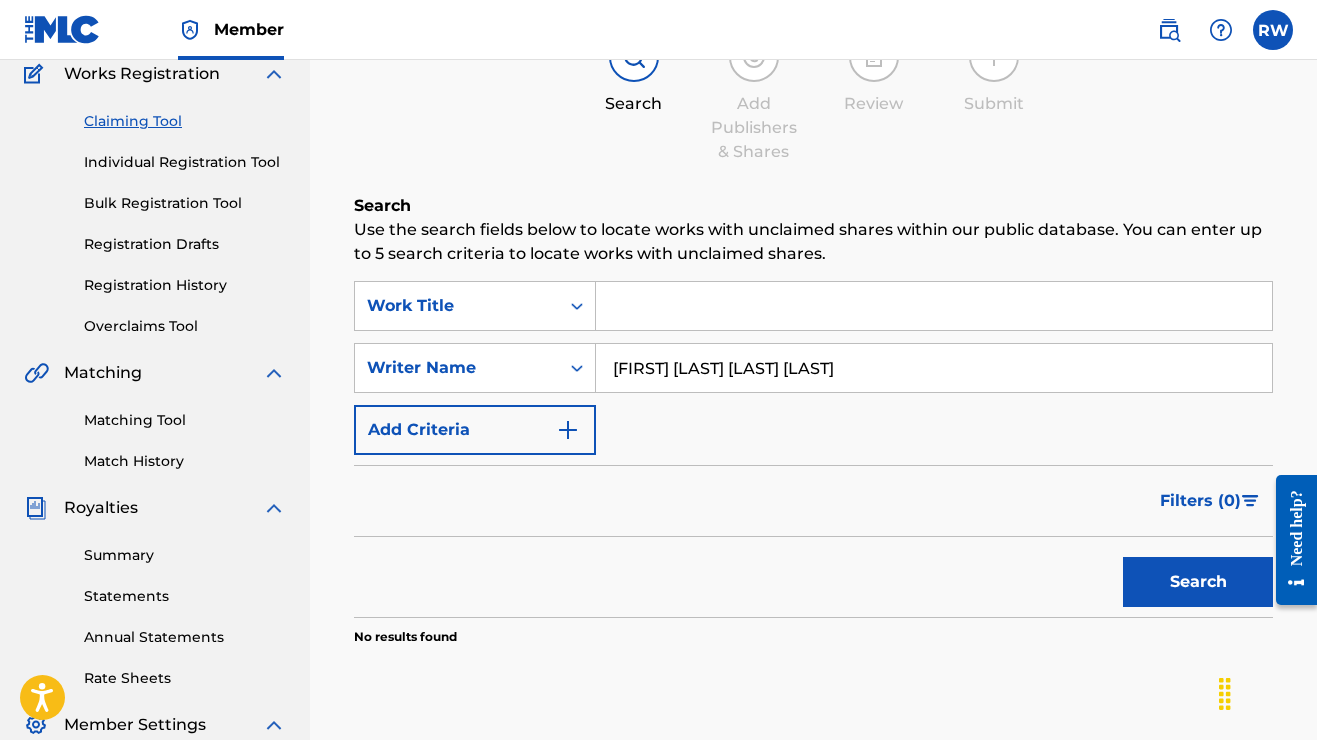 type on "[FIRST] [LAST] [LAST] [LAST]" 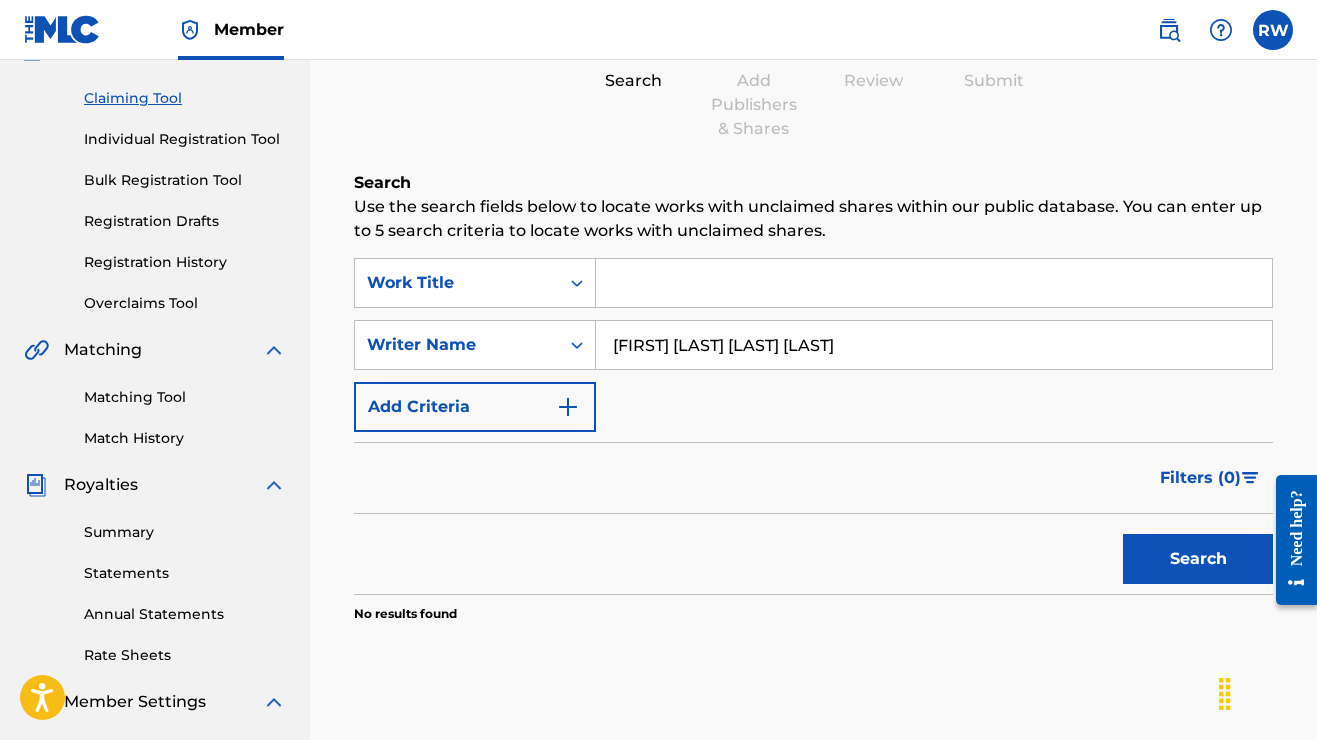 scroll, scrollTop: 199, scrollLeft: 0, axis: vertical 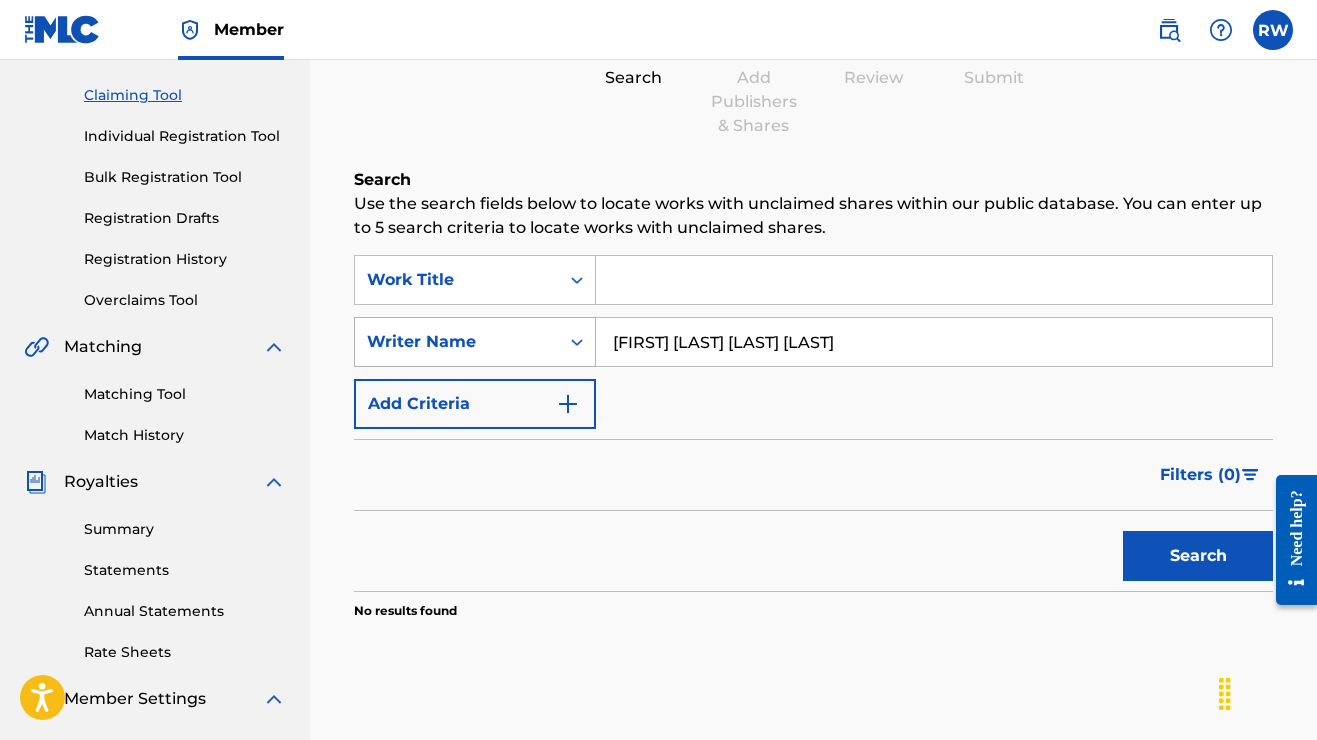drag, startPoint x: 897, startPoint y: 352, endPoint x: 574, endPoint y: 338, distance: 323.30325 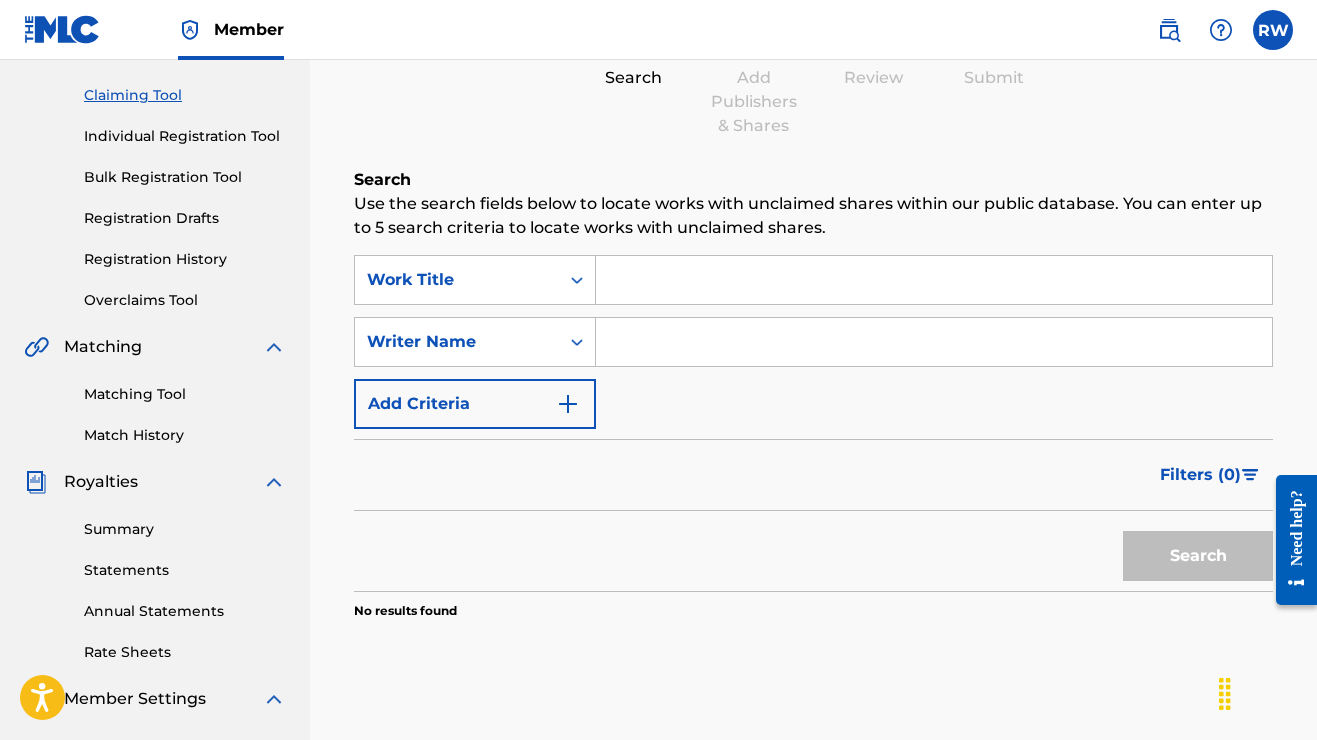 type 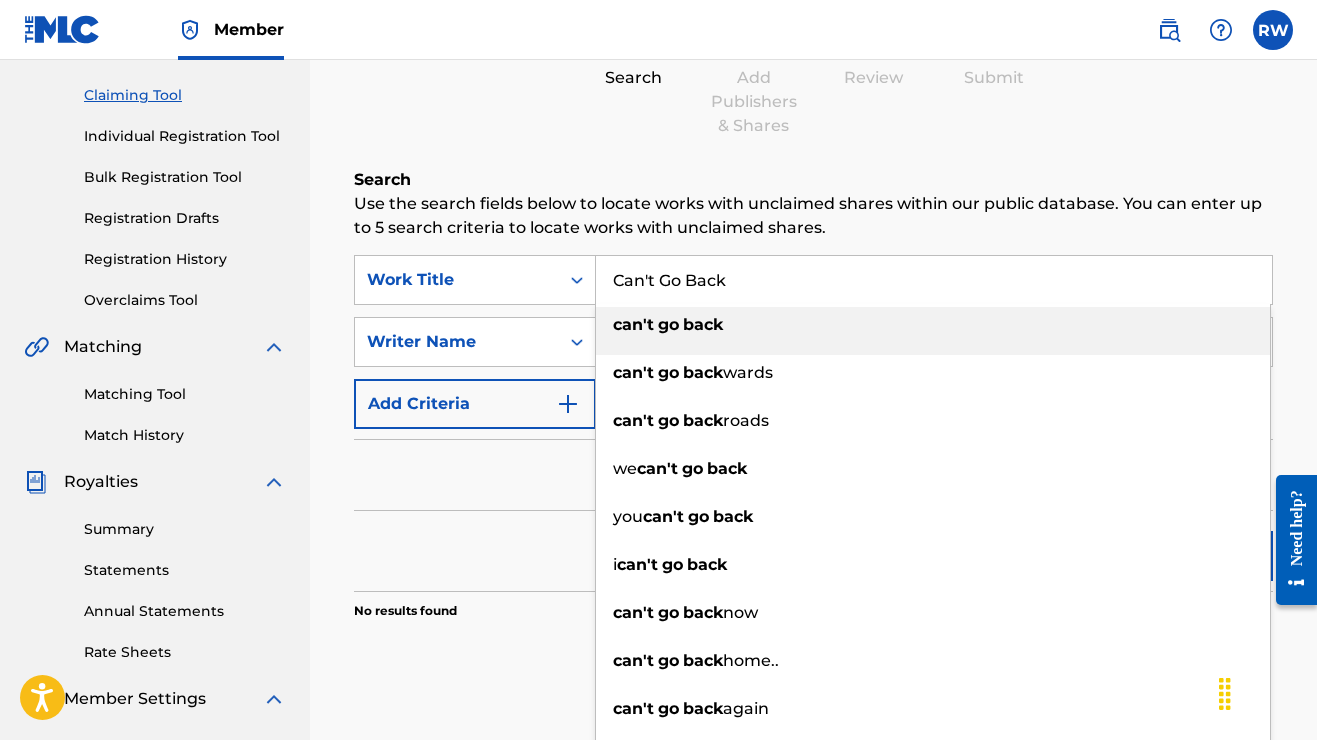 type on "can't go back" 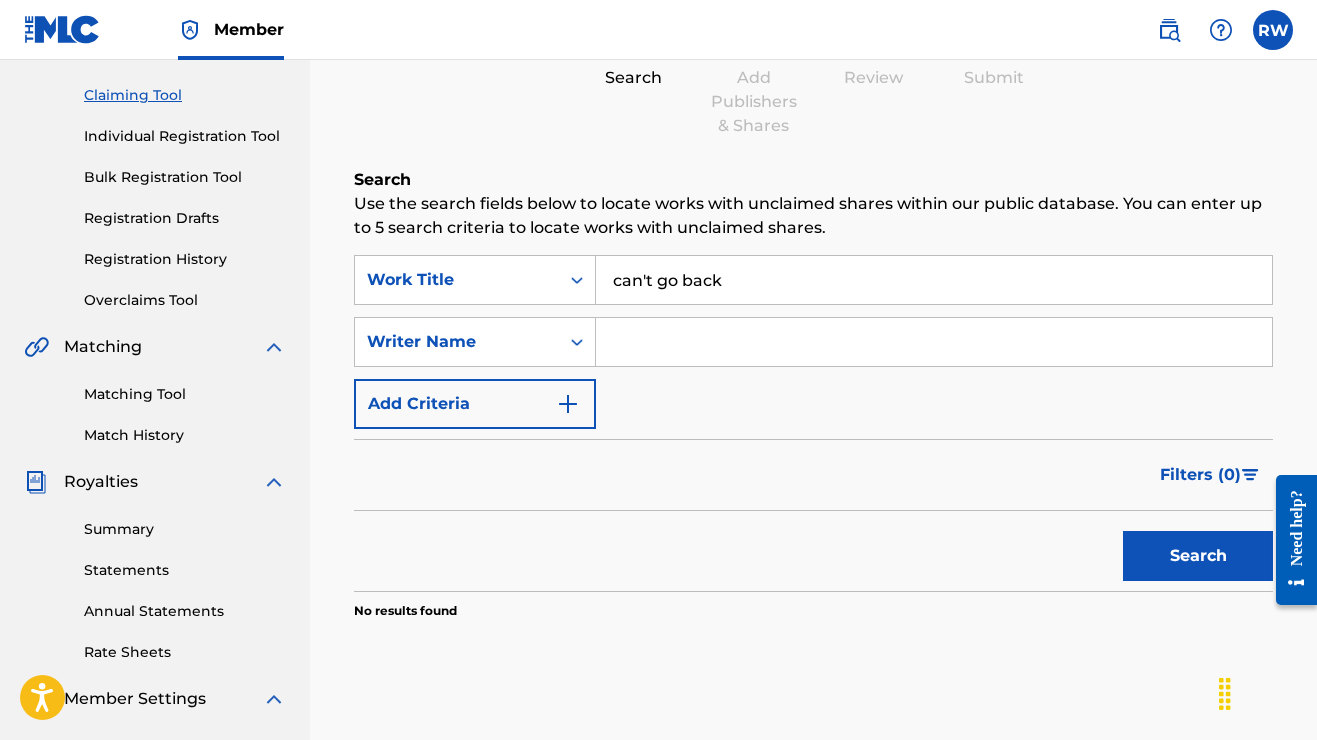 click on "Search" at bounding box center [1198, 556] 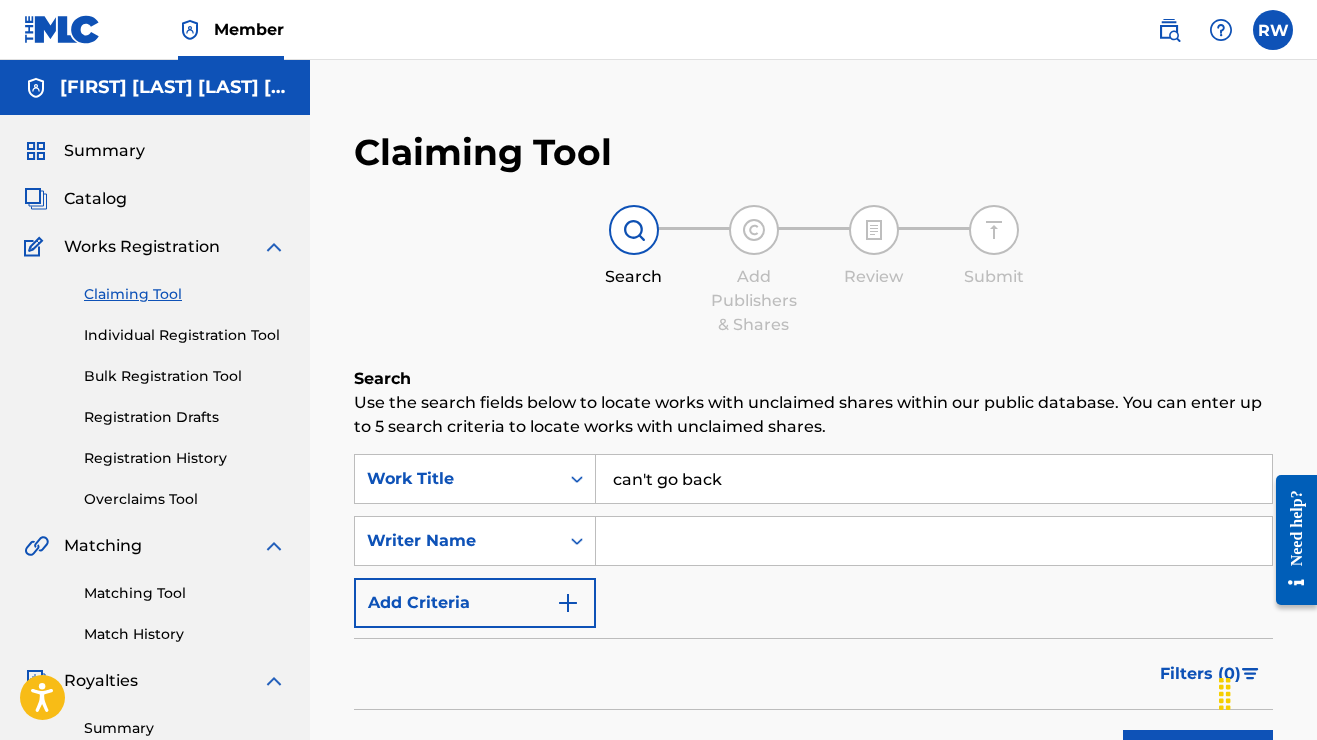 scroll, scrollTop: 0, scrollLeft: 0, axis: both 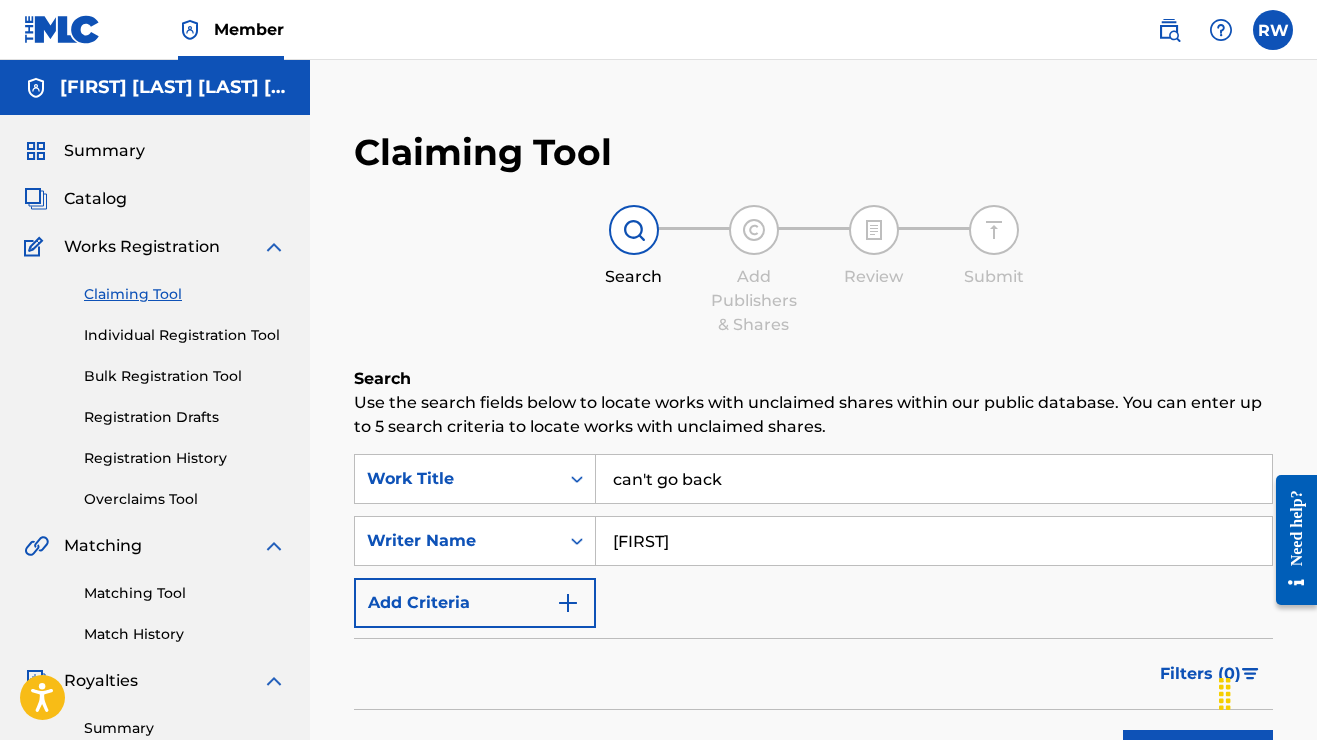 click on "Search" at bounding box center [1198, 755] 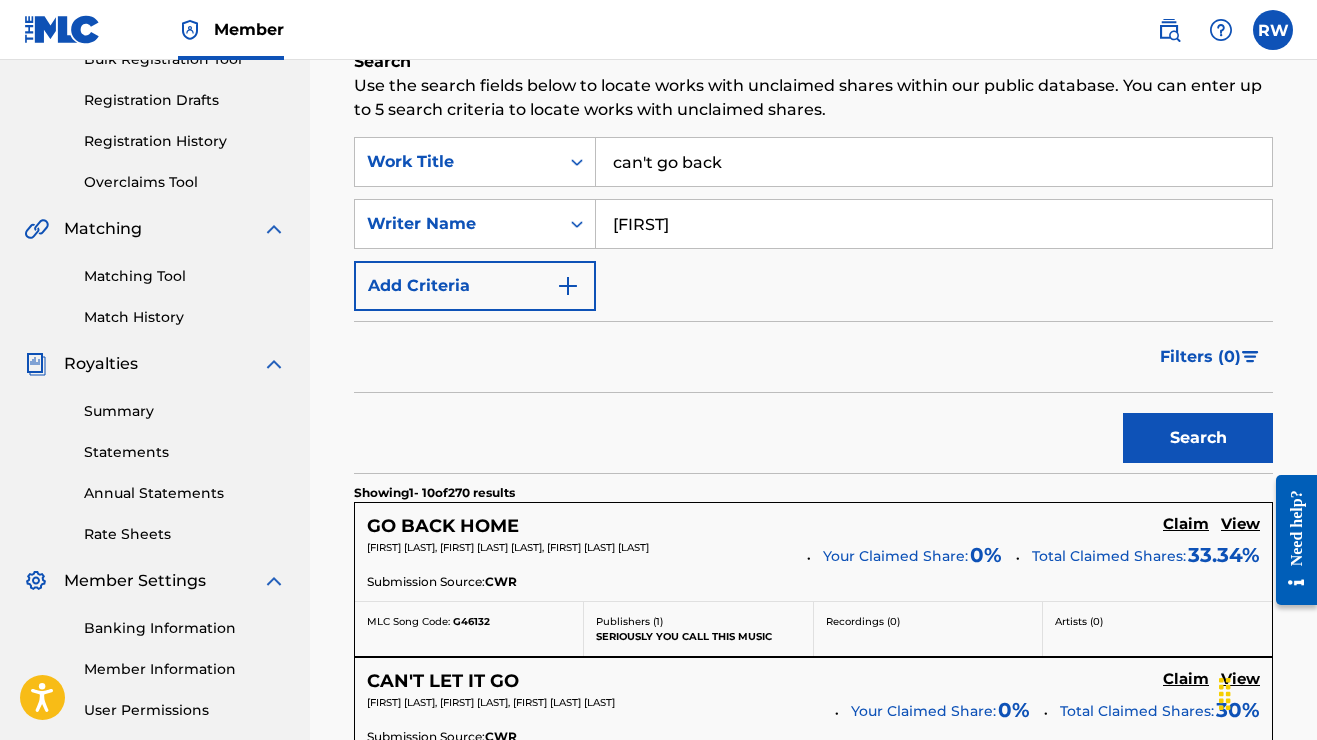 scroll, scrollTop: 310, scrollLeft: 0, axis: vertical 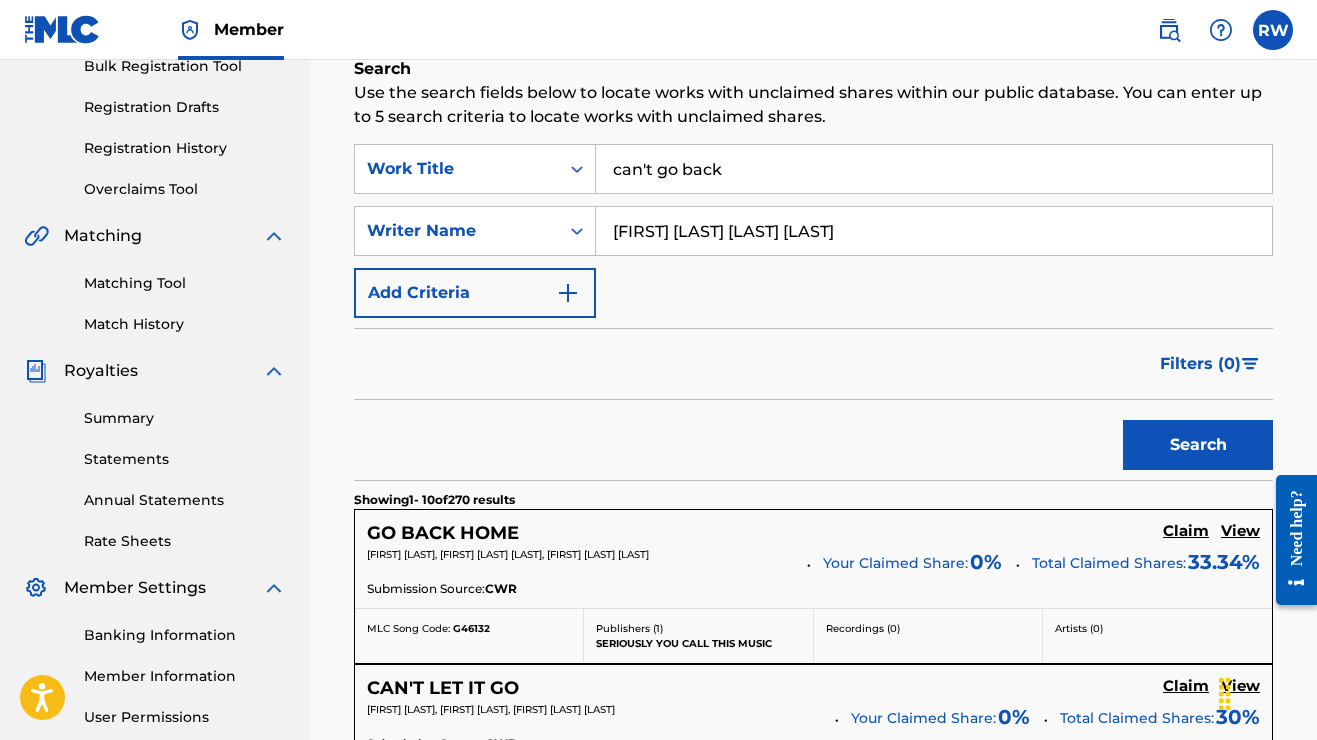 type on "[FIRST] [LAST] [LAST] [LAST]" 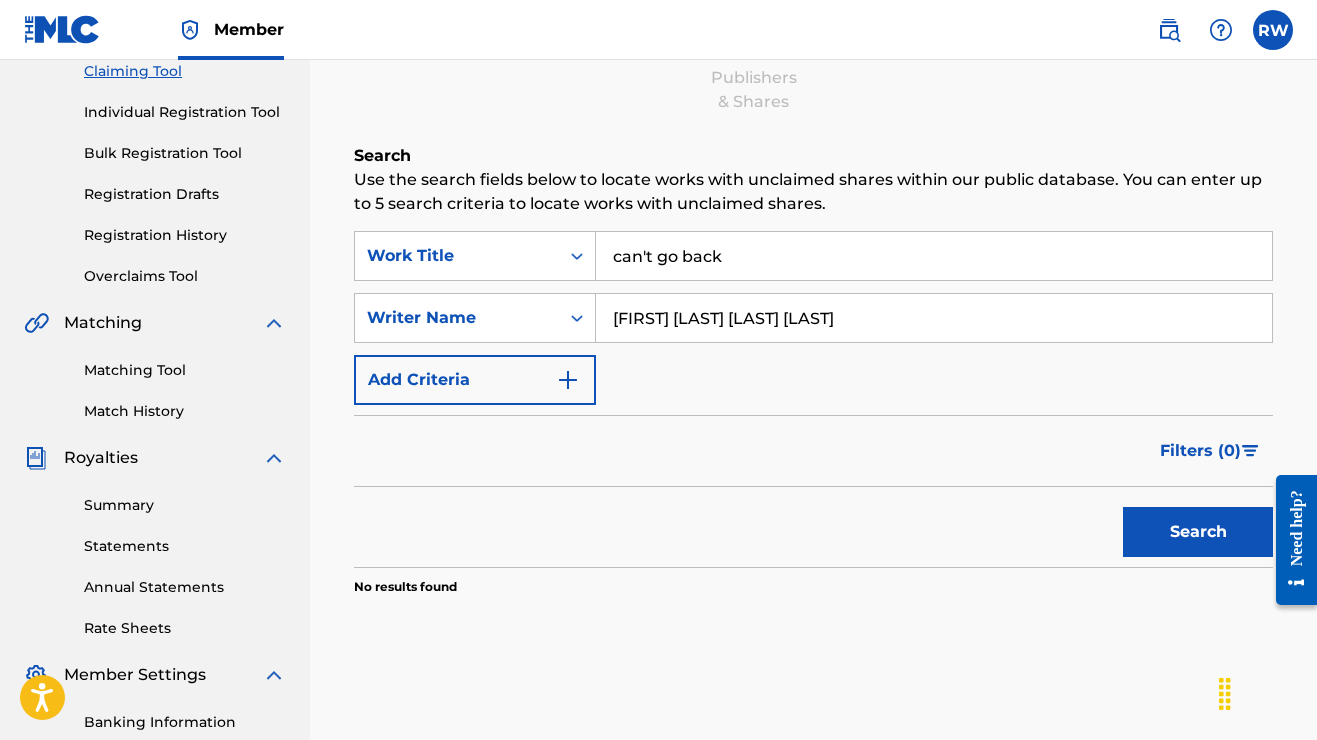 scroll, scrollTop: 219, scrollLeft: 0, axis: vertical 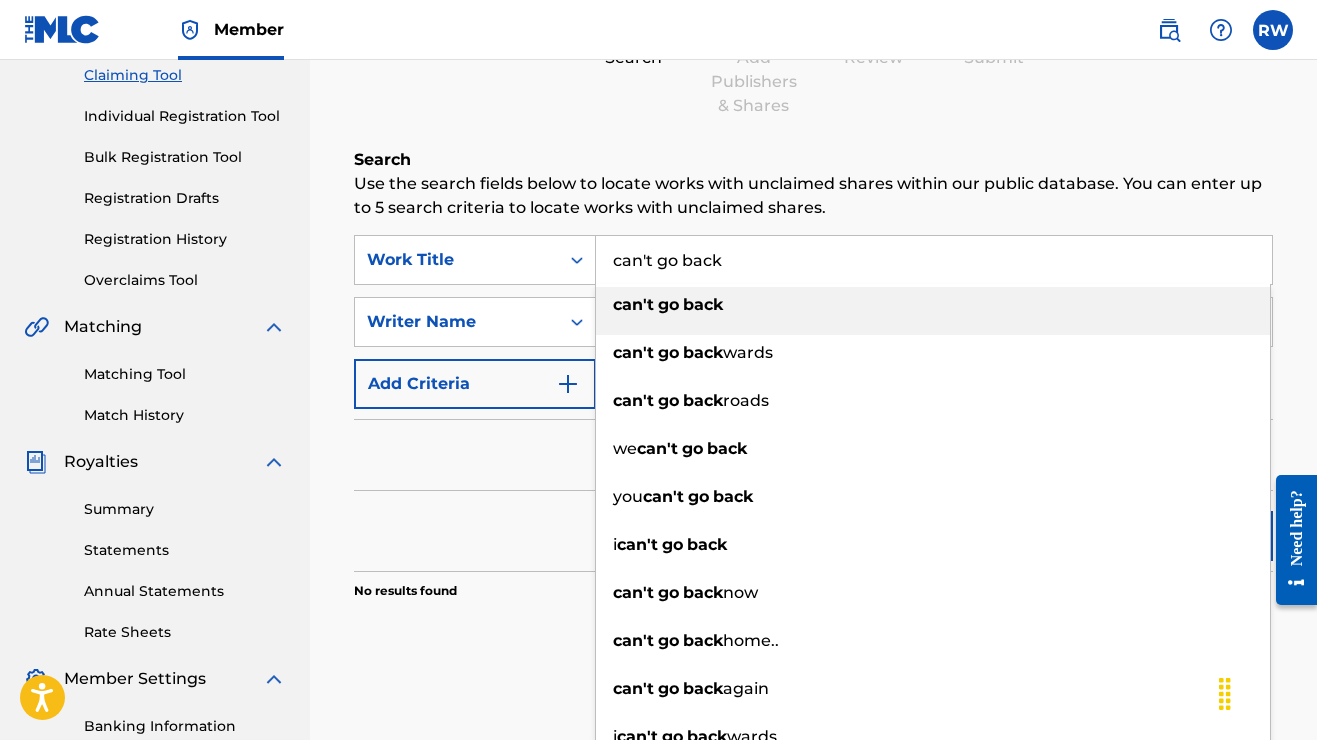 drag, startPoint x: 736, startPoint y: 261, endPoint x: 599, endPoint y: 258, distance: 137.03284 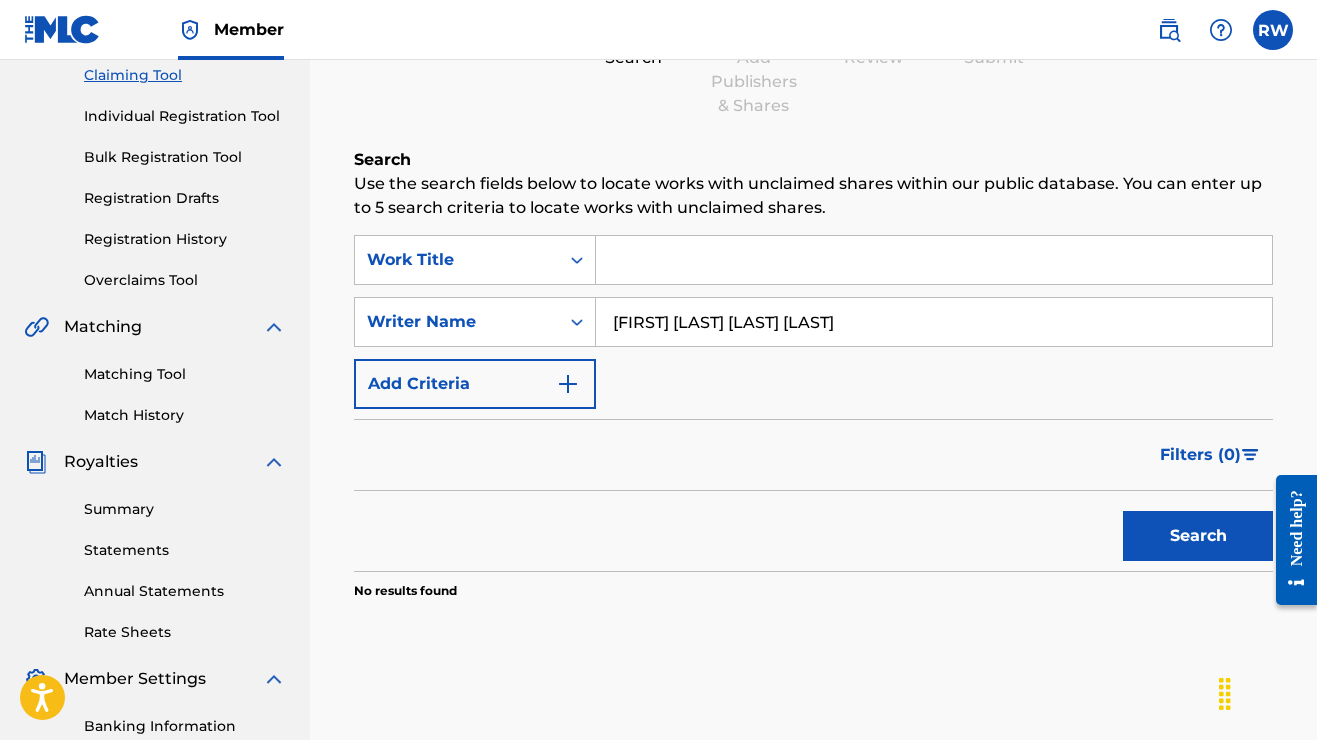 type 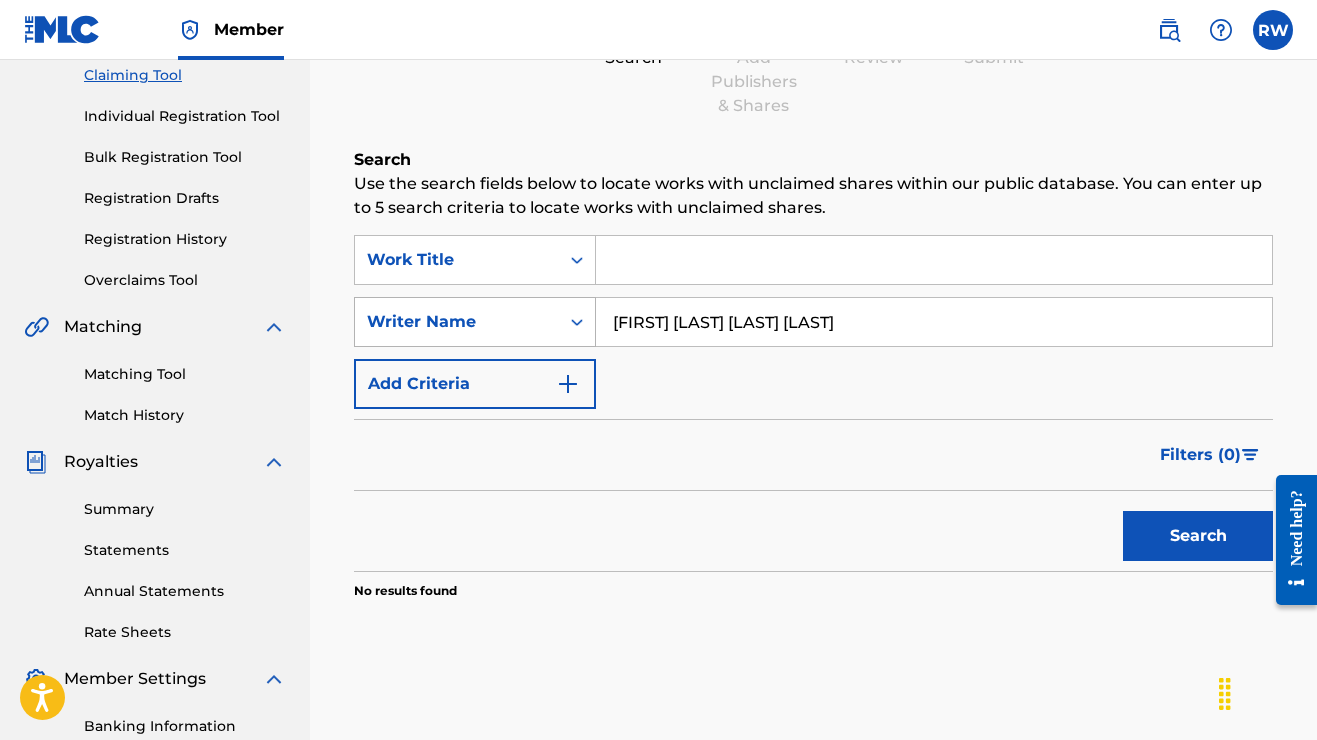 drag, startPoint x: 900, startPoint y: 325, endPoint x: 430, endPoint y: 323, distance: 470.00424 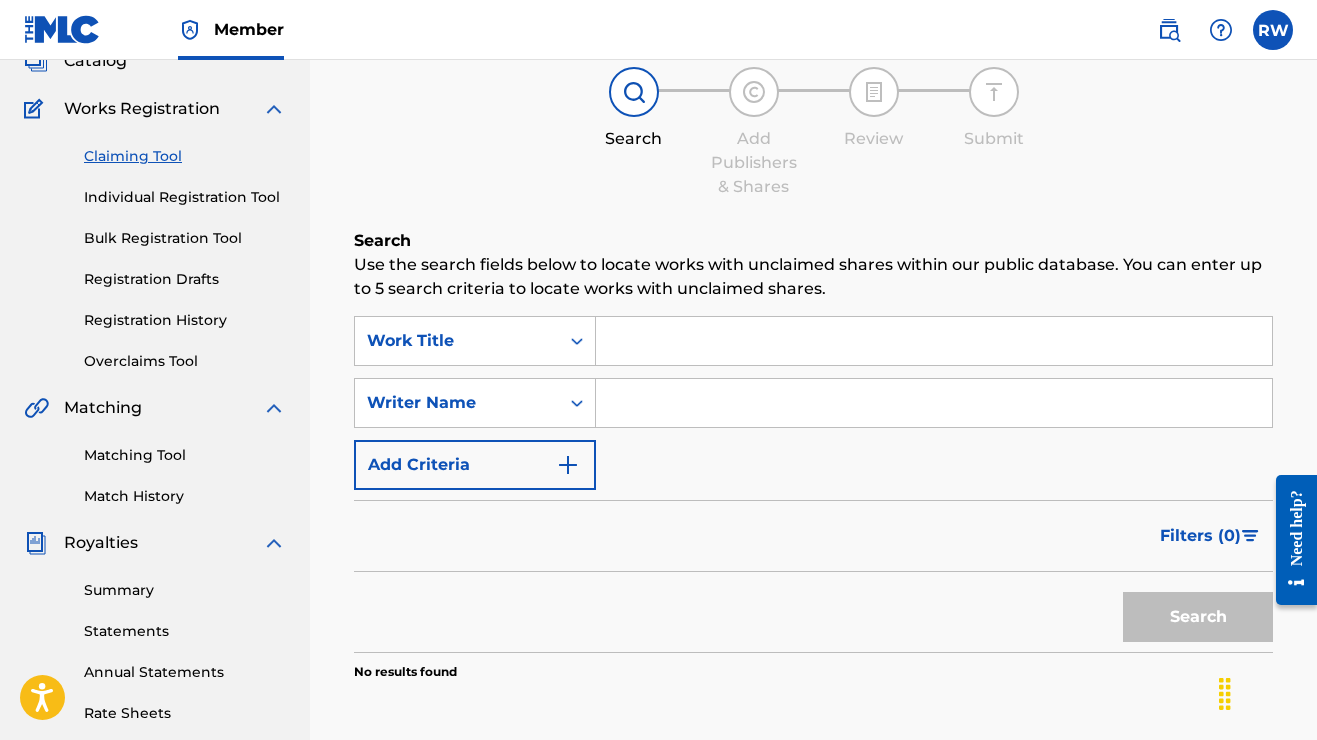 scroll, scrollTop: 116, scrollLeft: 0, axis: vertical 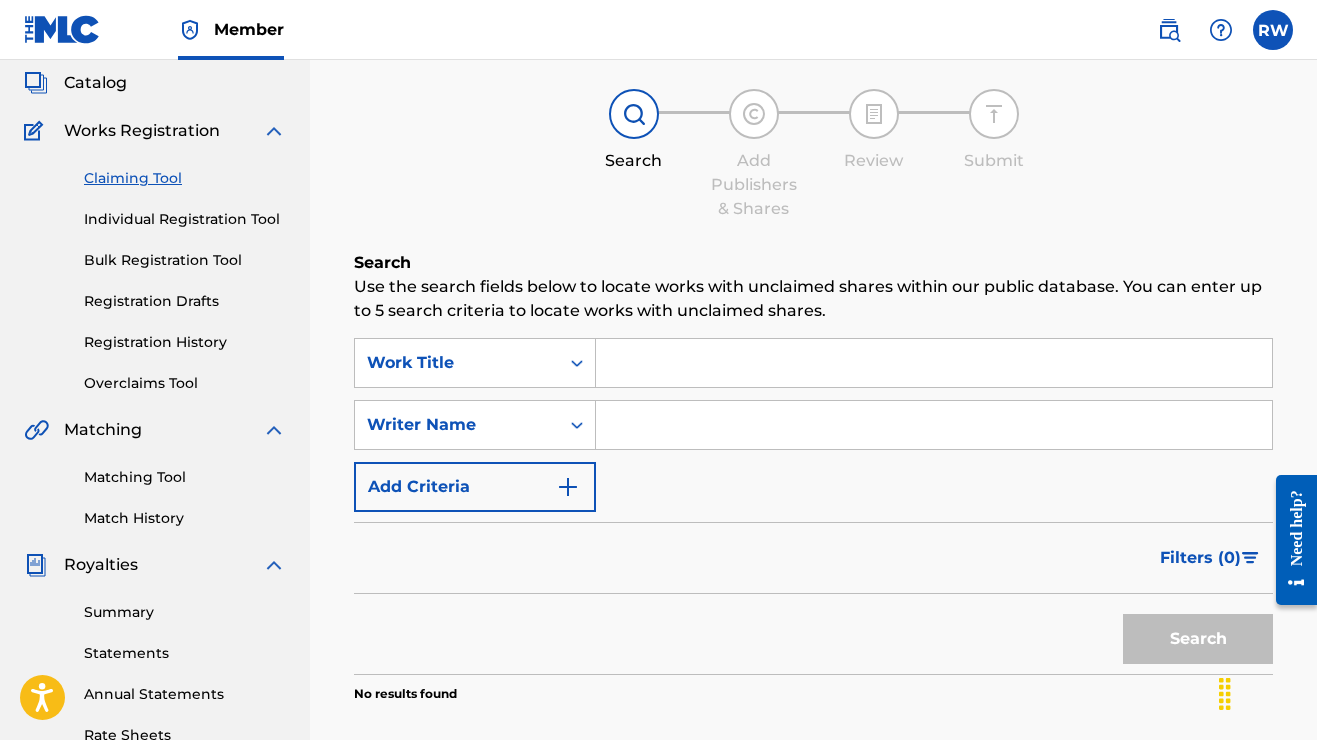 type 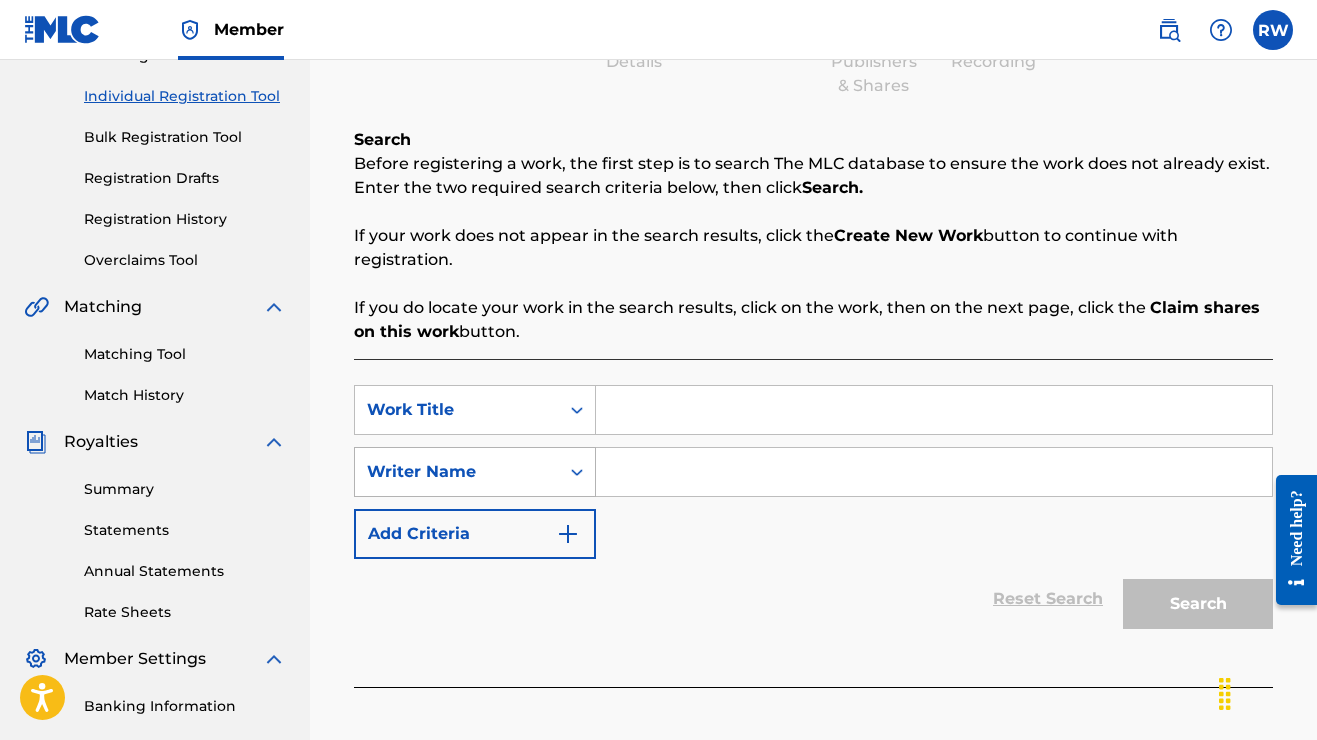 scroll, scrollTop: 241, scrollLeft: 0, axis: vertical 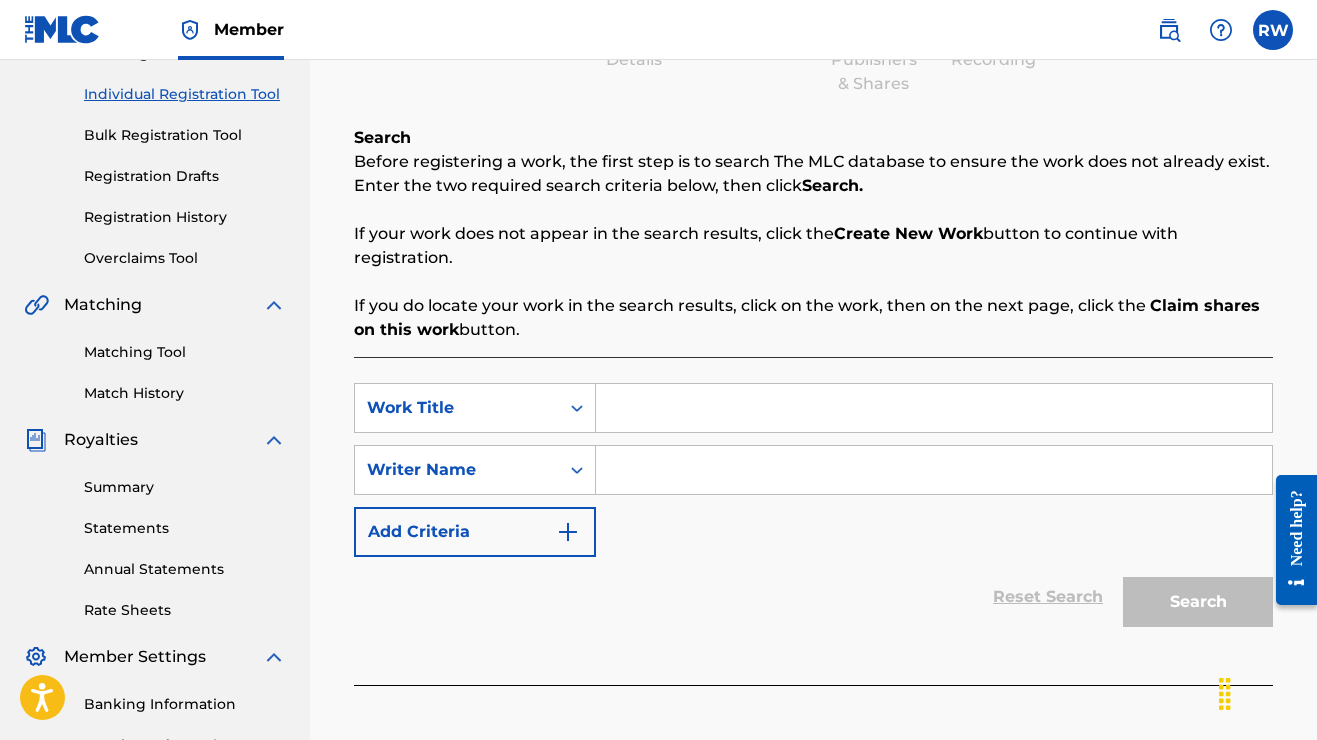 click at bounding box center [934, 408] 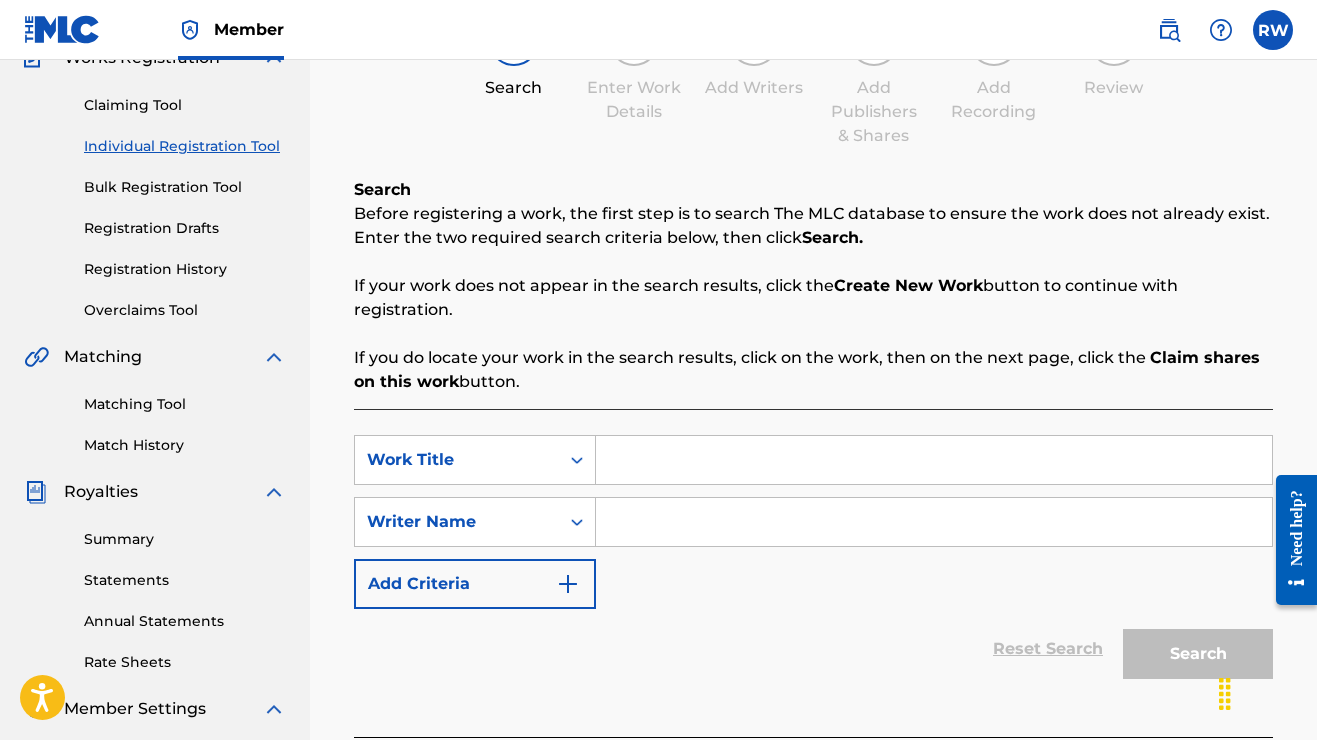 scroll, scrollTop: 206, scrollLeft: 0, axis: vertical 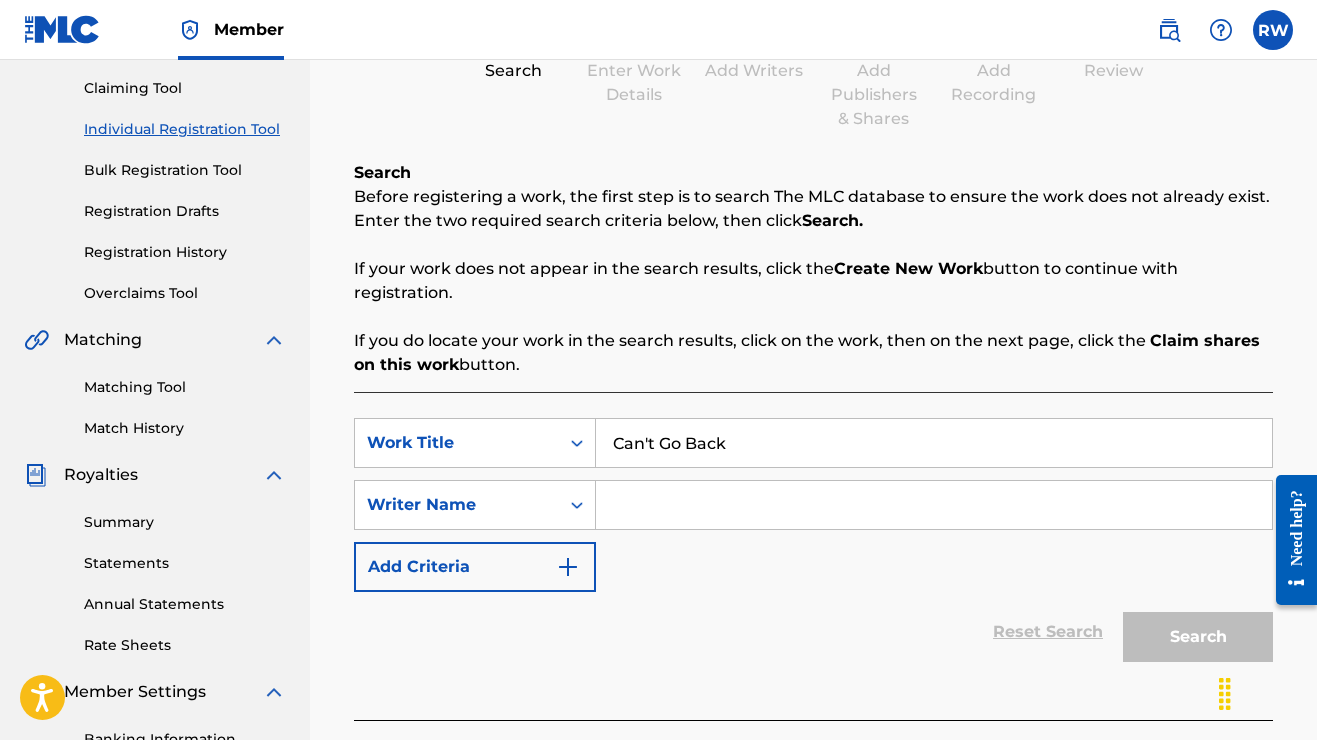 type on "Can't Go Back" 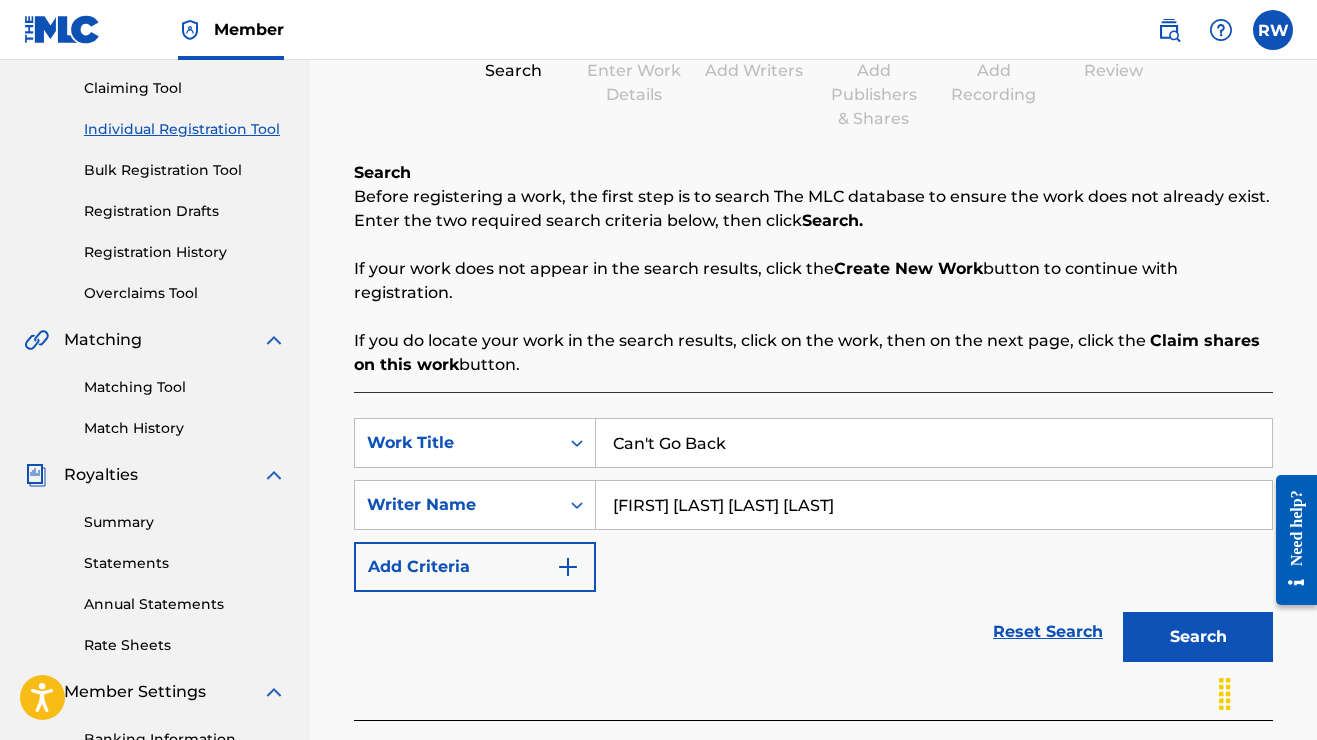 type on "[FIRST] [LAST] [LAST] [LAST]" 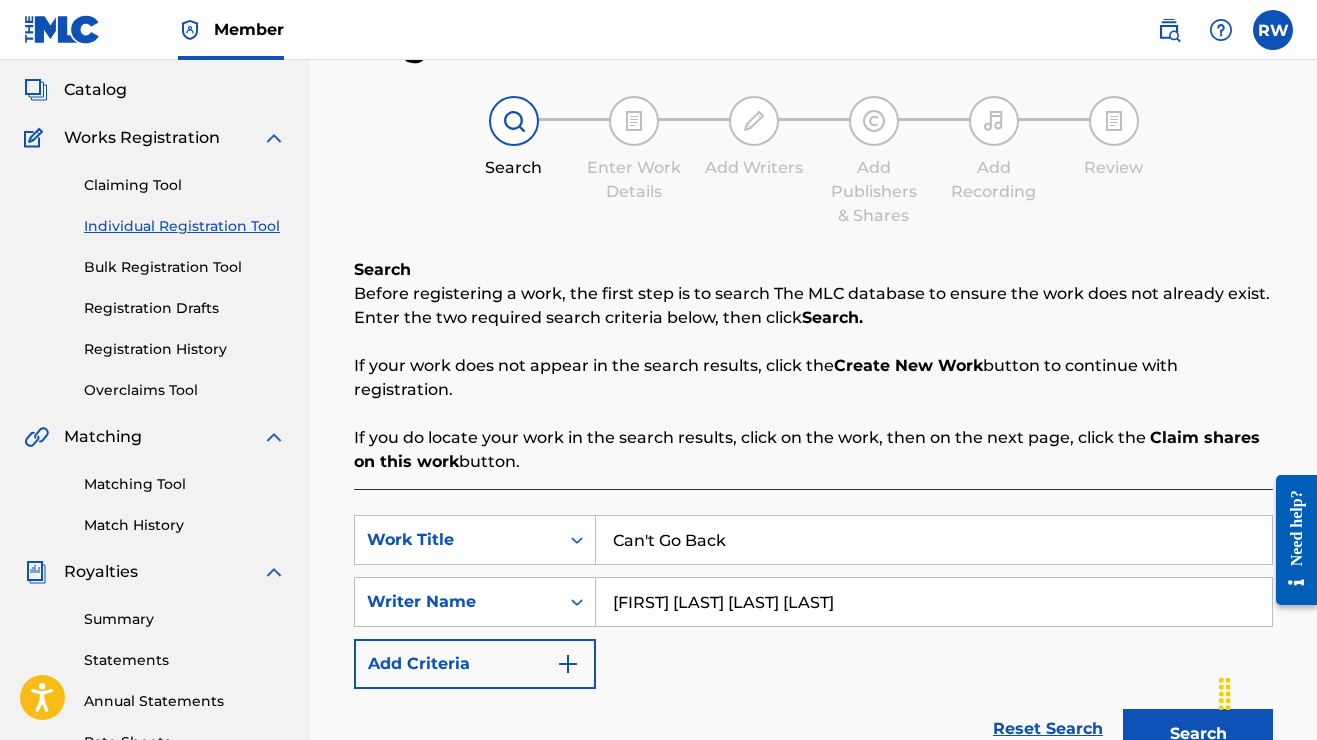 scroll, scrollTop: 98, scrollLeft: 0, axis: vertical 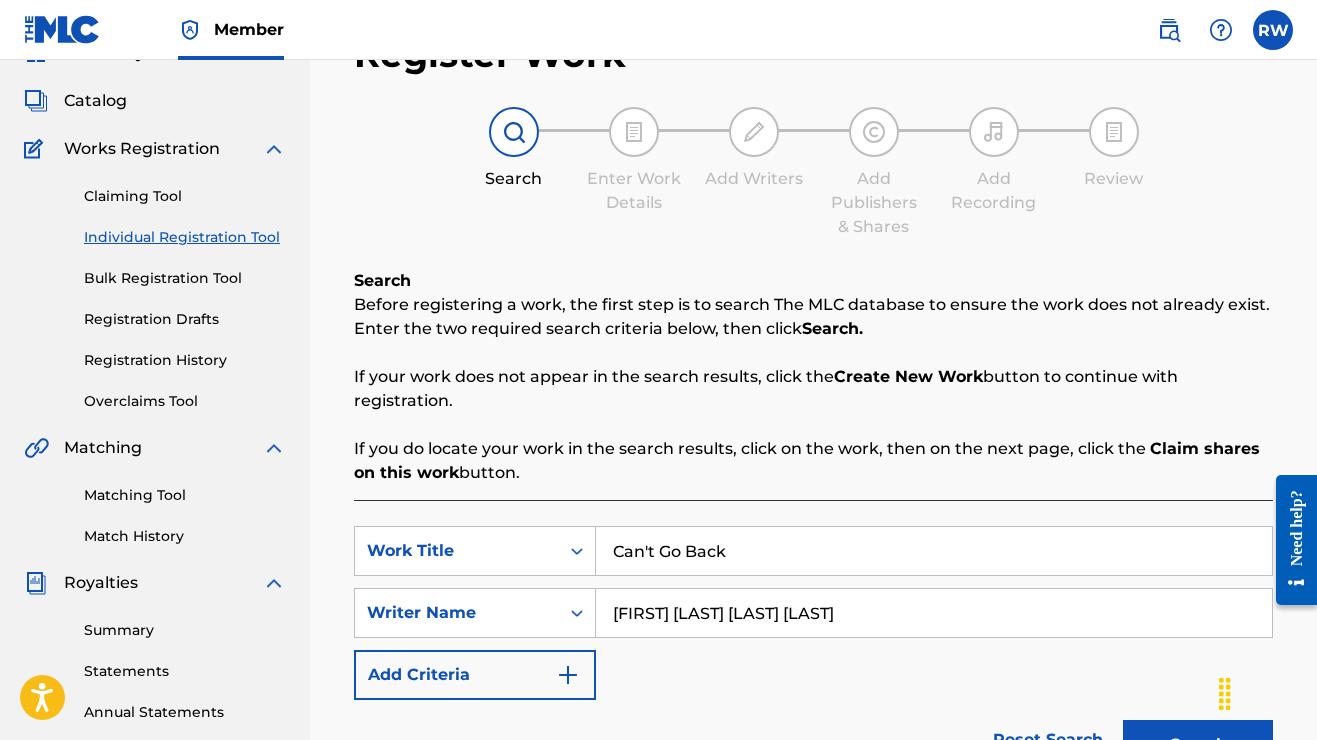 click at bounding box center (634, 132) 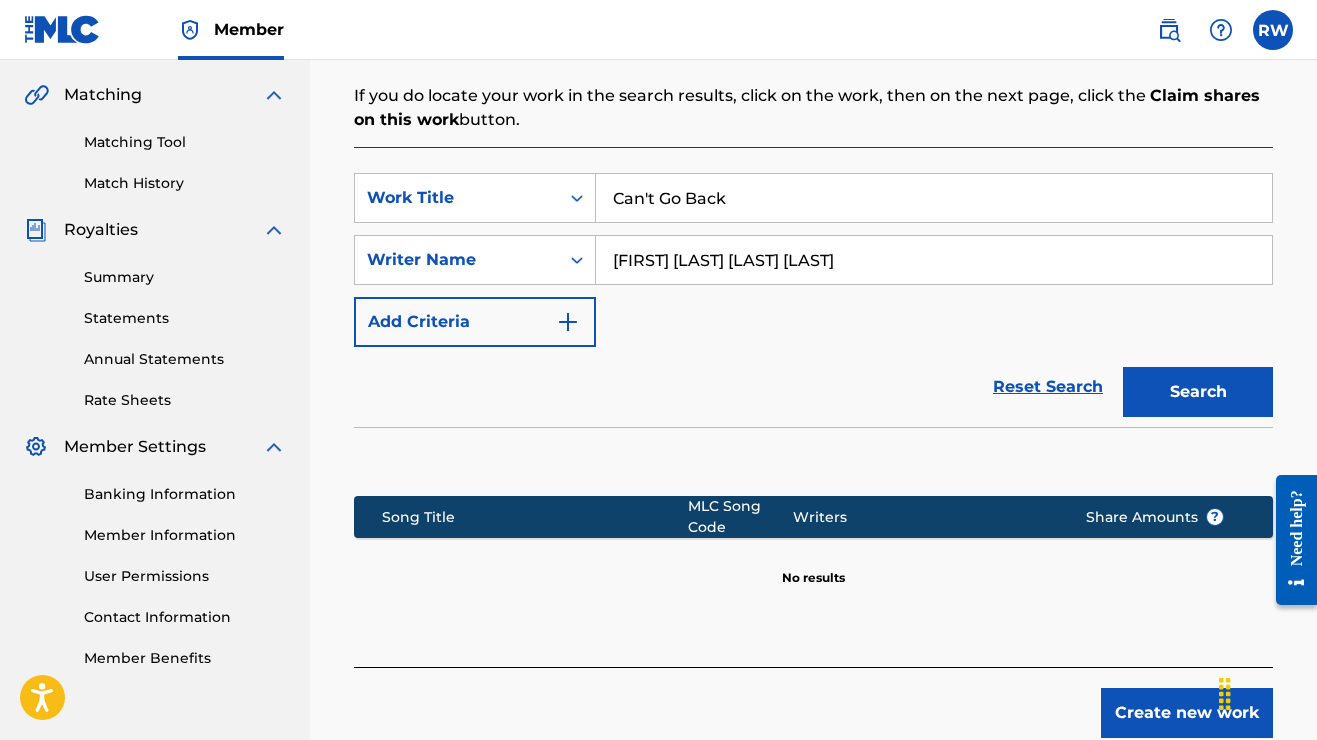 scroll, scrollTop: 494, scrollLeft: 0, axis: vertical 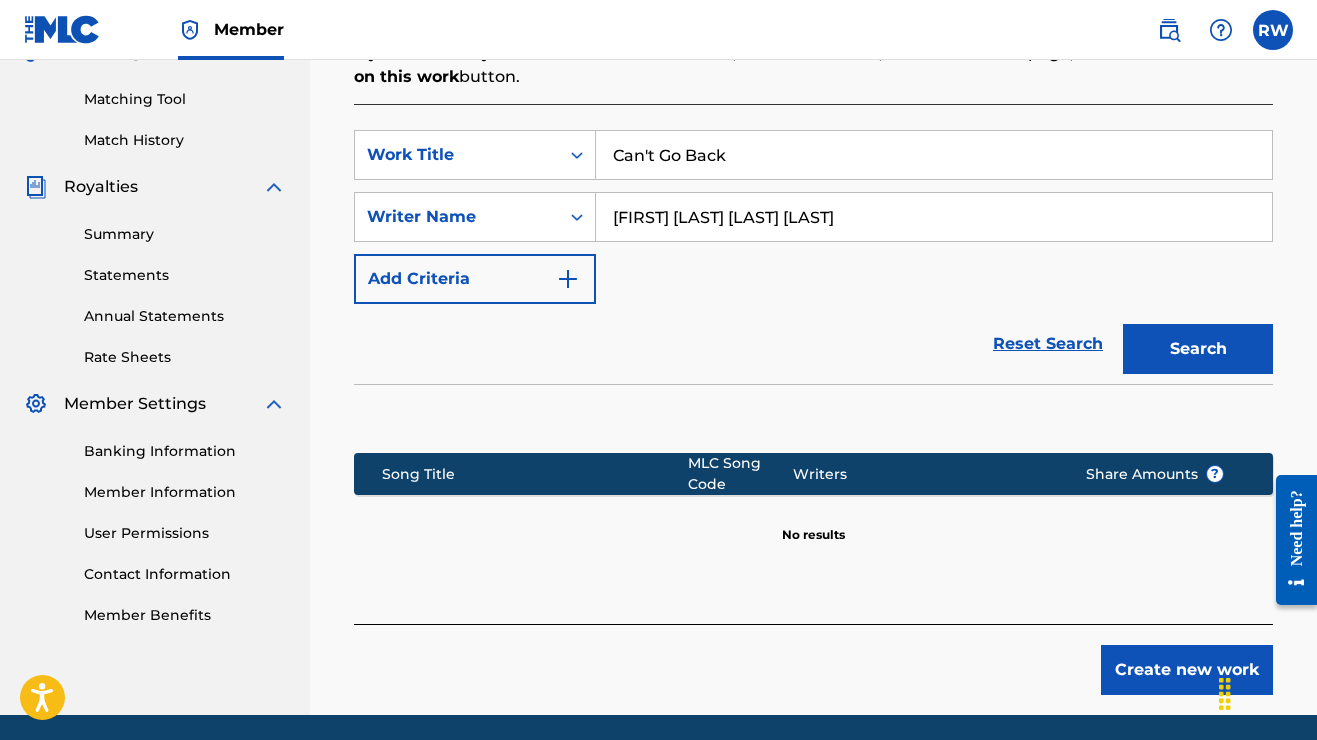 click on "Create new work" at bounding box center [1187, 670] 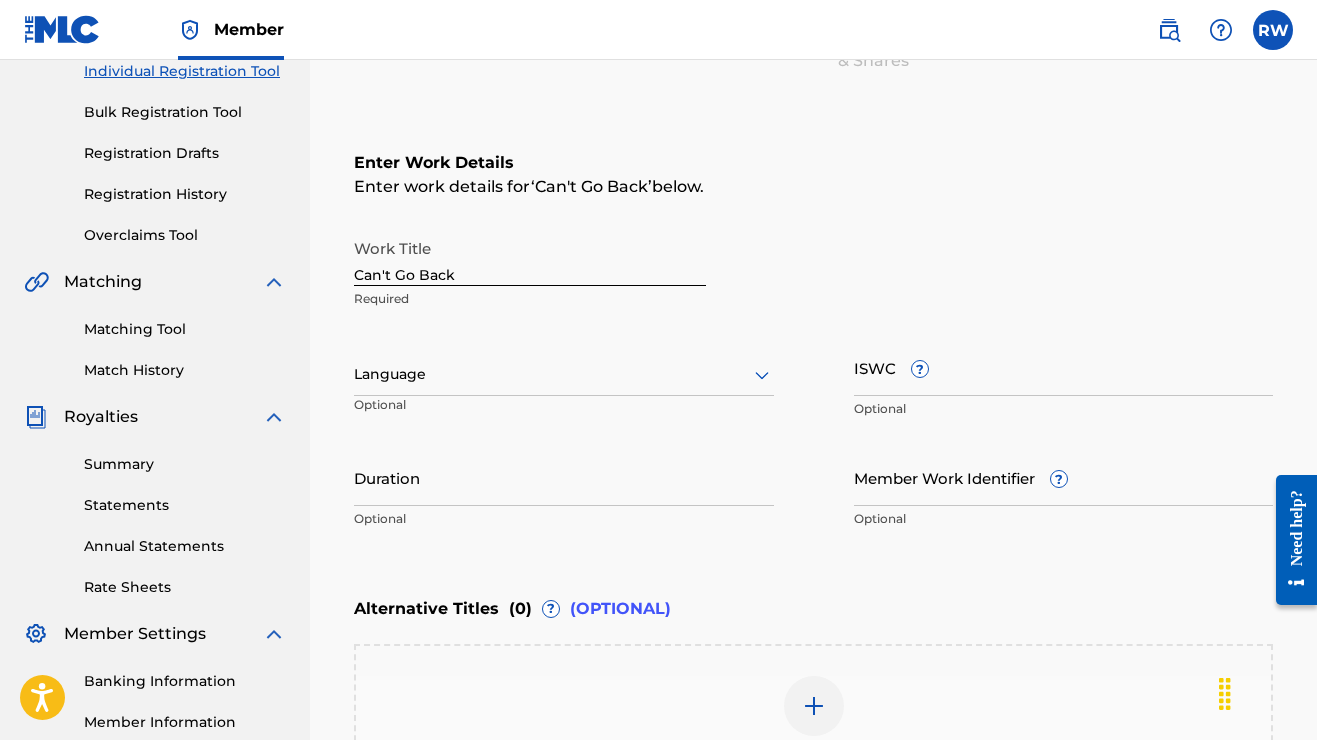 scroll, scrollTop: 259, scrollLeft: 0, axis: vertical 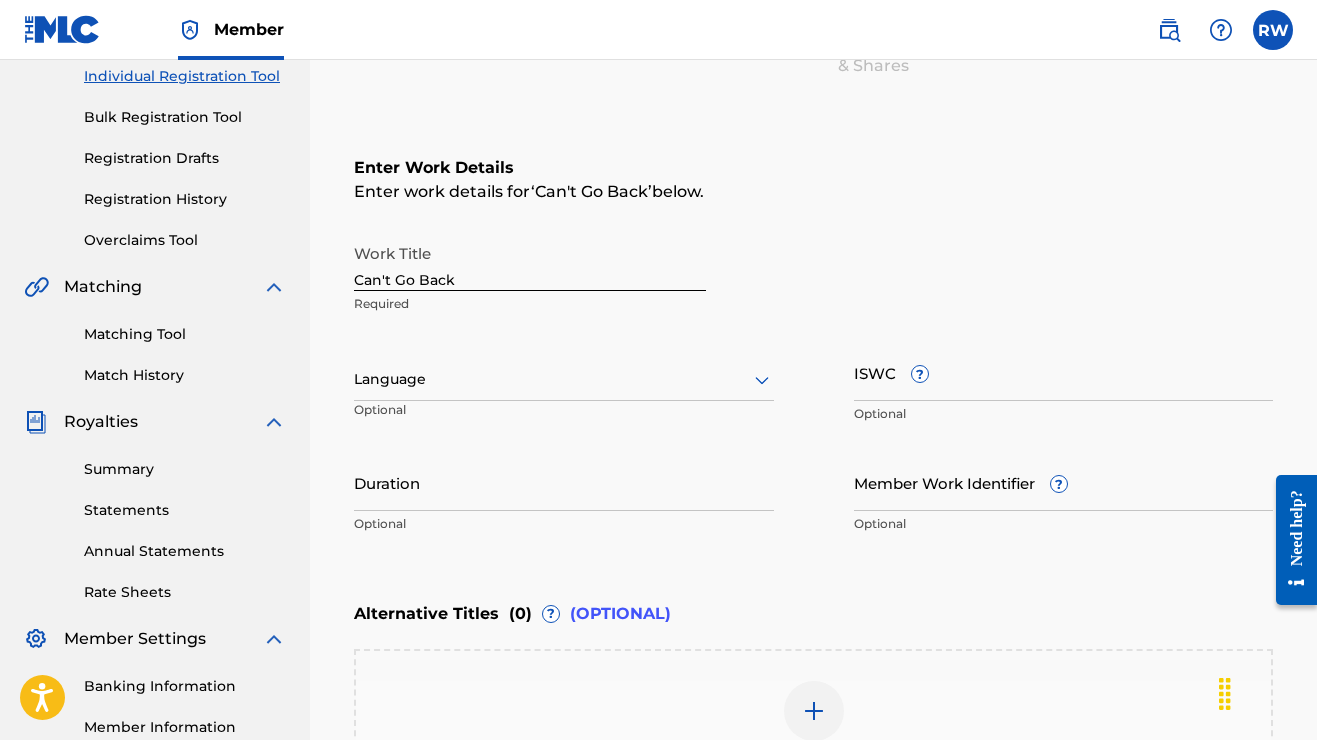 click at bounding box center [564, 379] 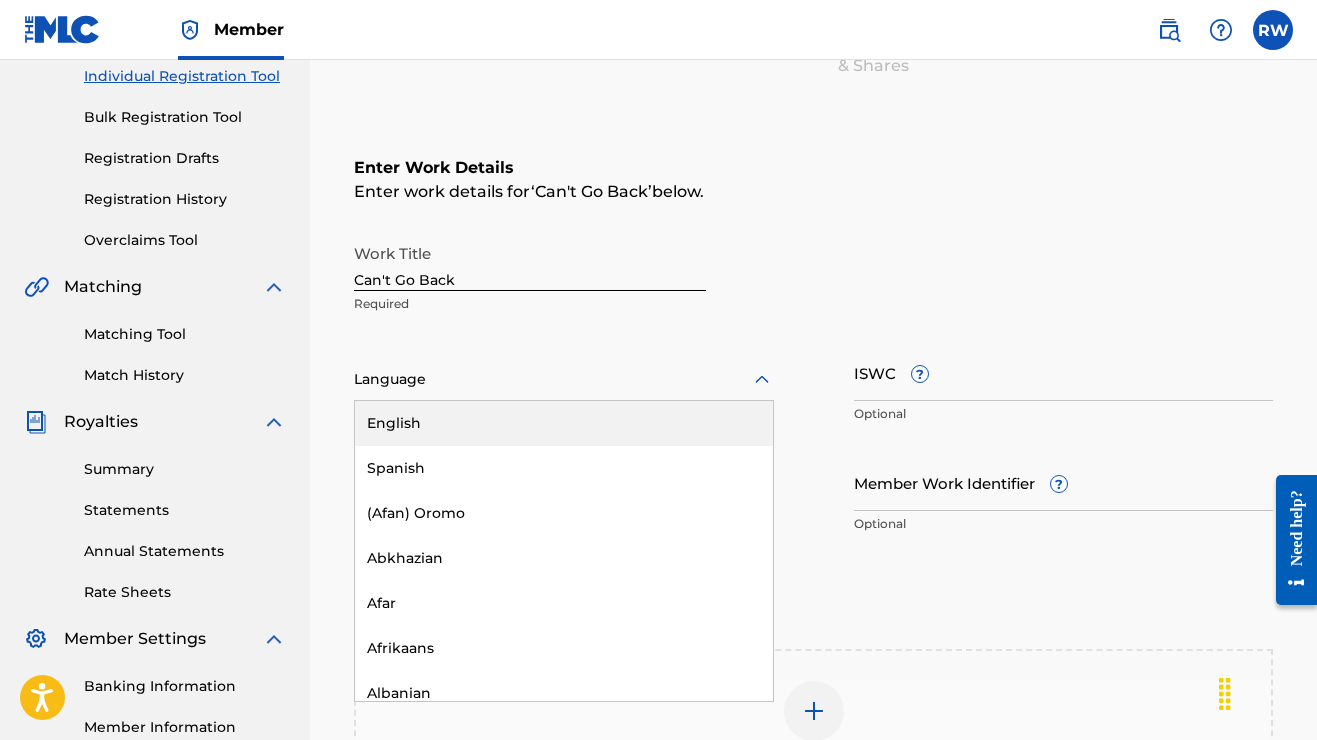 click on "English" at bounding box center [564, 423] 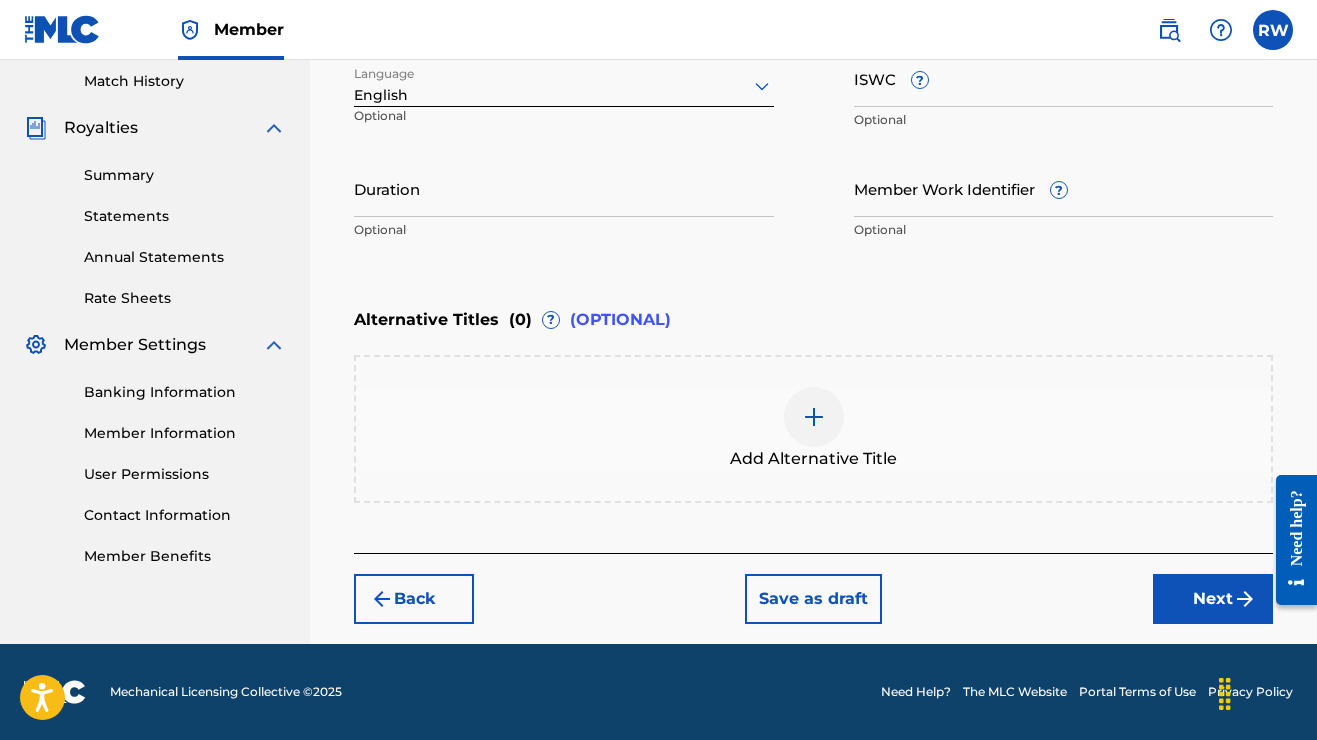 click on "Next" at bounding box center (1213, 599) 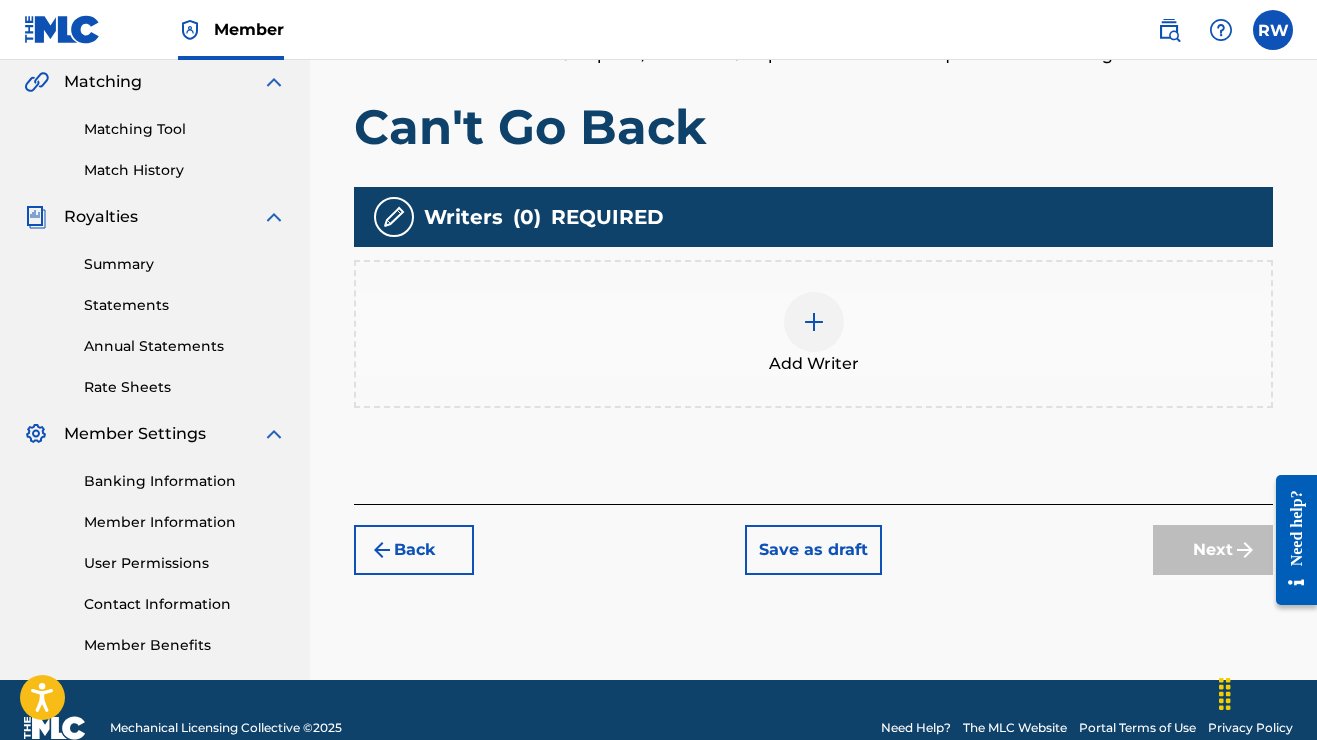 scroll, scrollTop: 461, scrollLeft: 0, axis: vertical 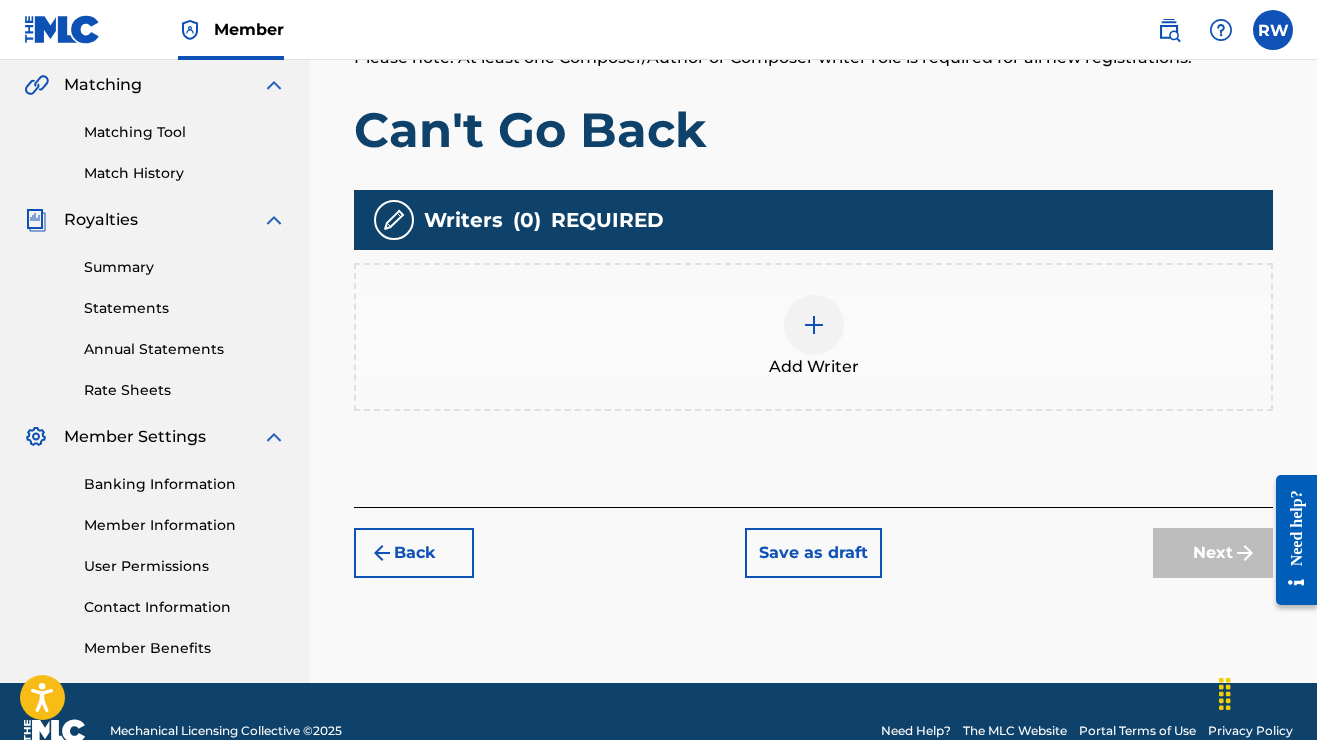click at bounding box center [814, 325] 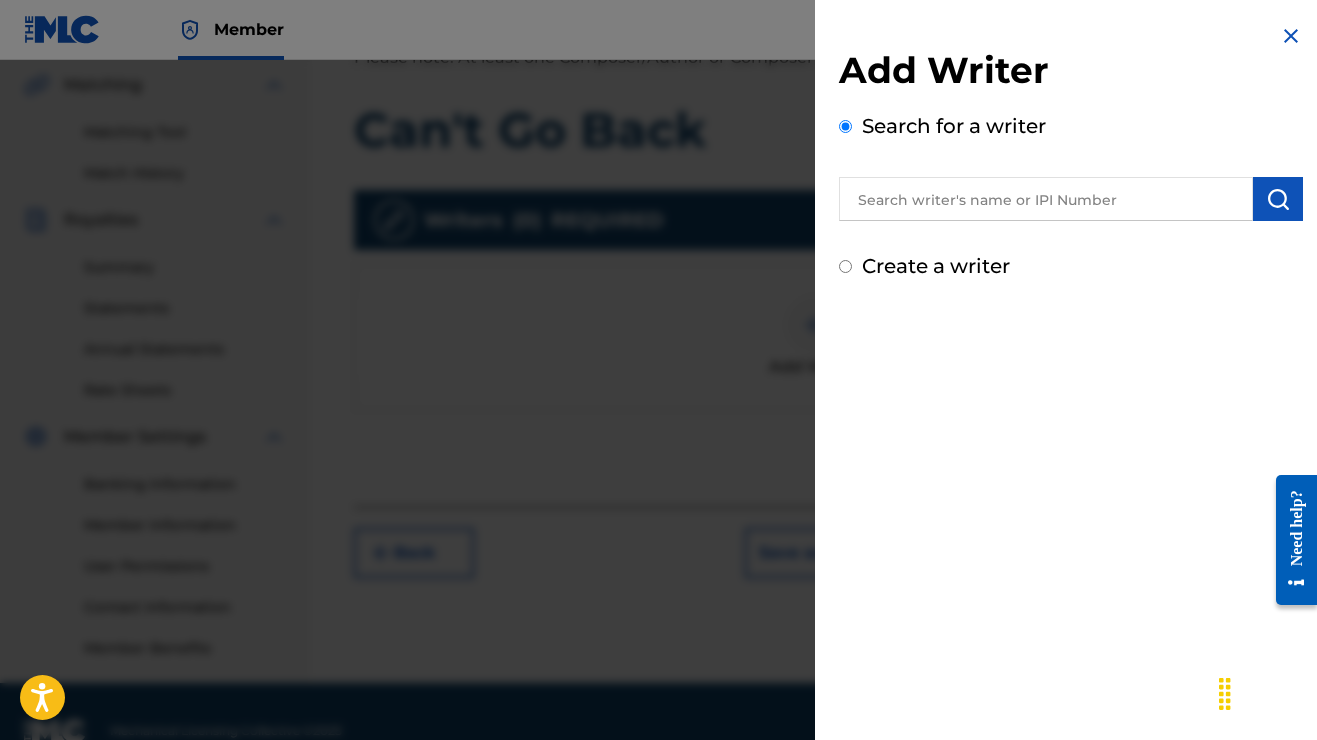 click at bounding box center [1046, 199] 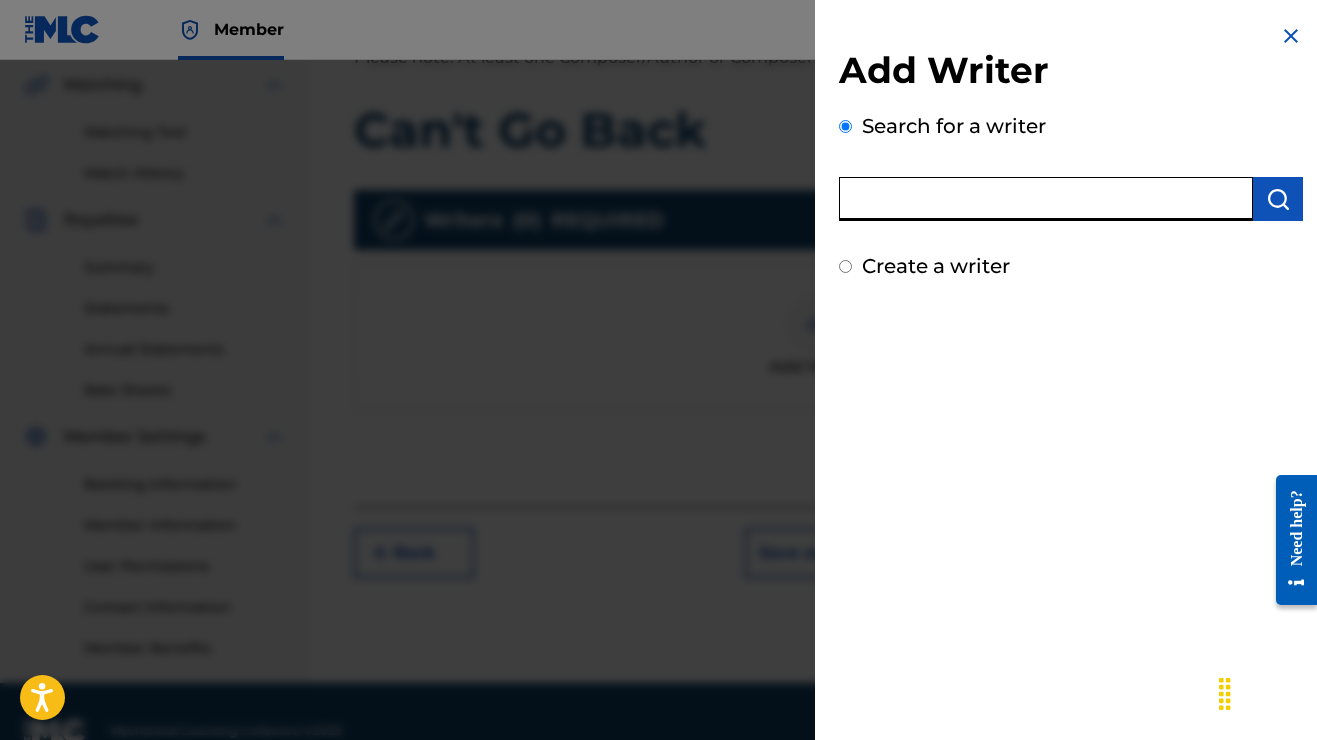 paste on "[PHONE]" 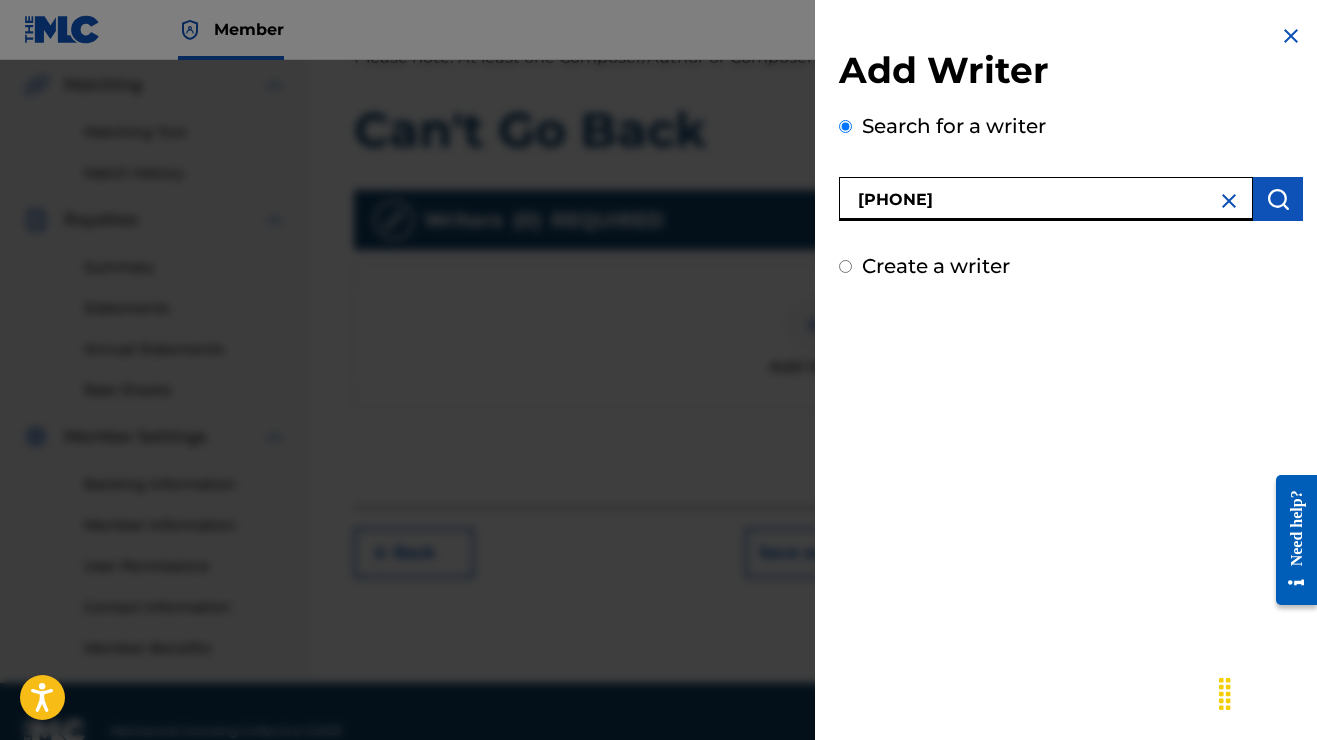 click at bounding box center (1278, 199) 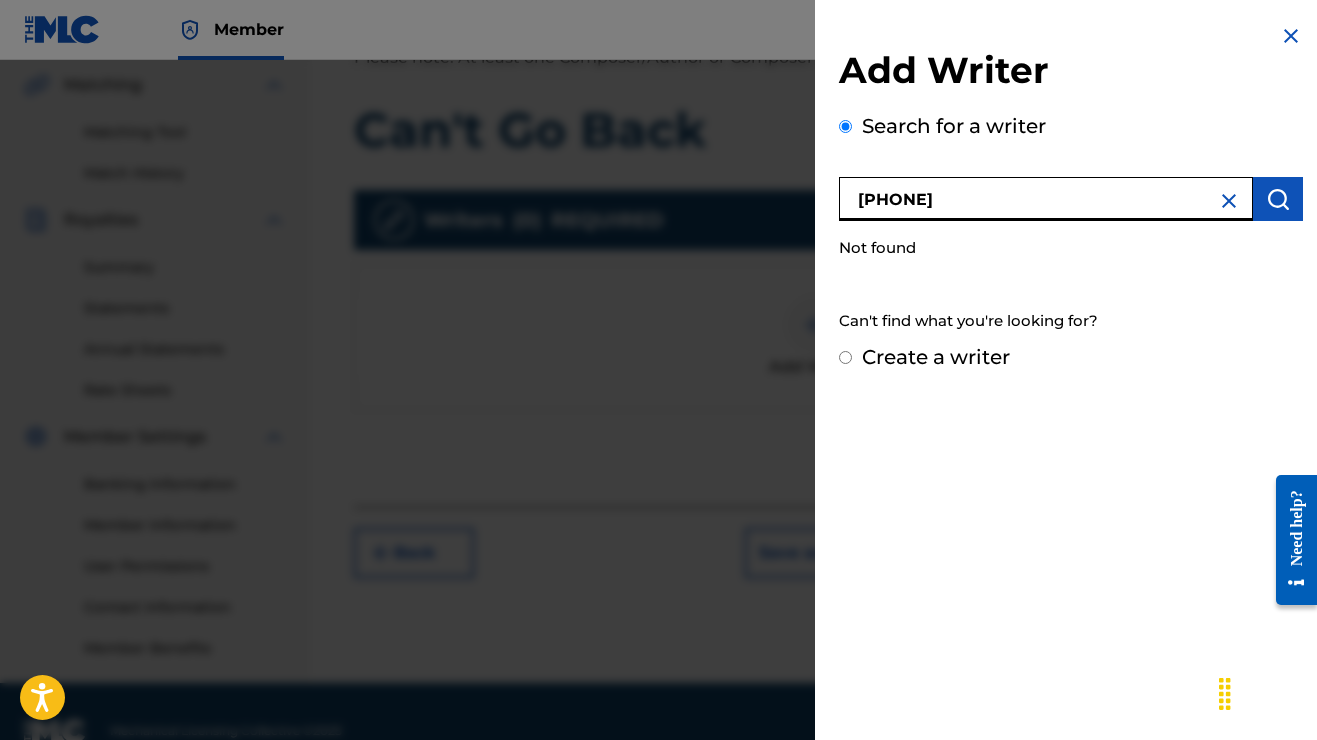 click on "[PHONE]" at bounding box center [1046, 199] 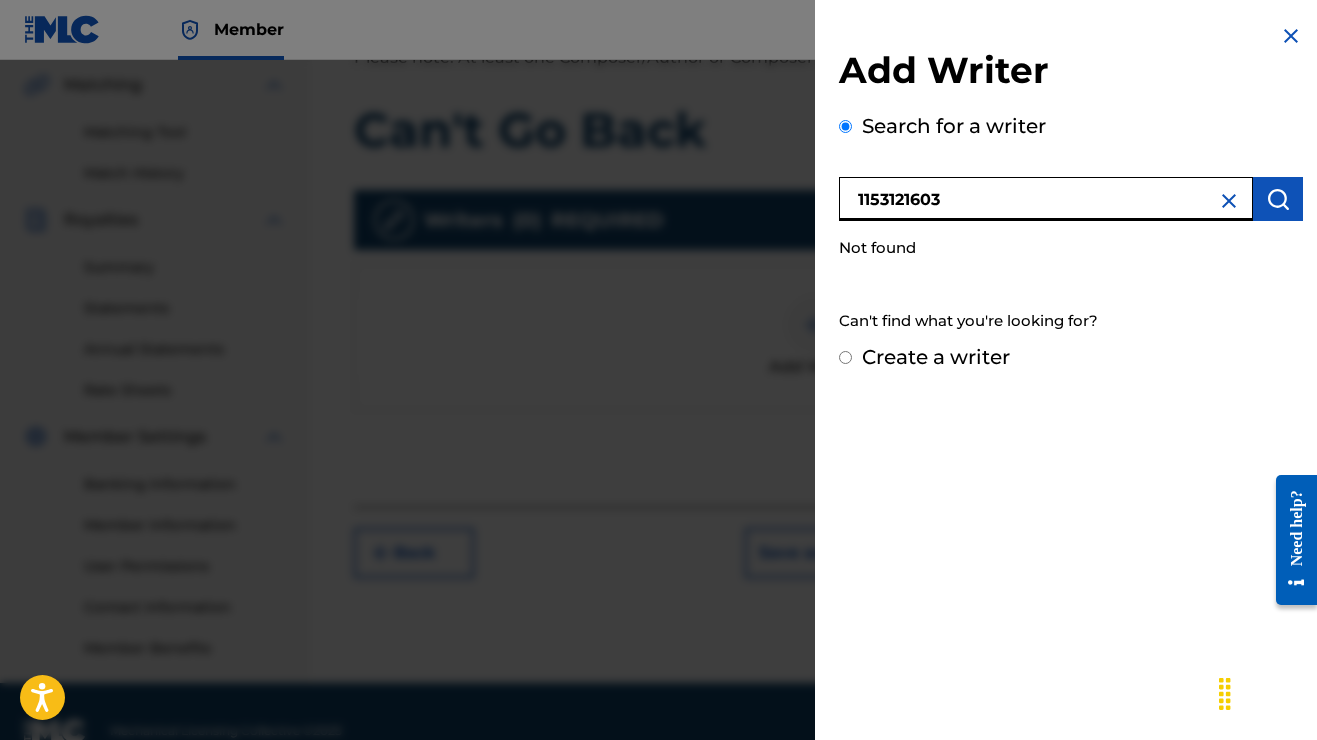 type on "1153121603" 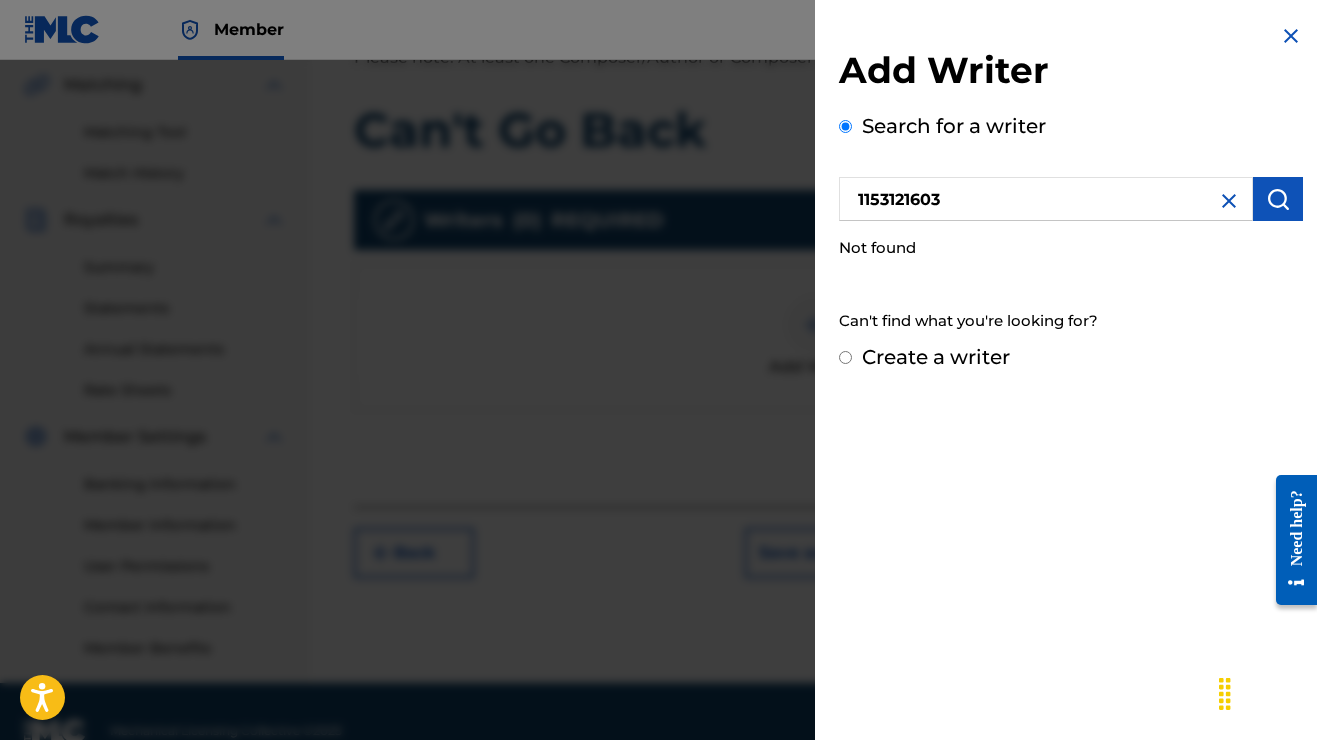 click at bounding box center [1229, 201] 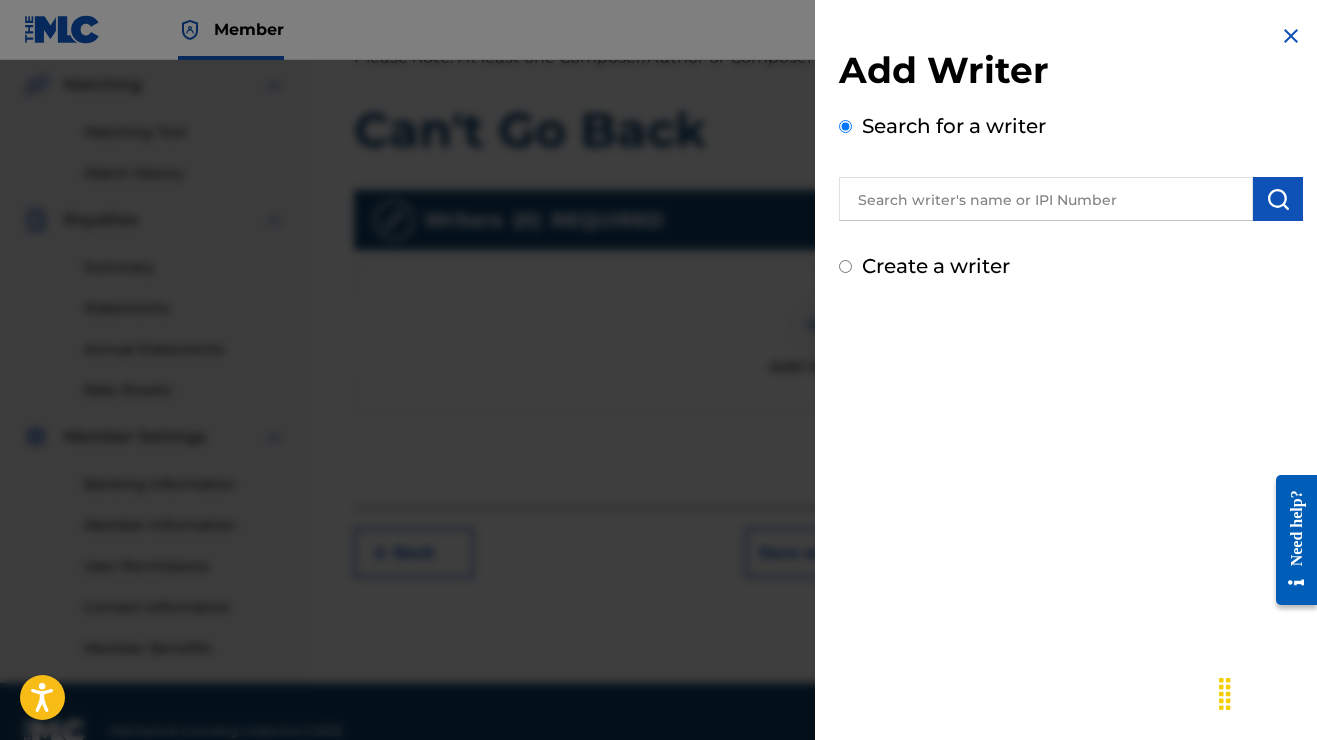 click at bounding box center (1046, 199) 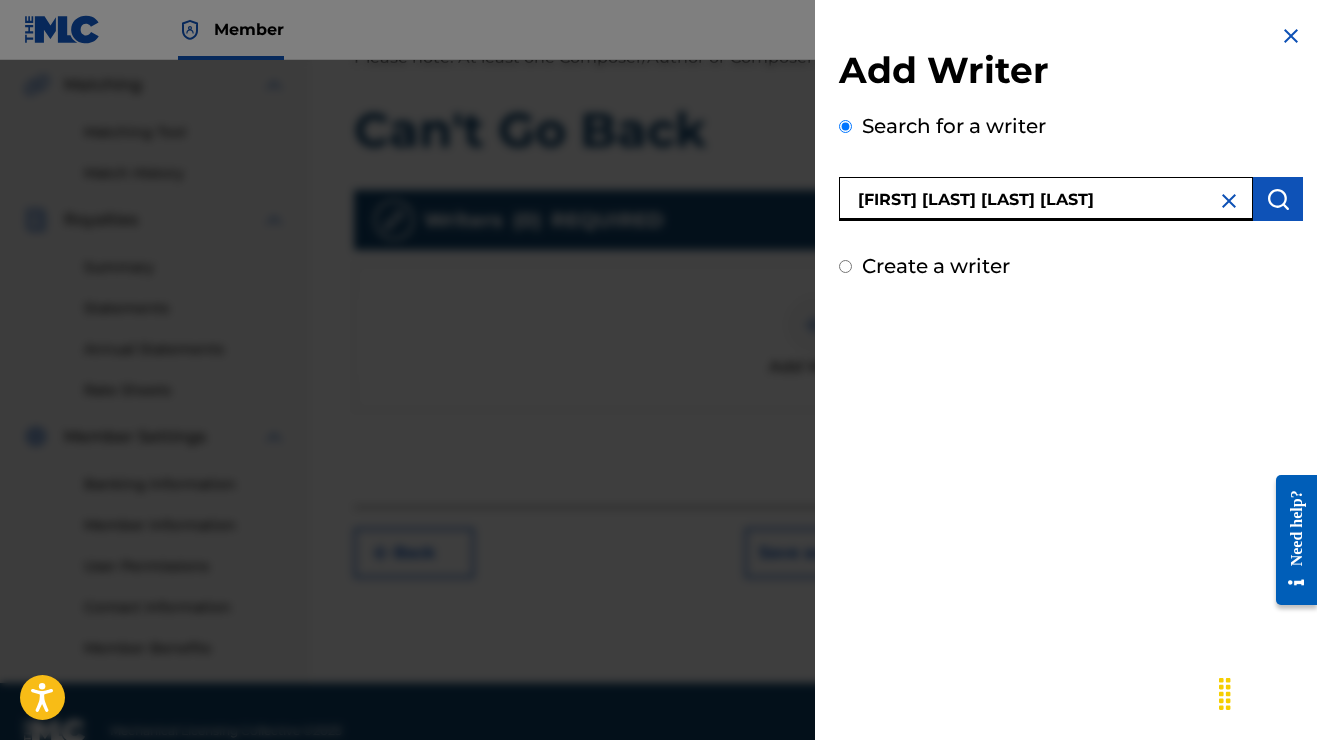 type on "[FIRST] [LAST] [LAST] [LAST]" 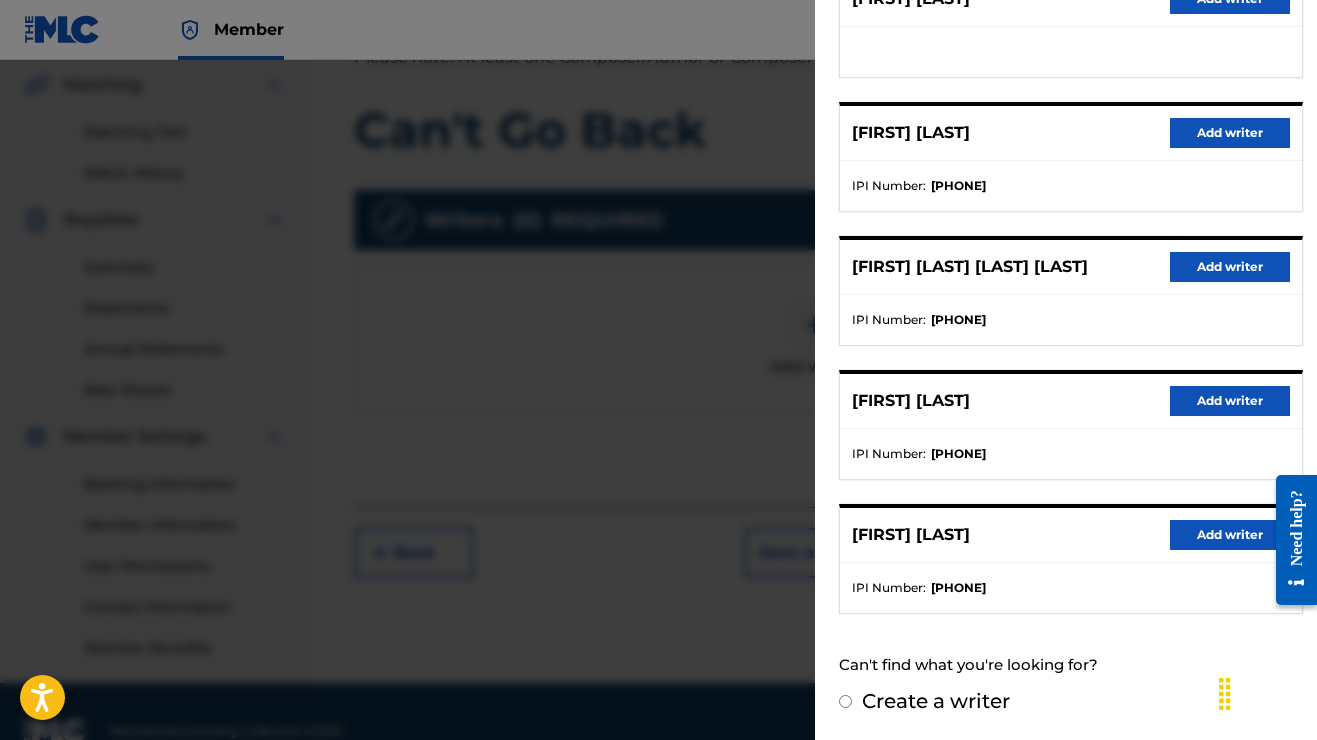 scroll, scrollTop: 301, scrollLeft: 0, axis: vertical 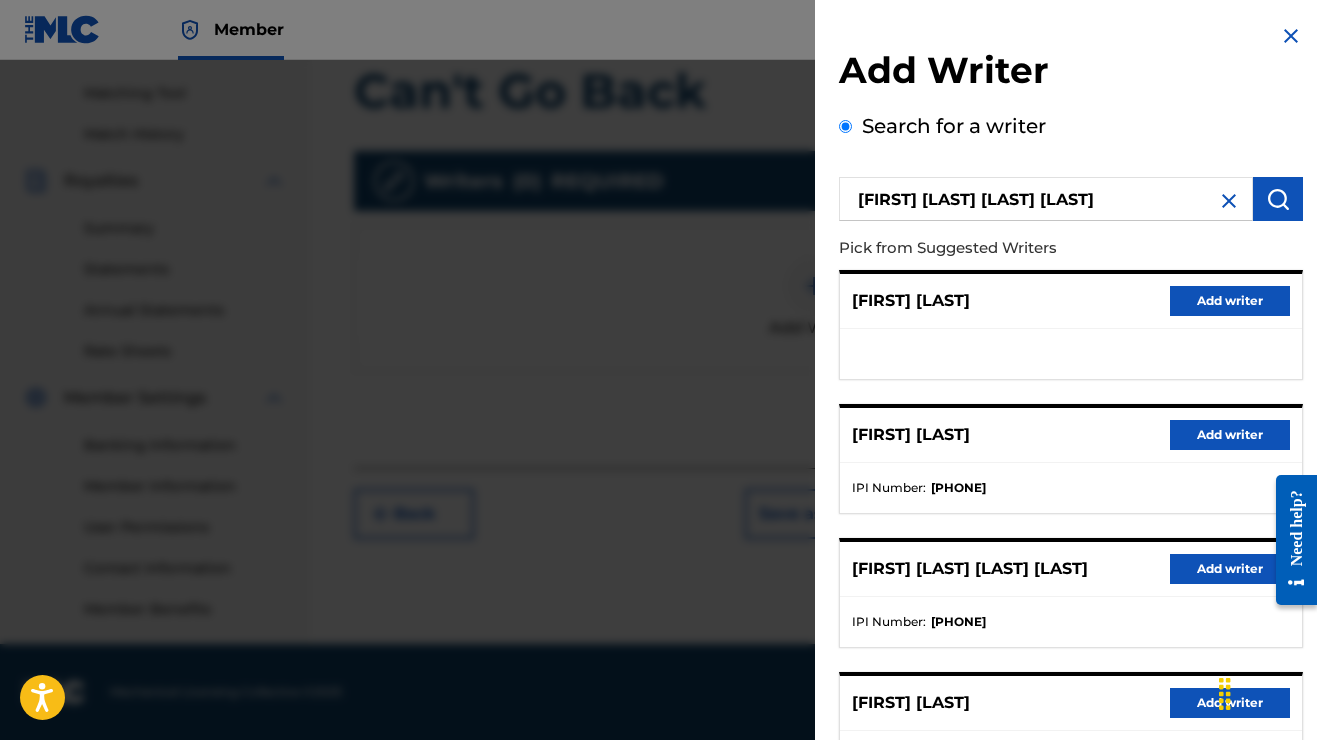 click at bounding box center (1229, 201) 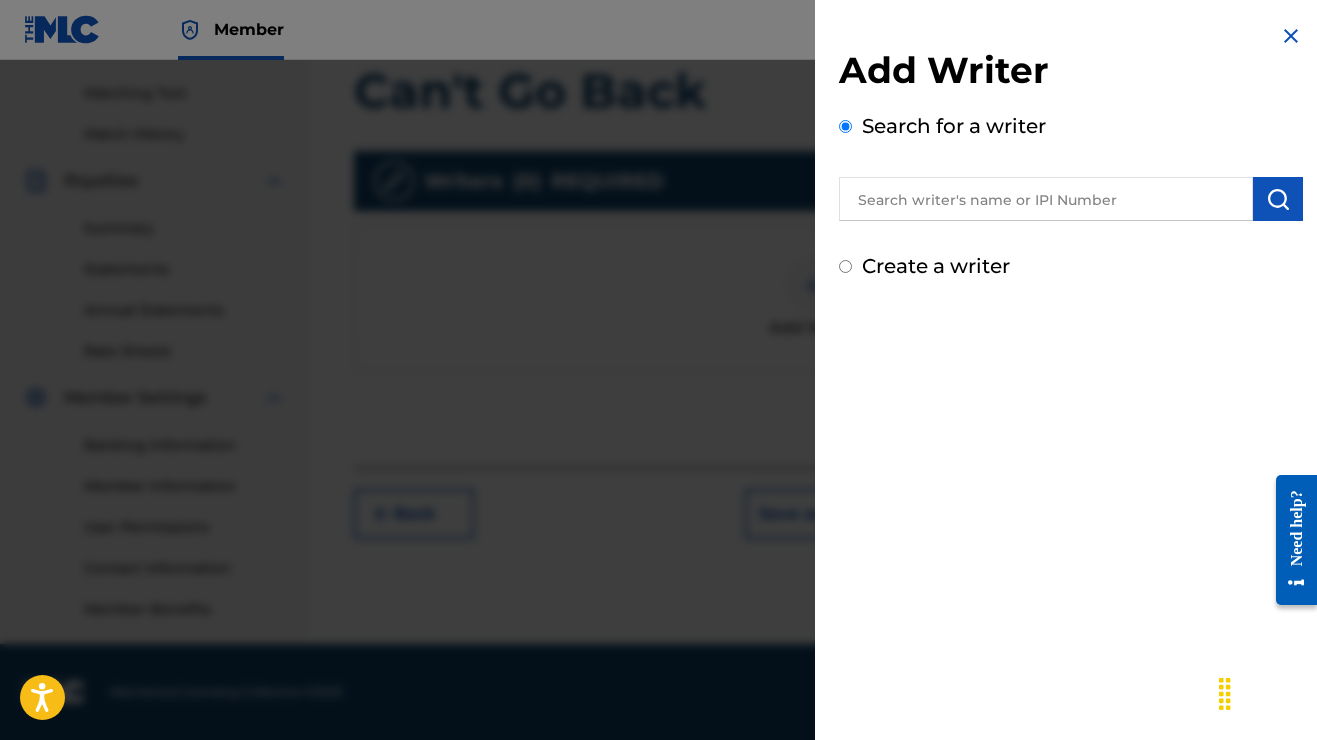 click at bounding box center (1046, 199) 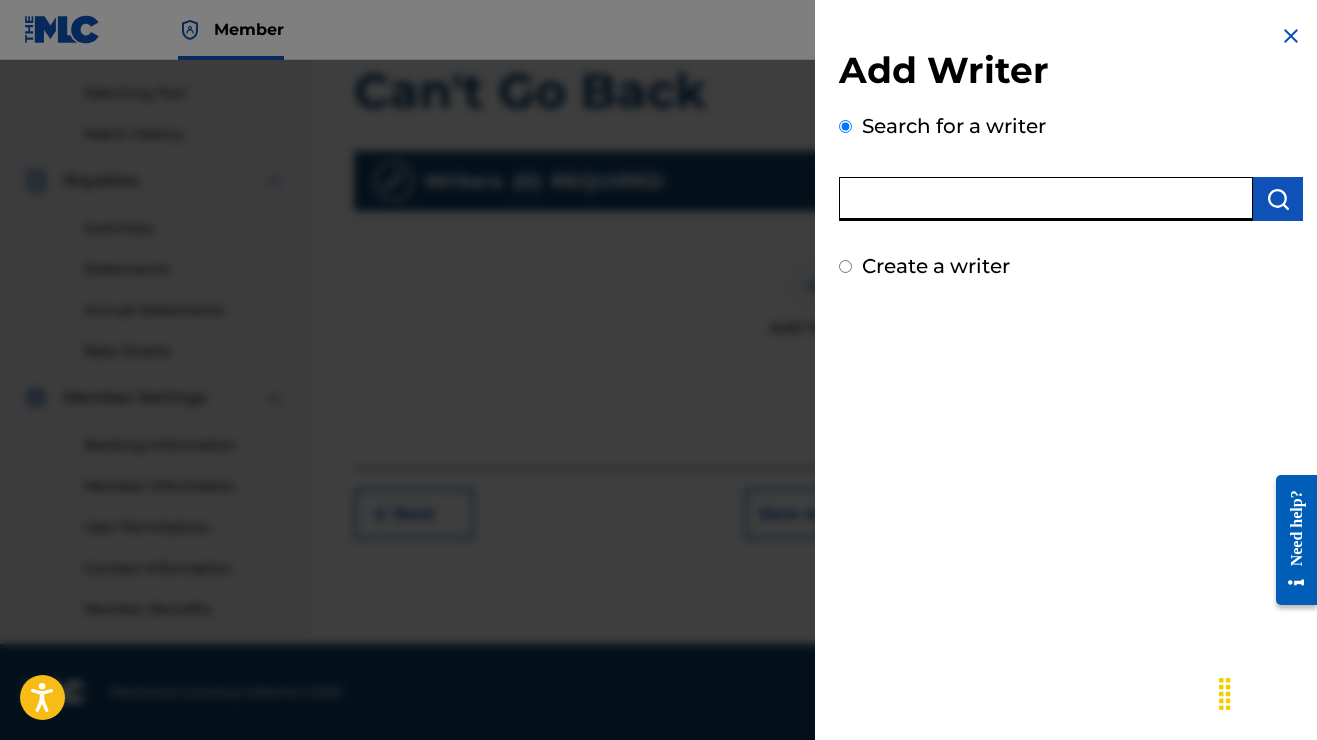 paste on "[PHONE]" 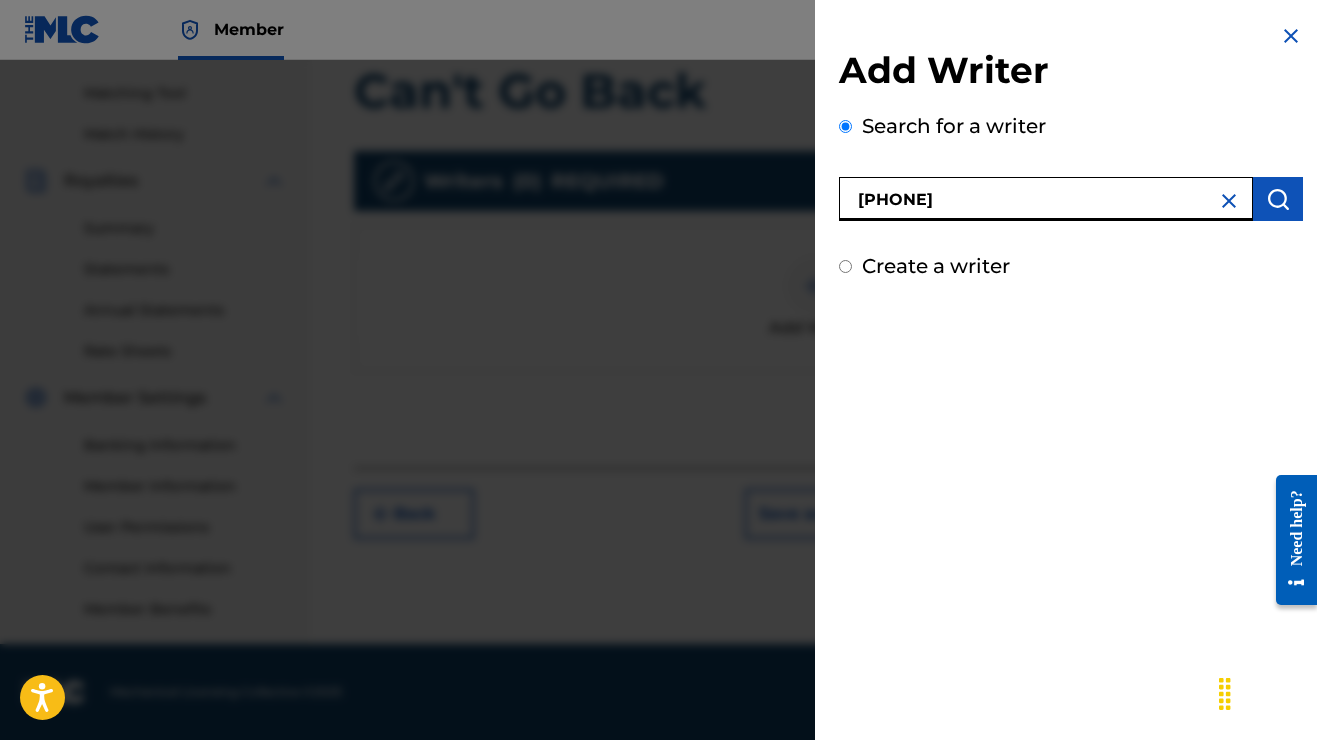 type on "[PHONE]" 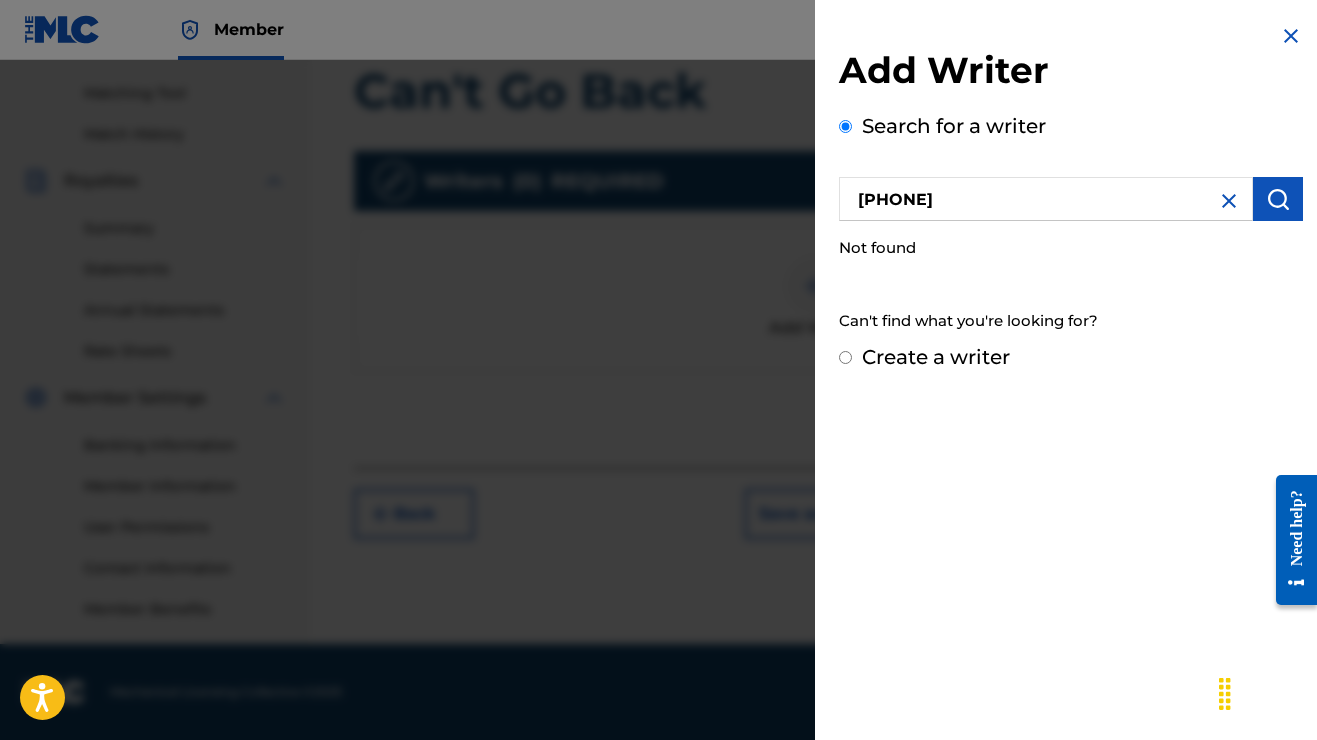 click on "Create a writer" at bounding box center (845, 357) 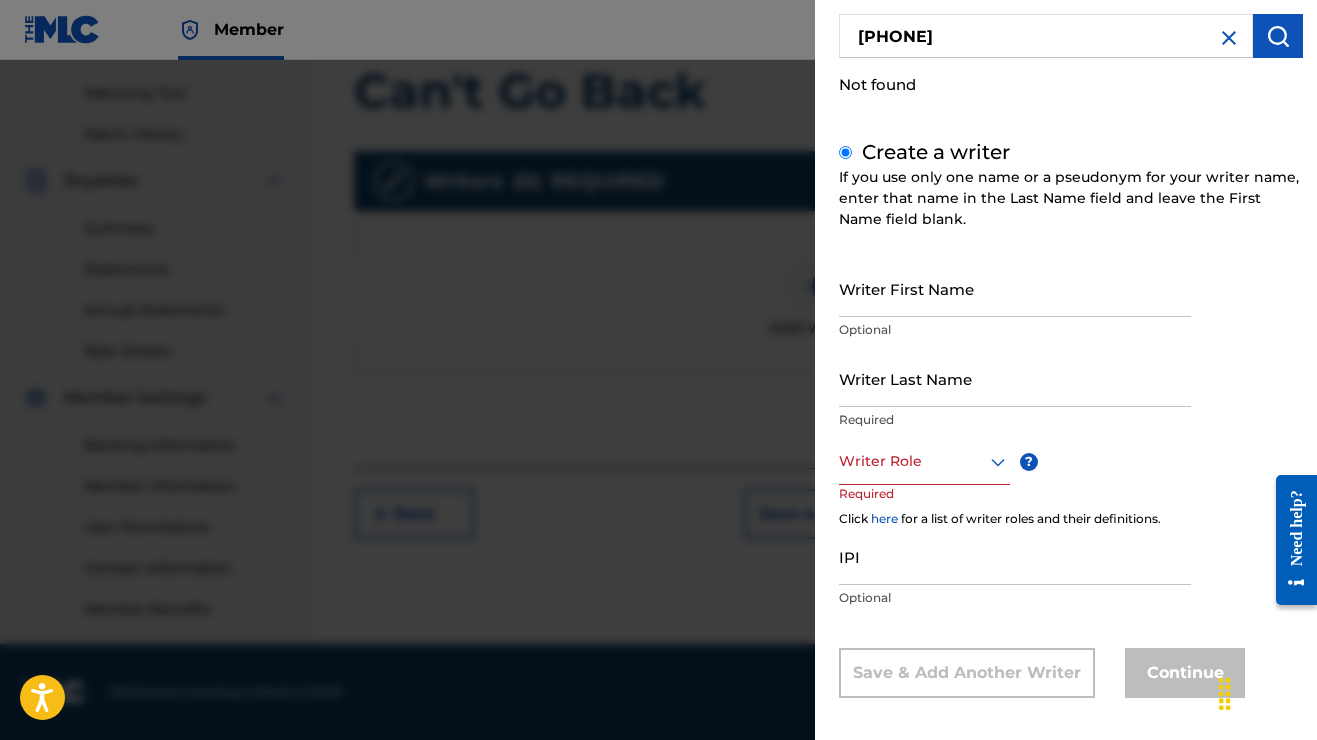 scroll, scrollTop: 171, scrollLeft: 0, axis: vertical 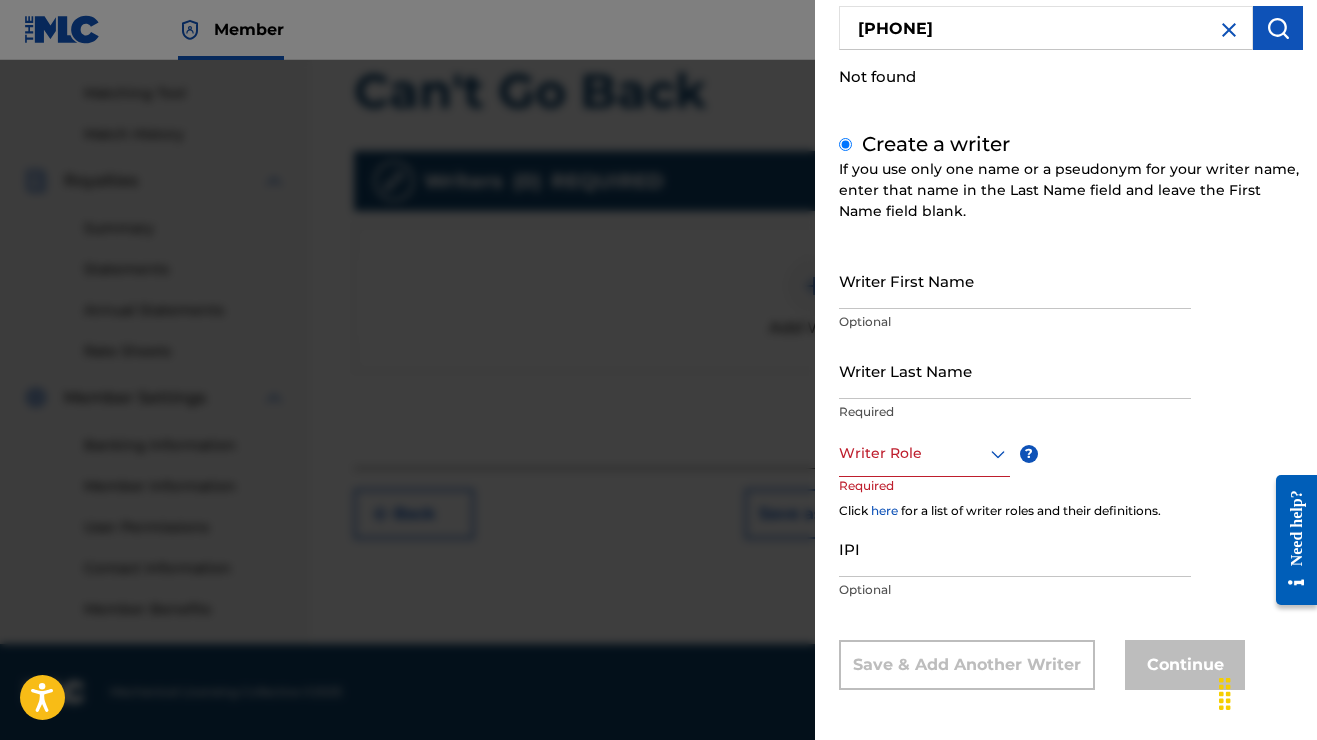 click on "IPI" at bounding box center (1015, 548) 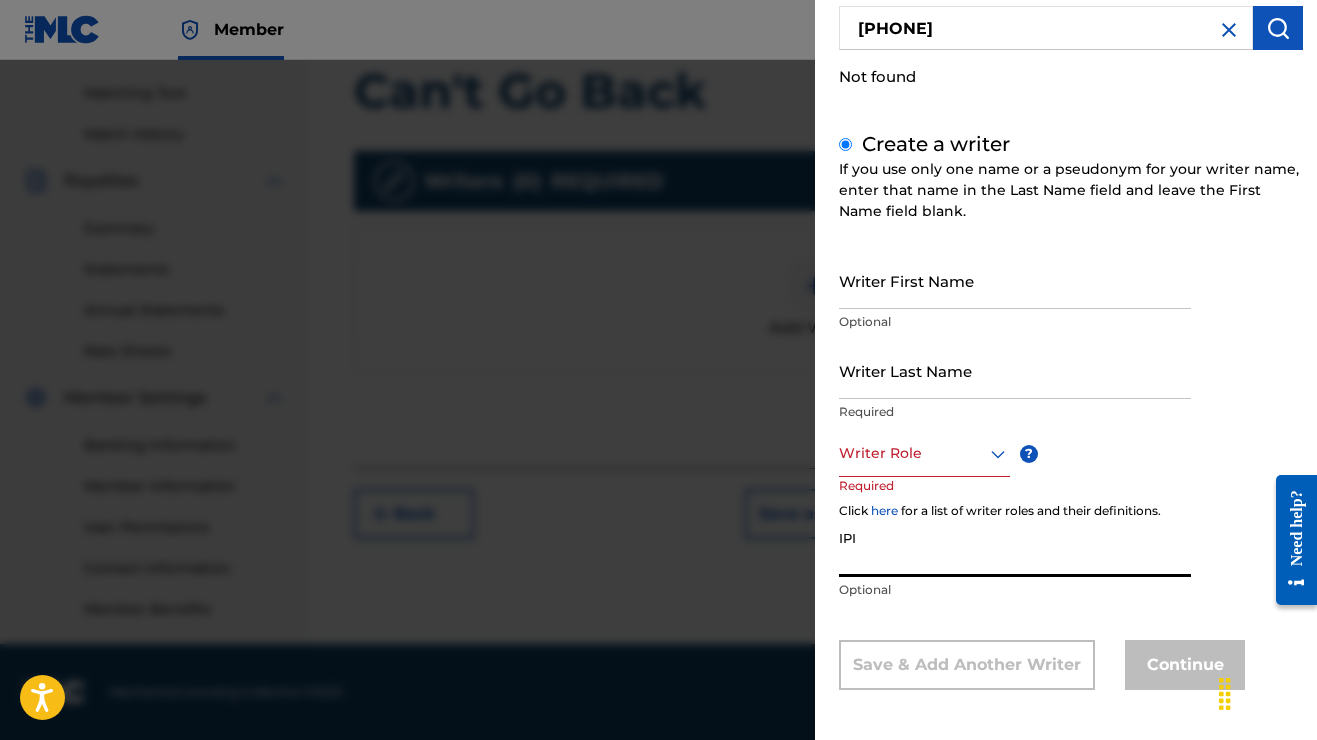 paste on "[PHONE]" 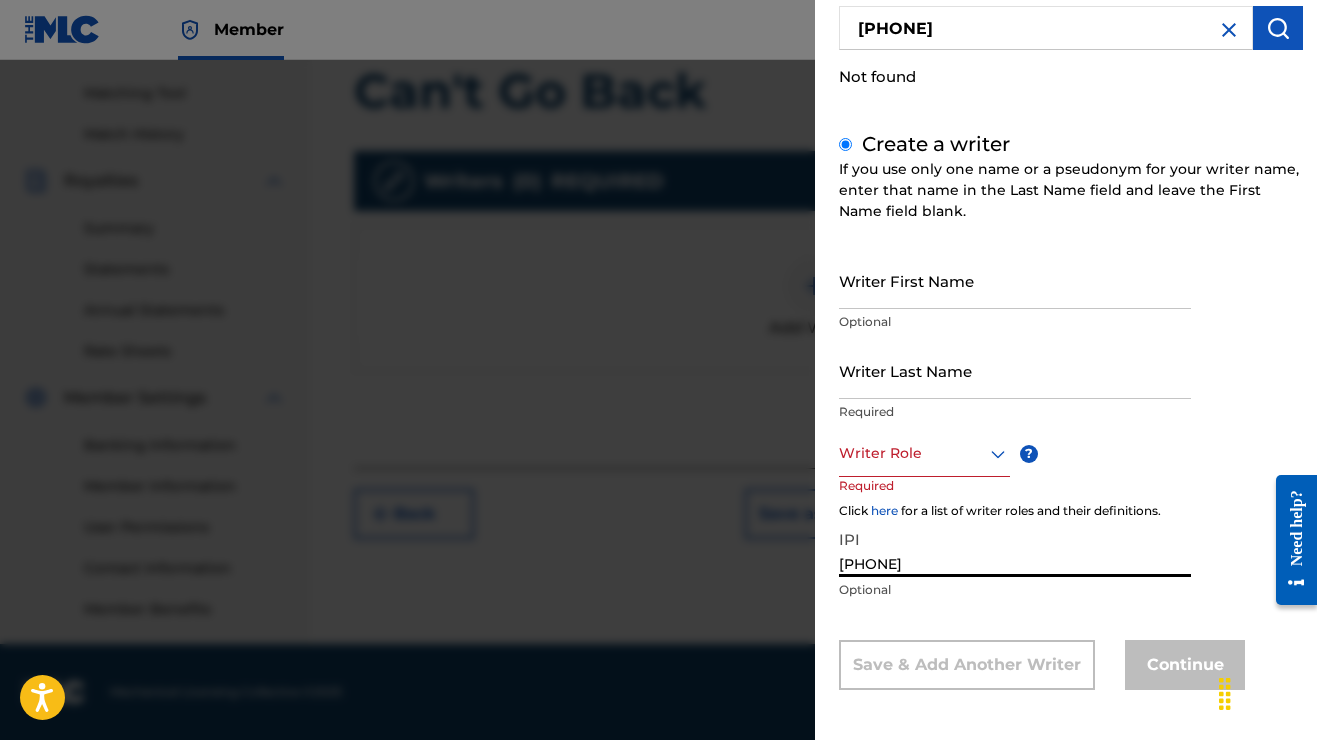 type on "[PHONE]" 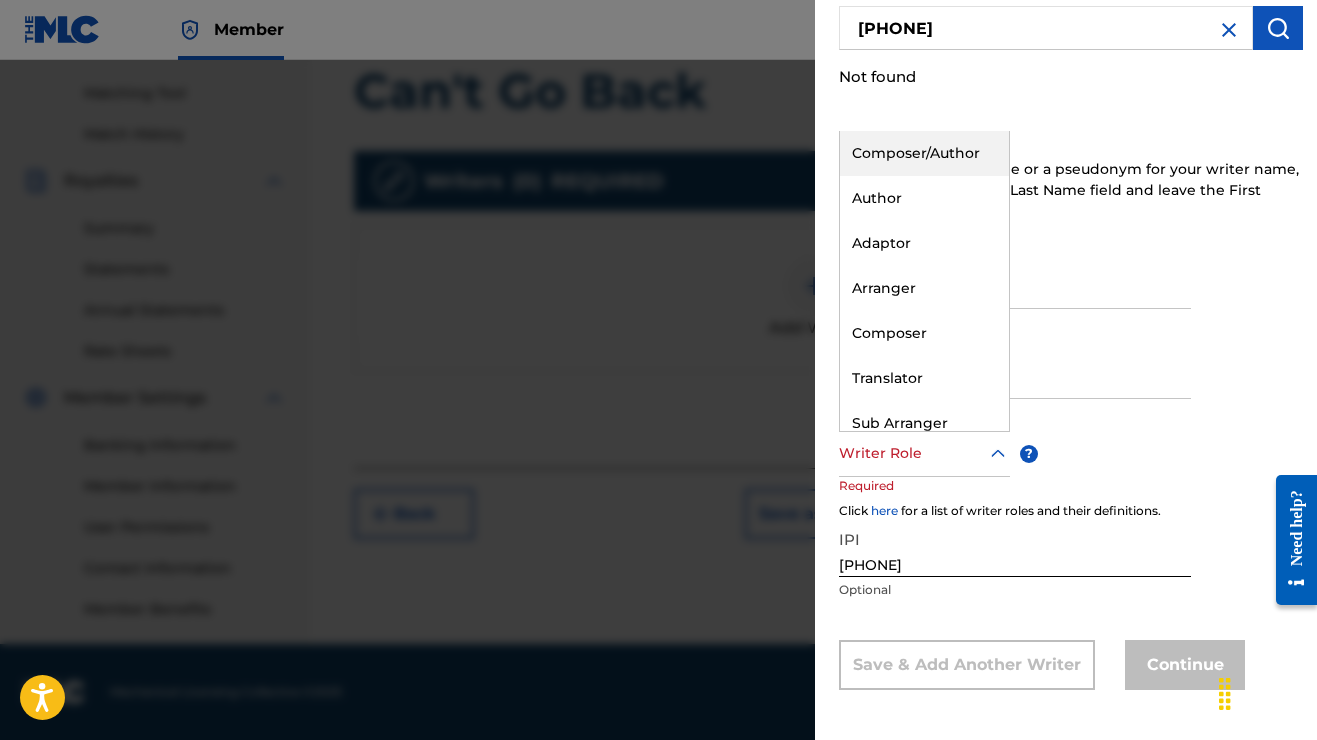click 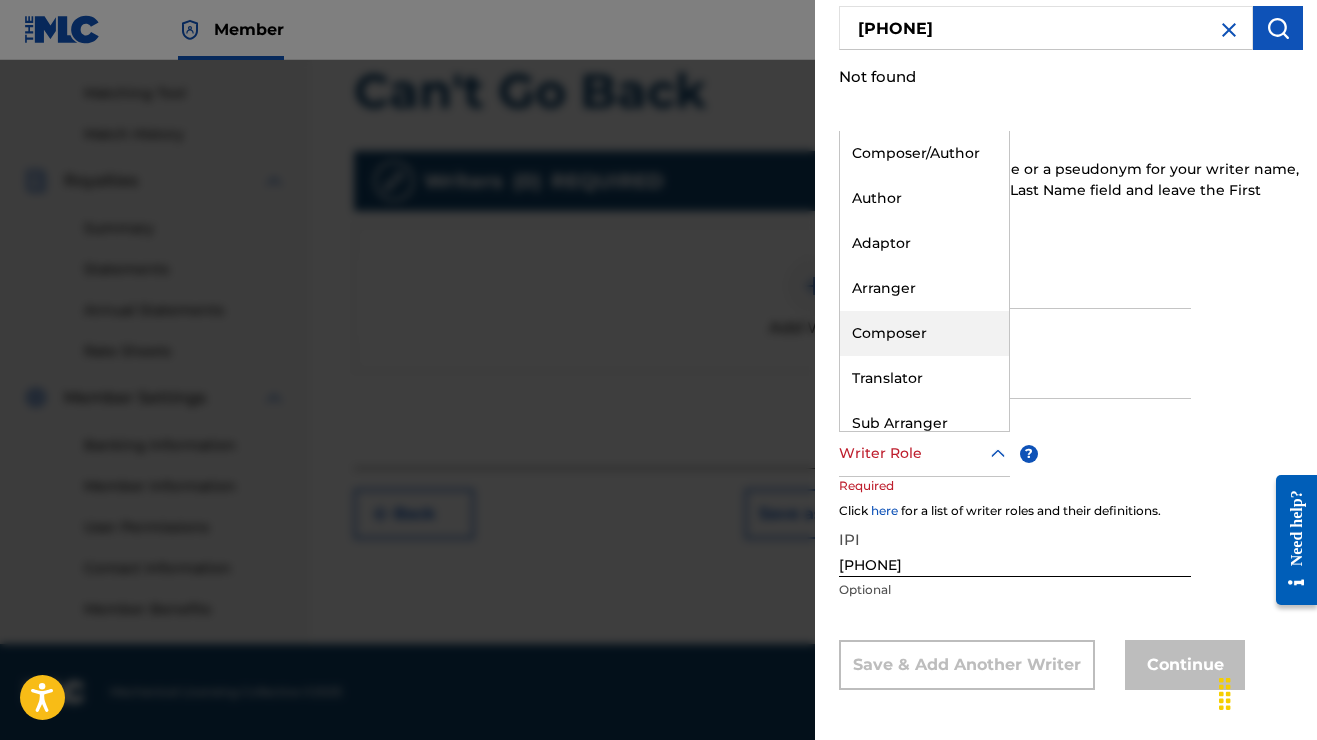 scroll, scrollTop: 0, scrollLeft: 0, axis: both 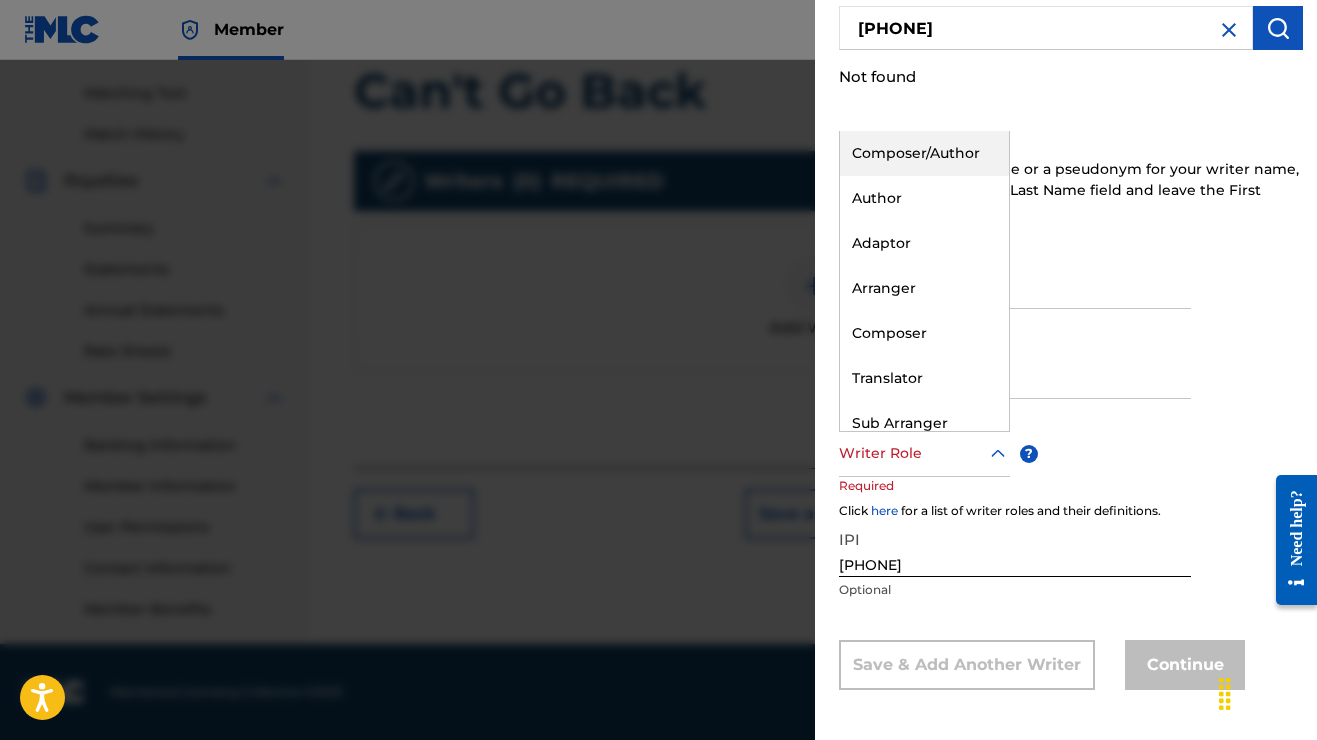click on "Composer/Author" at bounding box center (924, 153) 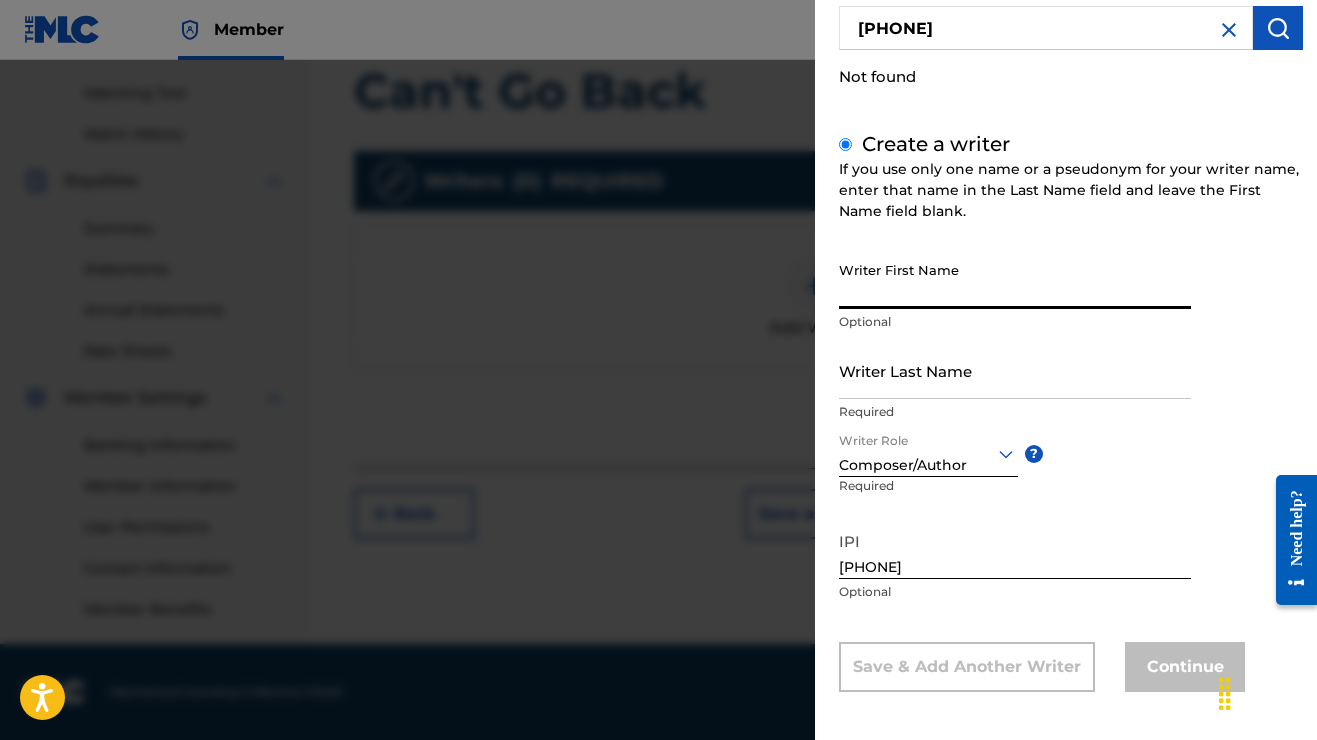 click on "Writer First Name" at bounding box center [1015, 280] 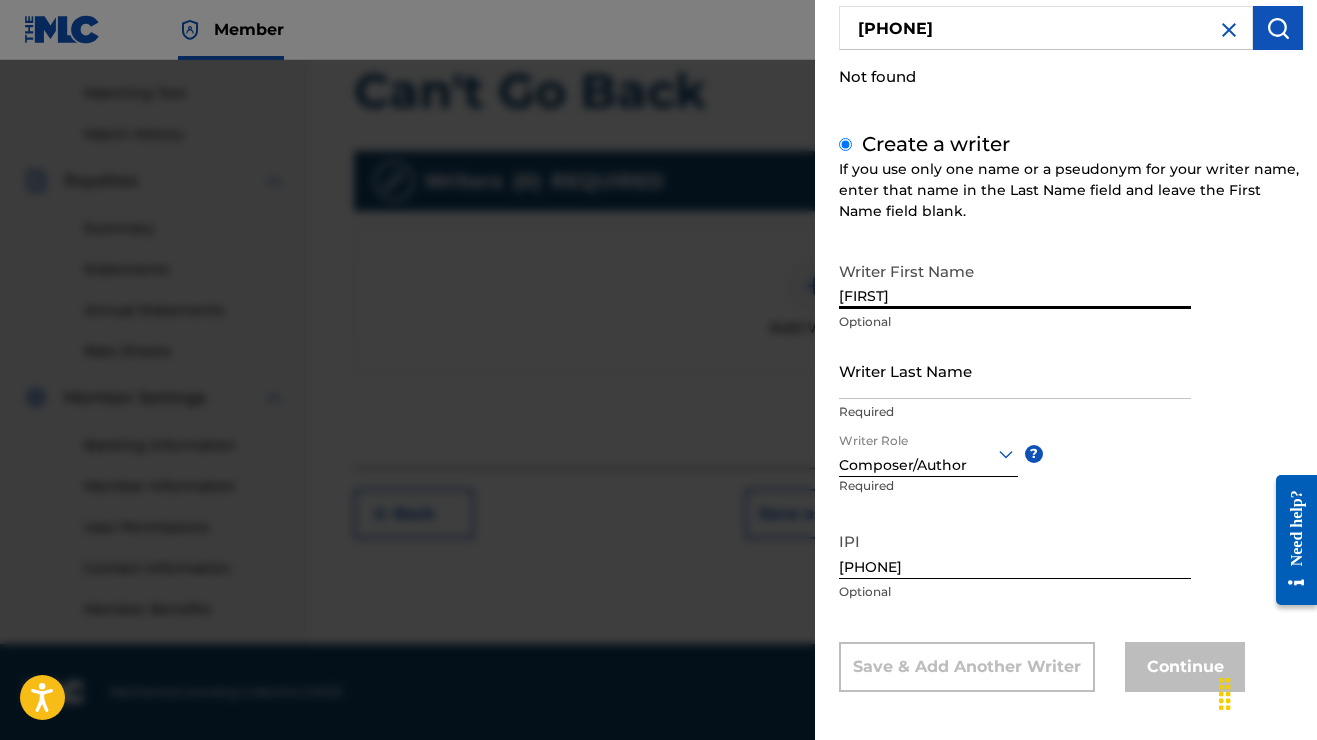 type on "[FIRST]" 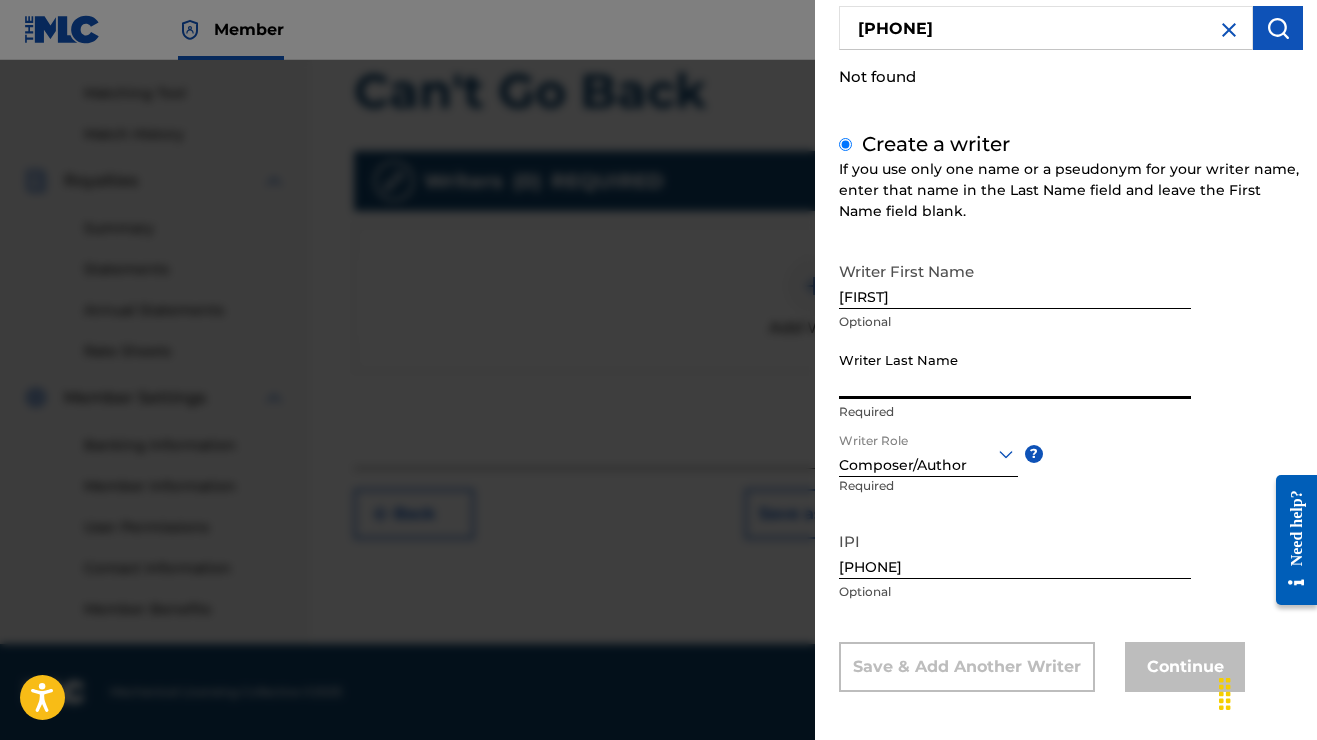 click on "Writer Last Name" at bounding box center (1015, 370) 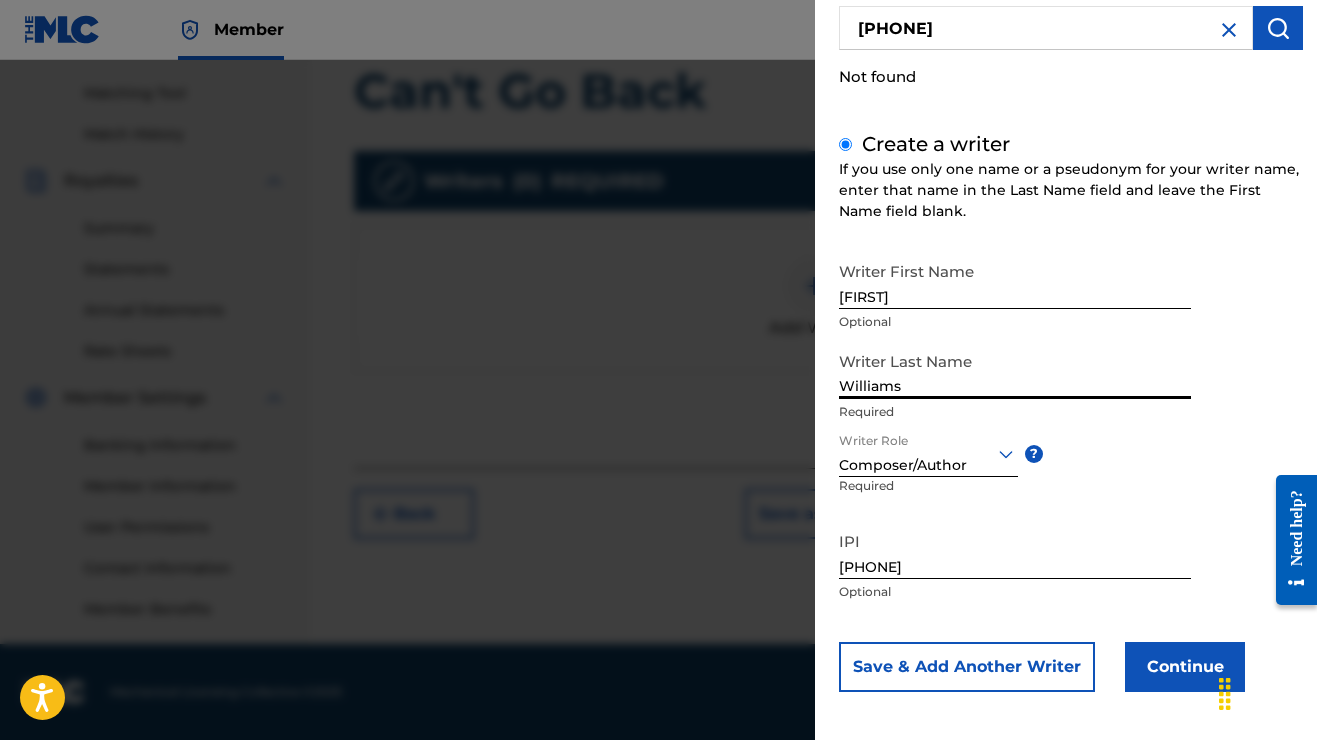 type on "Williams" 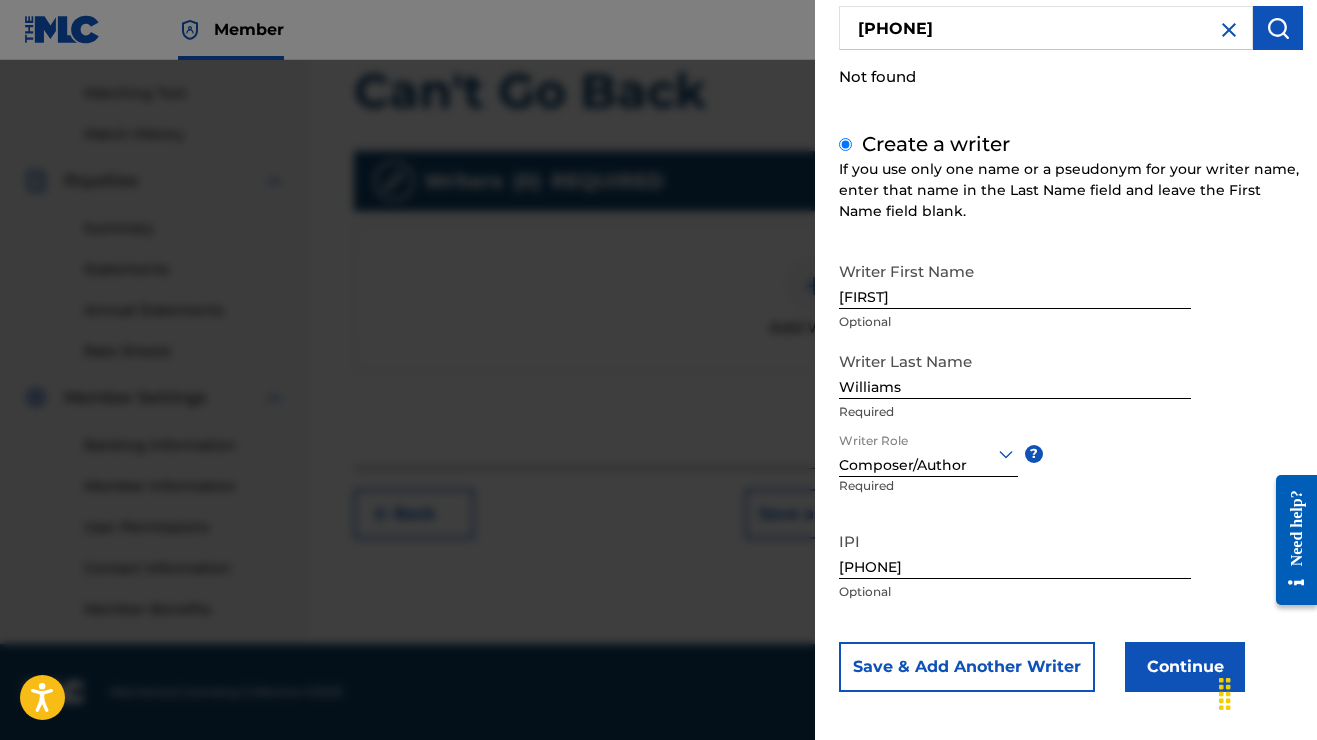 click on "Writer First Name   [FIRST] Optional Writer Last Name   [LAST] Required Writer Role Composer/Author ? Required IPI   [PHONE] Optional Save & Add Another Writer Continue" at bounding box center (1071, 472) 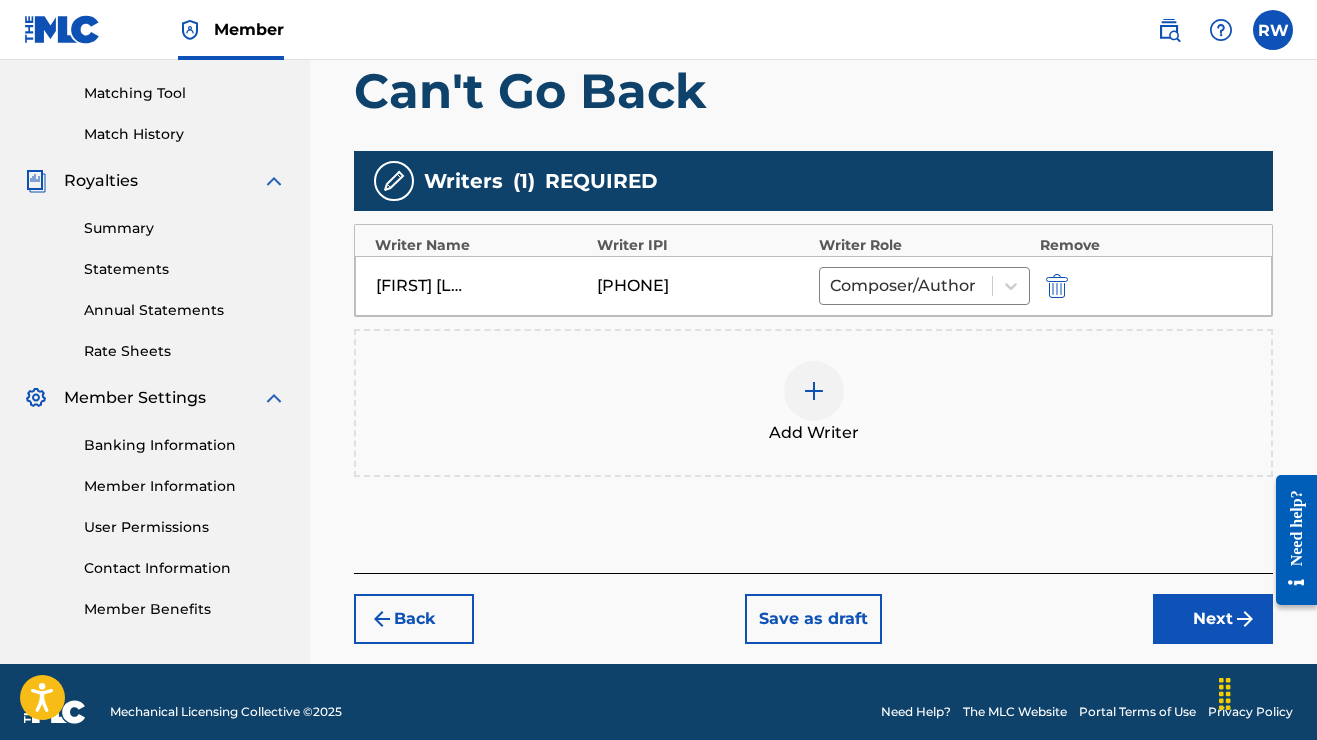 click on "Next" at bounding box center (1213, 619) 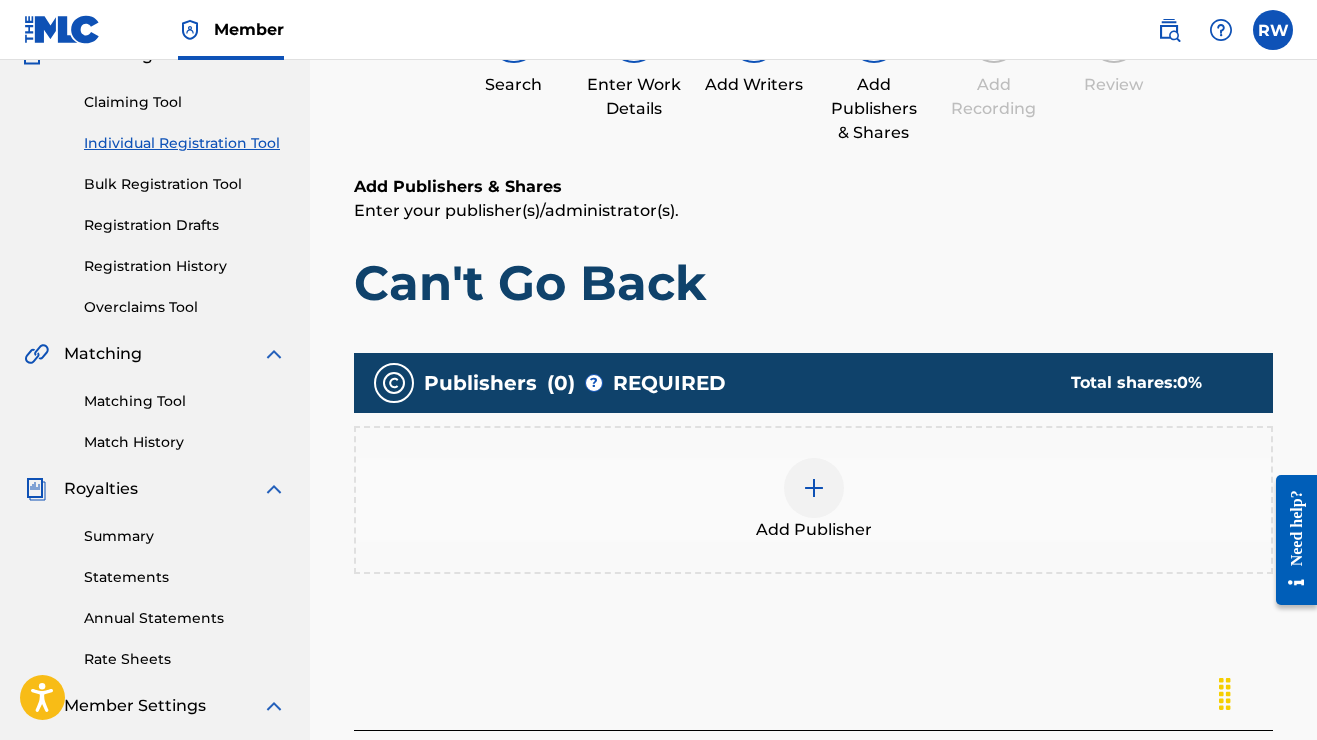 scroll, scrollTop: 208, scrollLeft: 0, axis: vertical 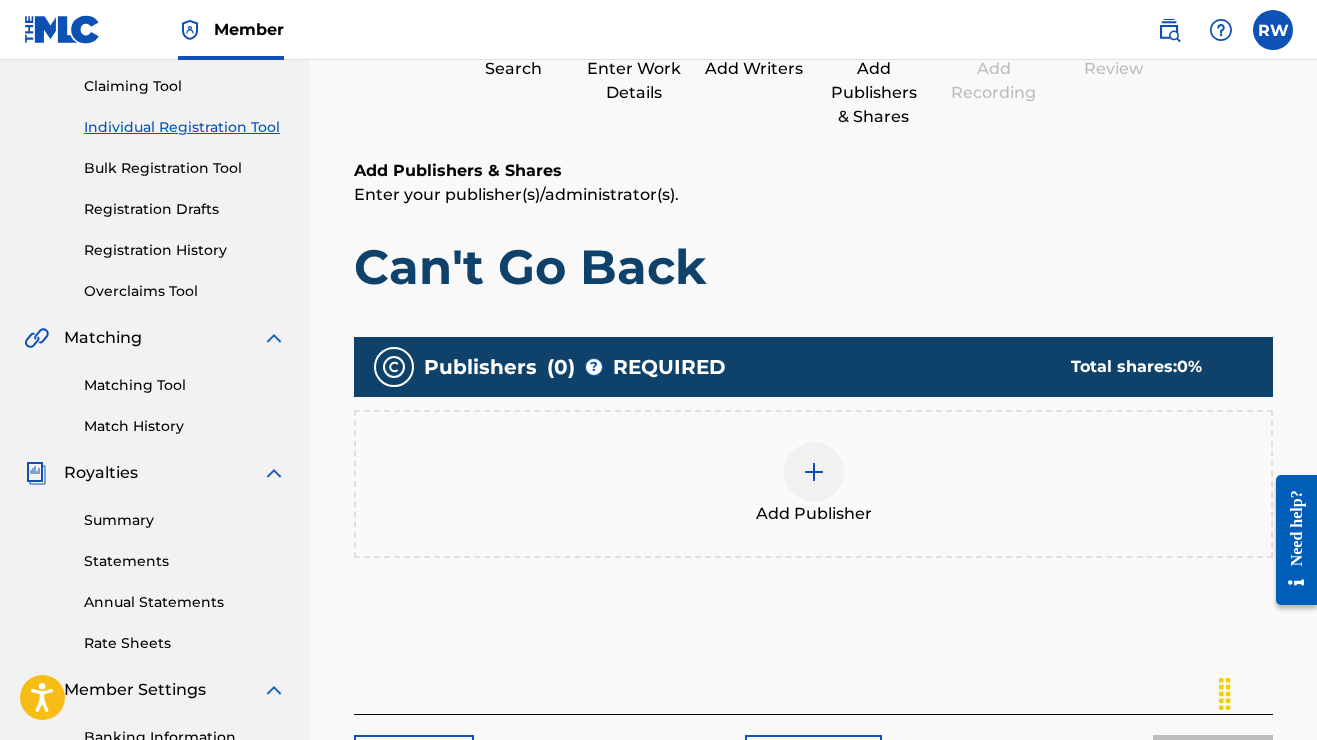 click at bounding box center [814, 472] 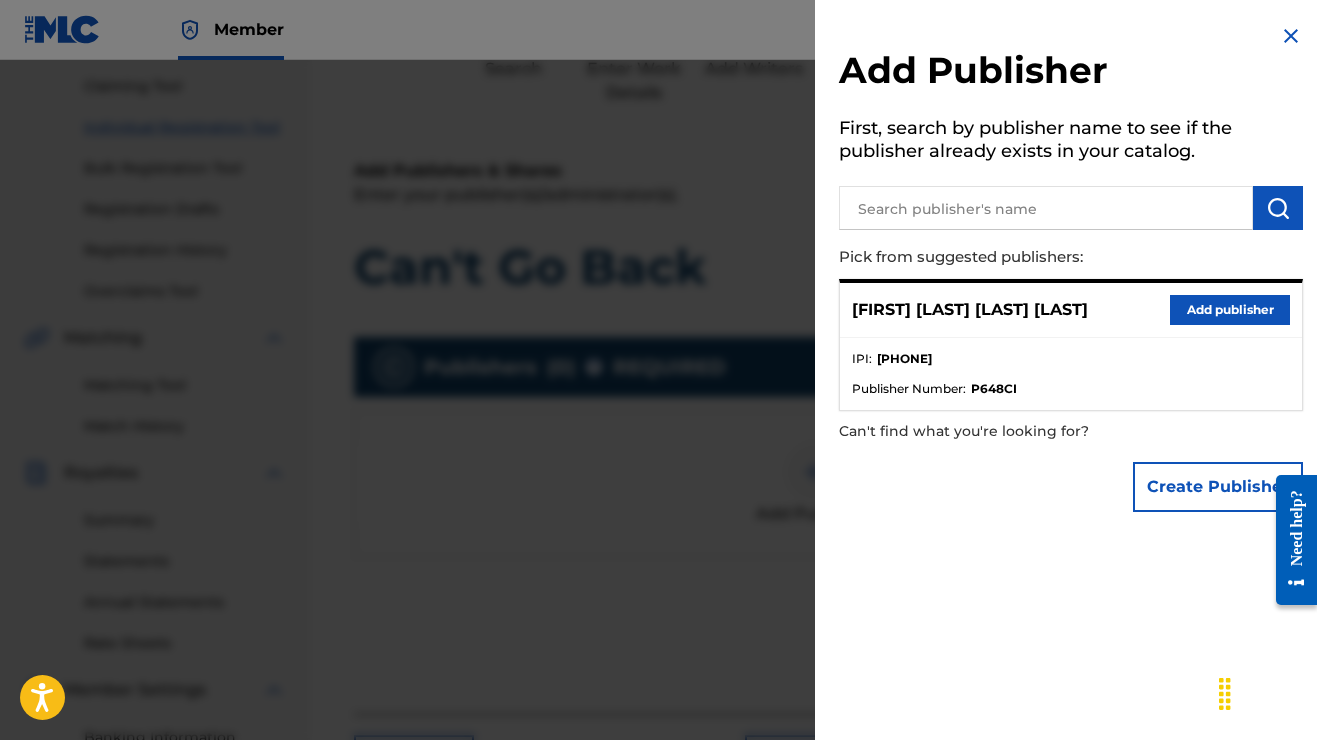 click on "Add publisher" at bounding box center [1230, 310] 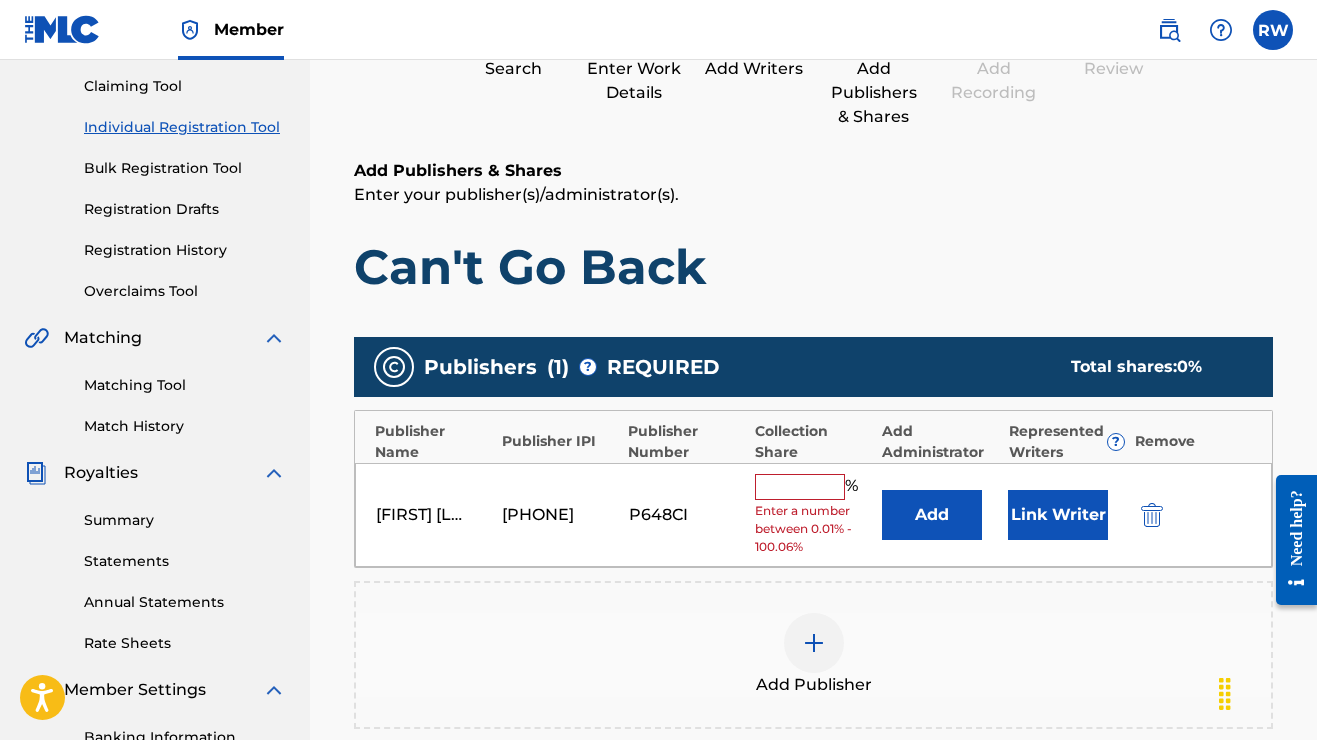 click at bounding box center (800, 487) 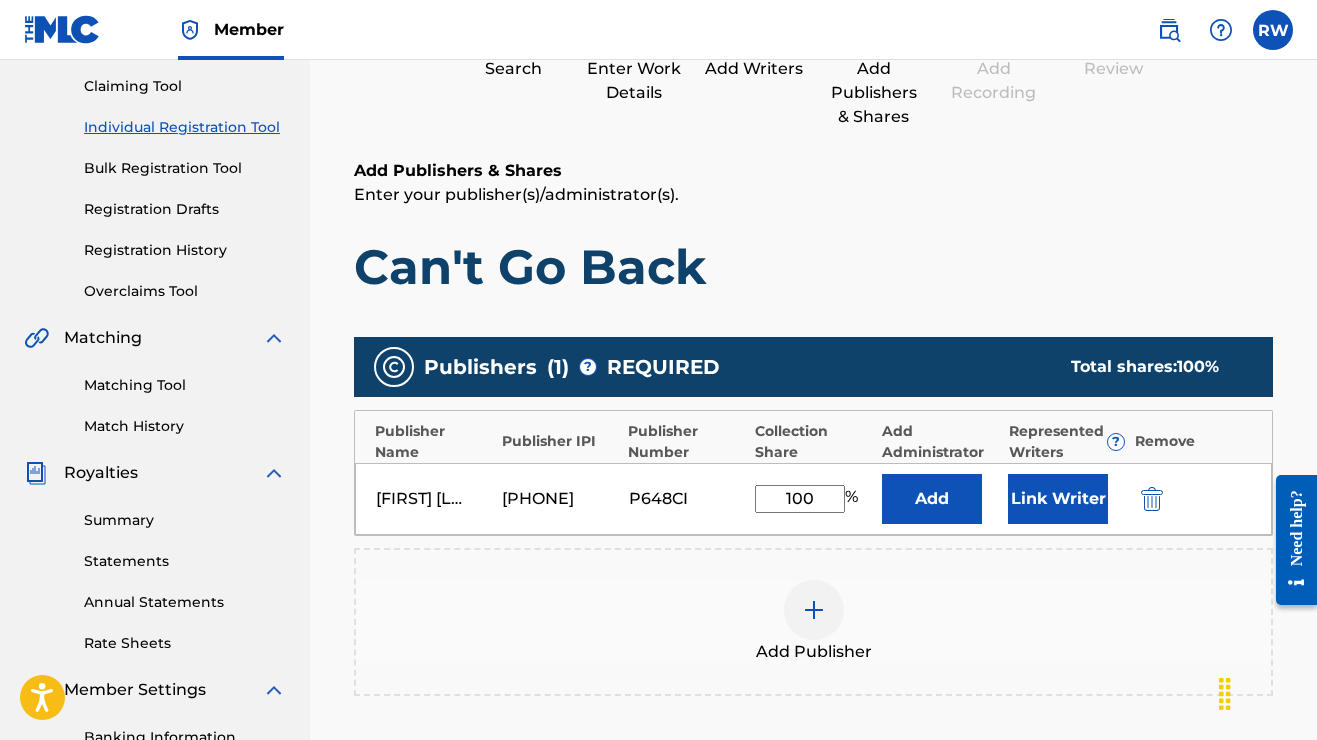 type on "100" 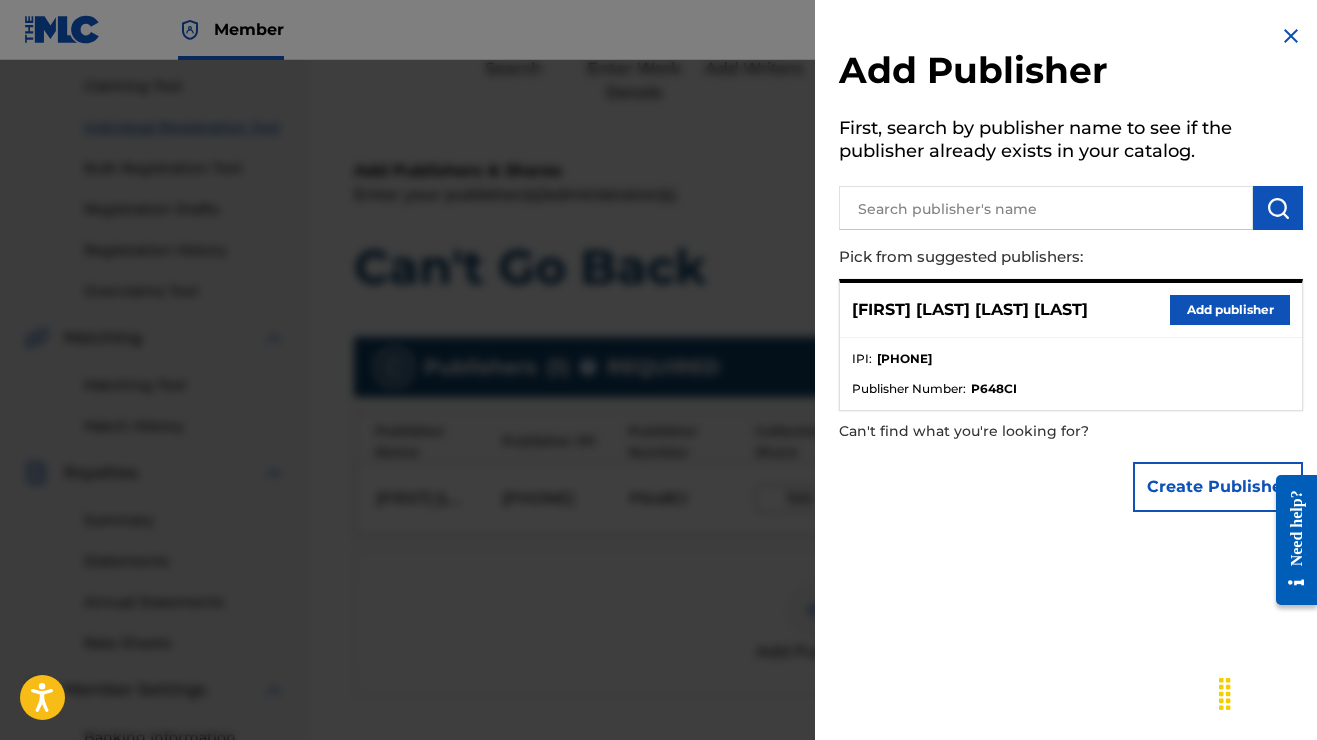 click at bounding box center (1291, 36) 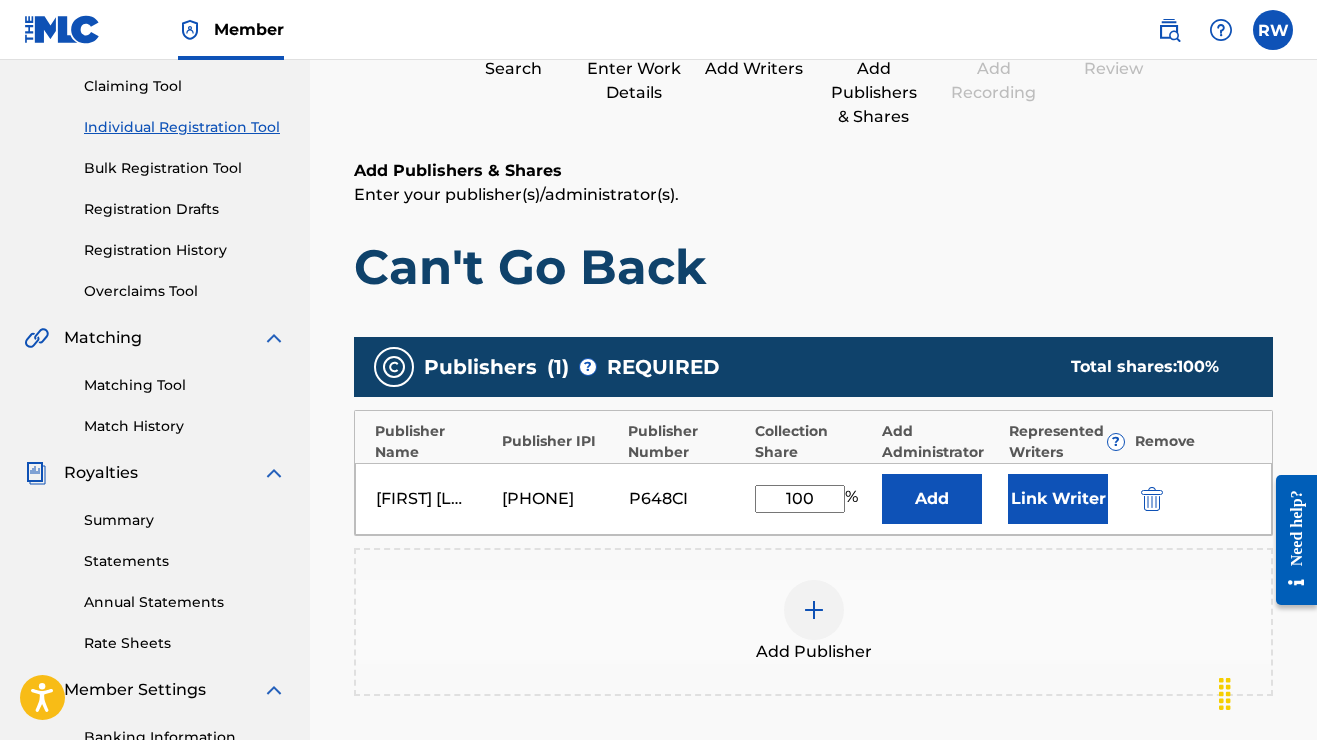 click on "Link Writer" at bounding box center [1058, 499] 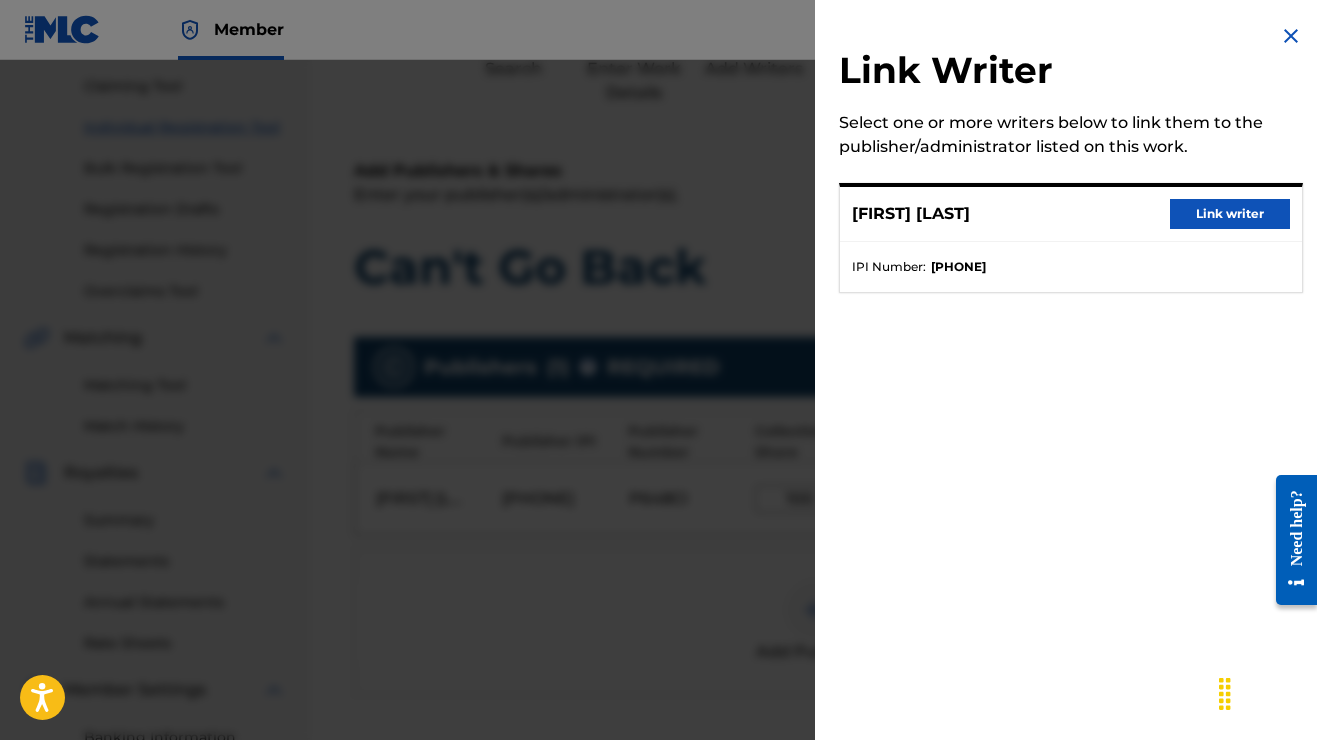 click on "Link writer" at bounding box center [1230, 214] 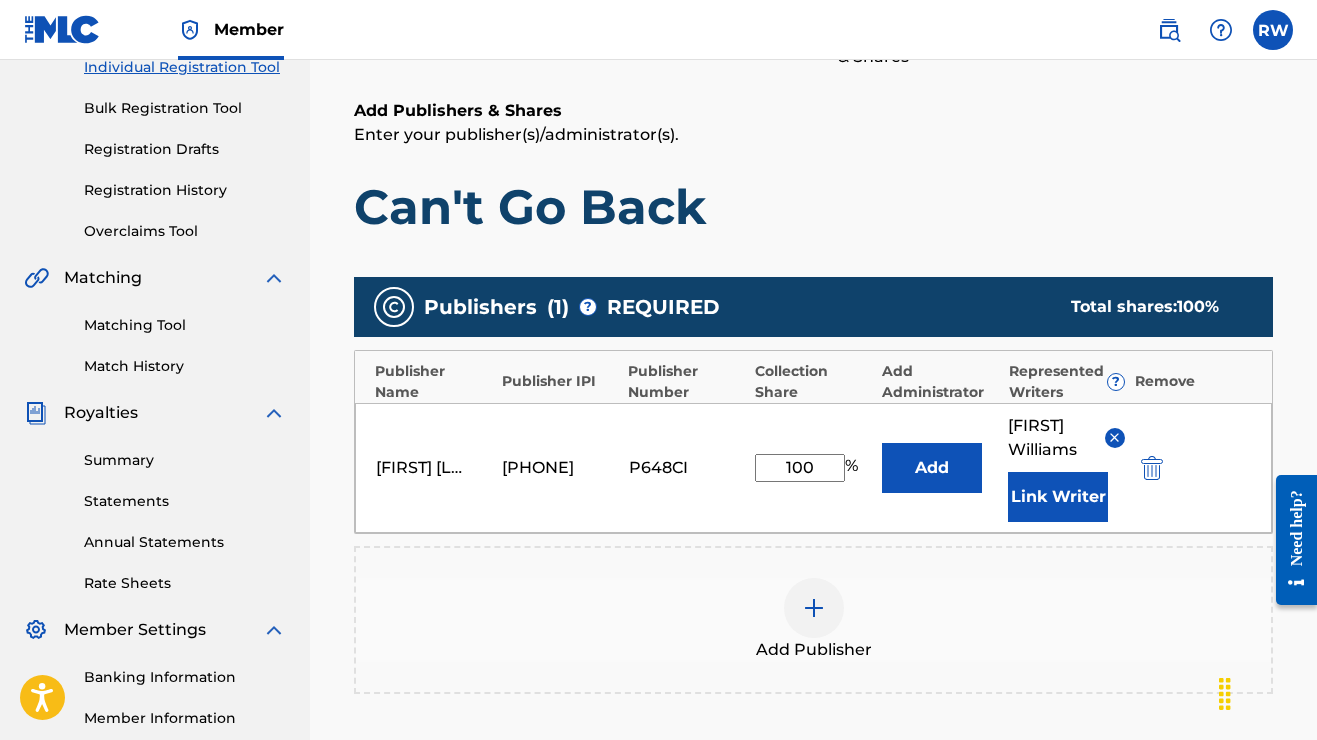 scroll, scrollTop: 350, scrollLeft: 1, axis: both 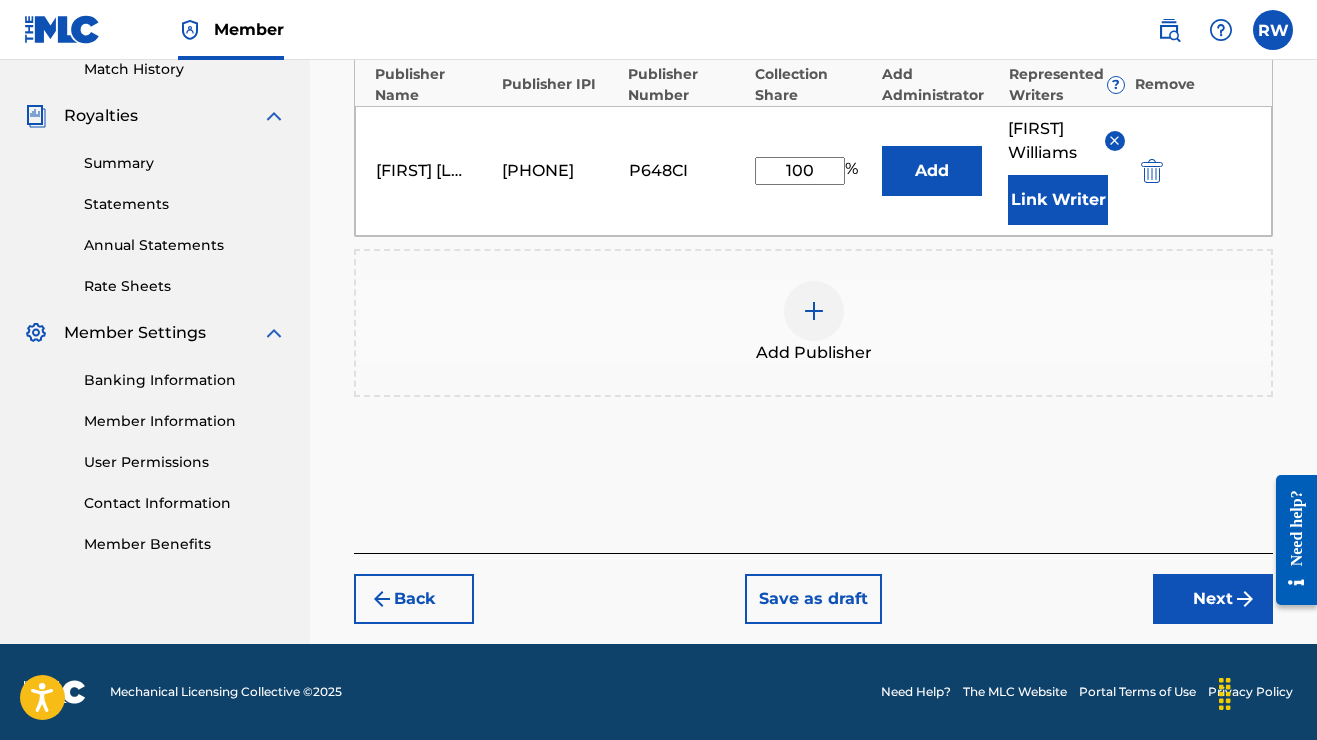 click on "Next" at bounding box center (1213, 599) 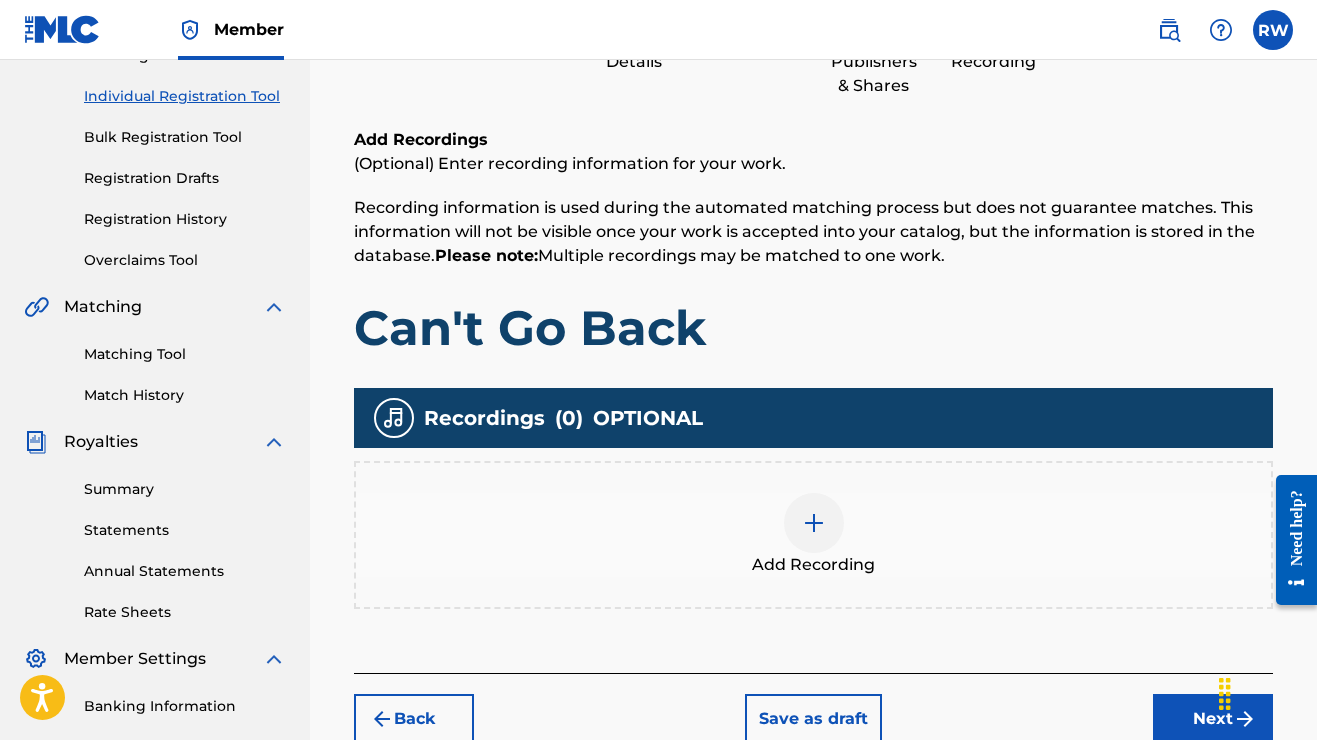 scroll, scrollTop: 235, scrollLeft: 0, axis: vertical 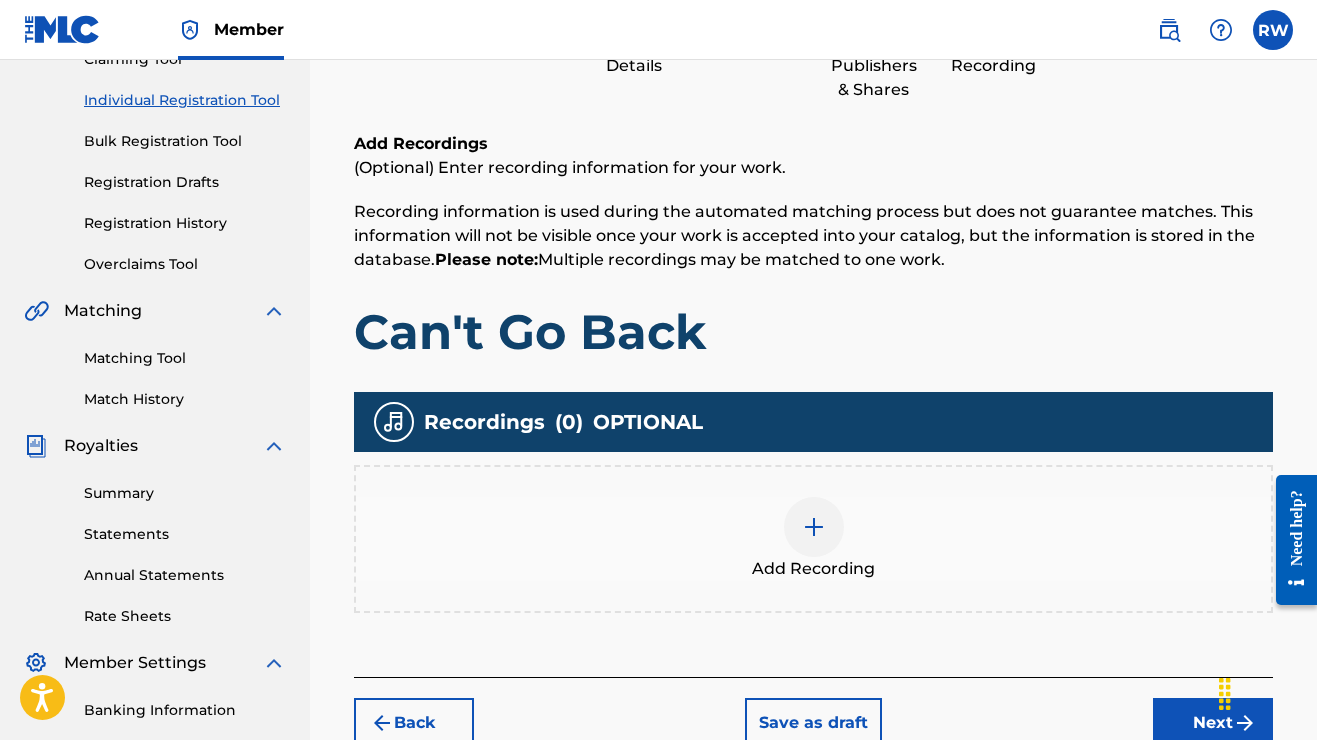 click at bounding box center [814, 527] 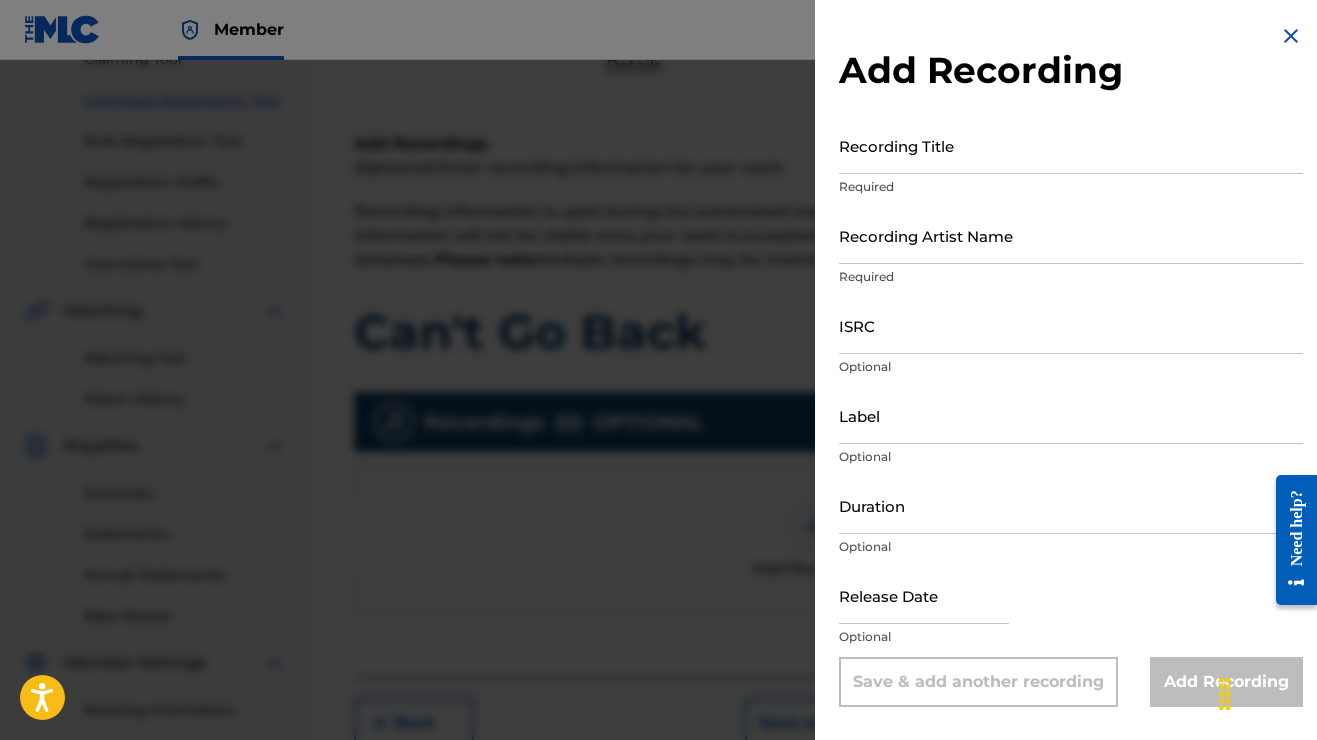 click on "Recording Title" at bounding box center [1071, 145] 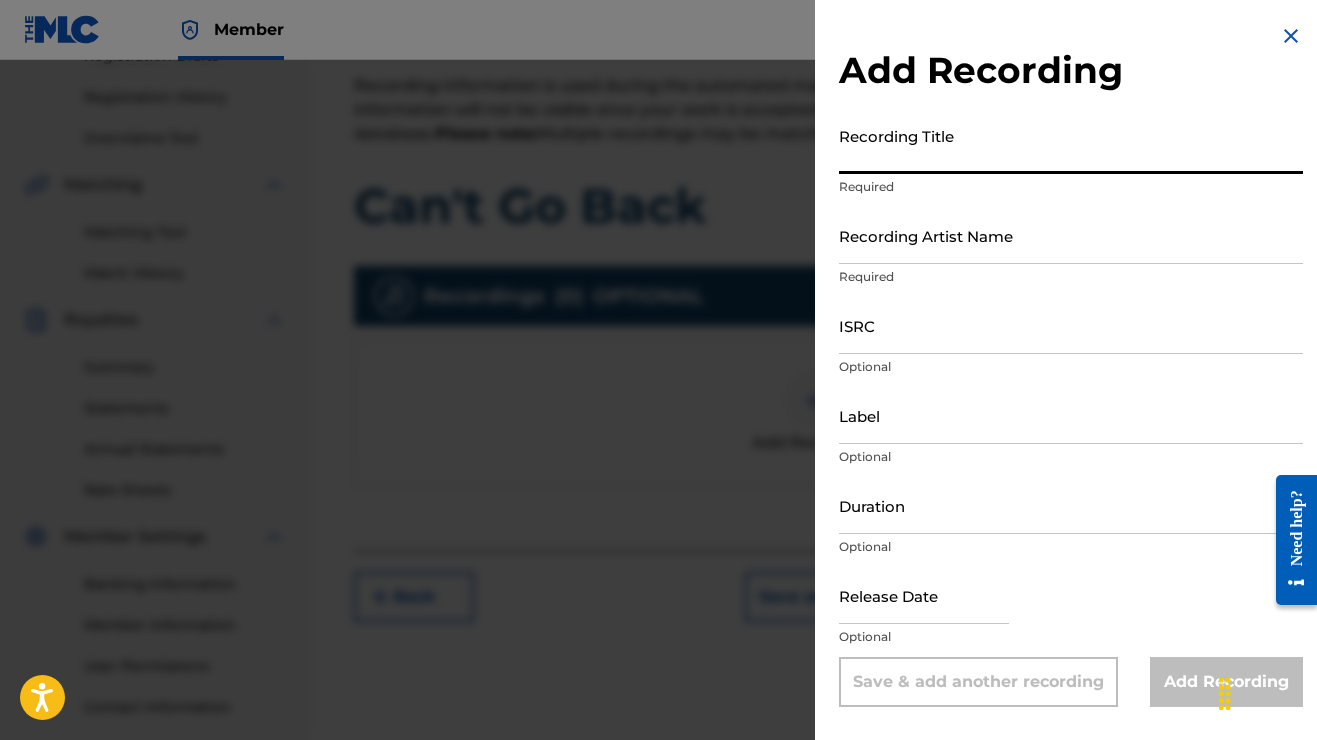 scroll, scrollTop: 362, scrollLeft: 0, axis: vertical 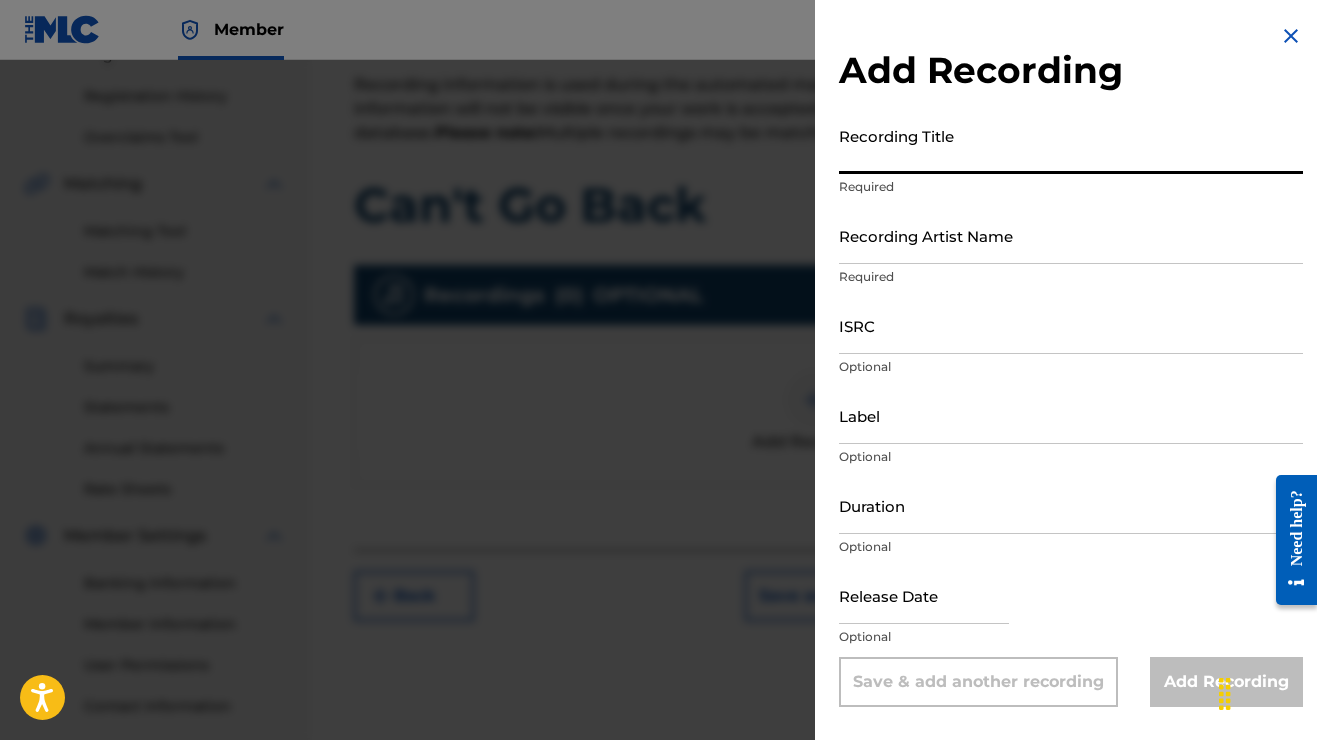 type on "R" 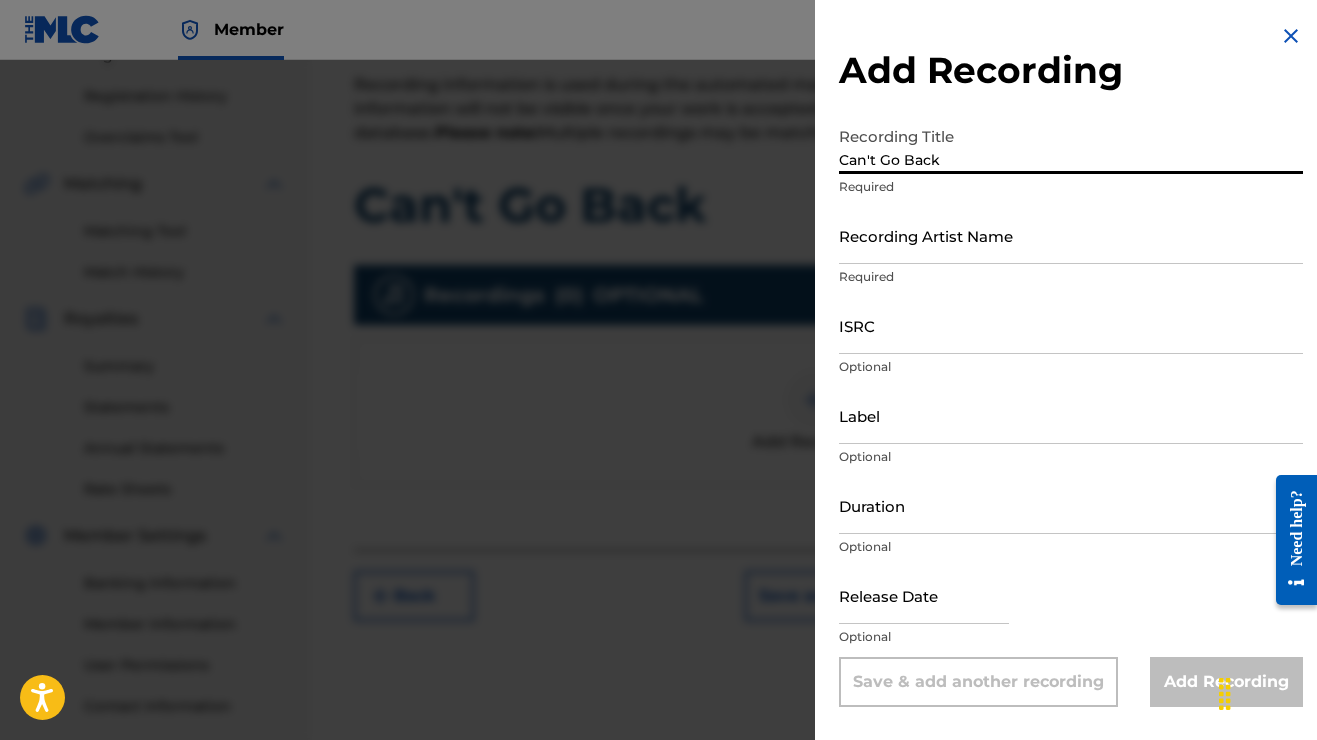 type on "Can't Go Back" 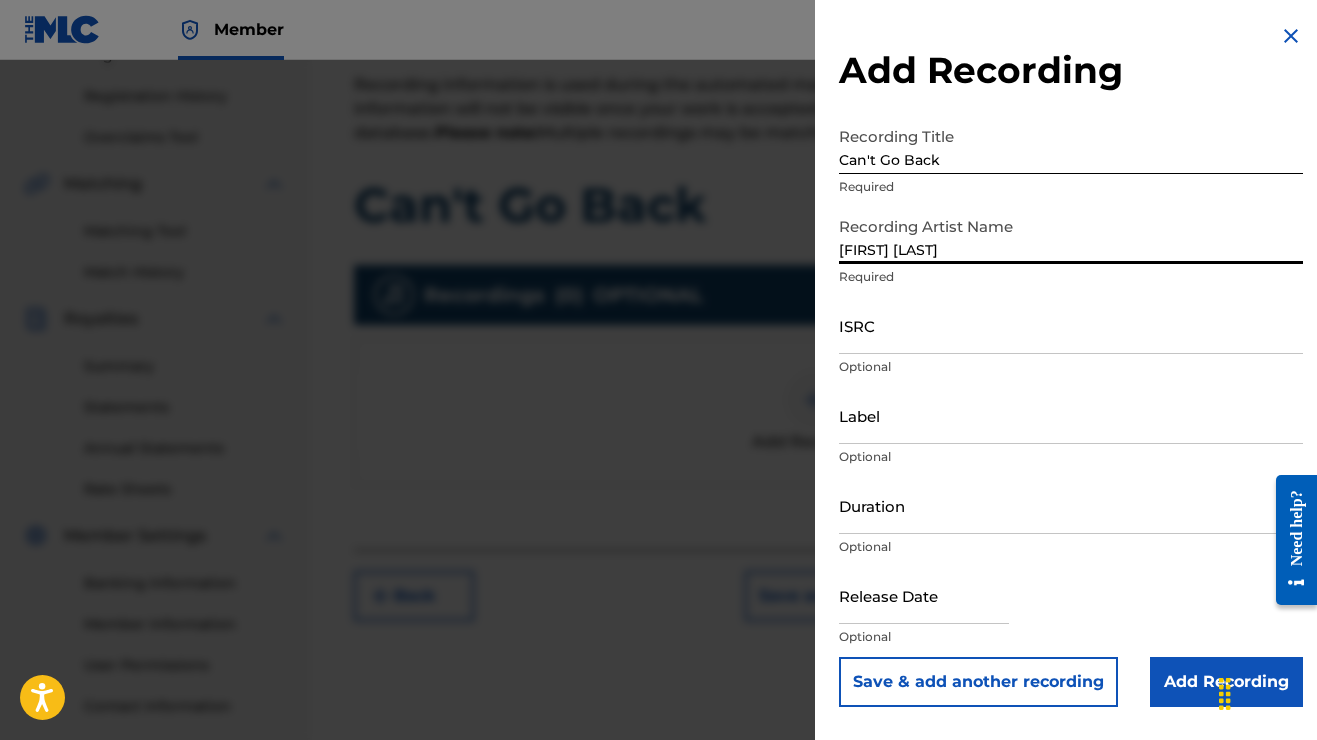 type on "[FIRST] [LAST]" 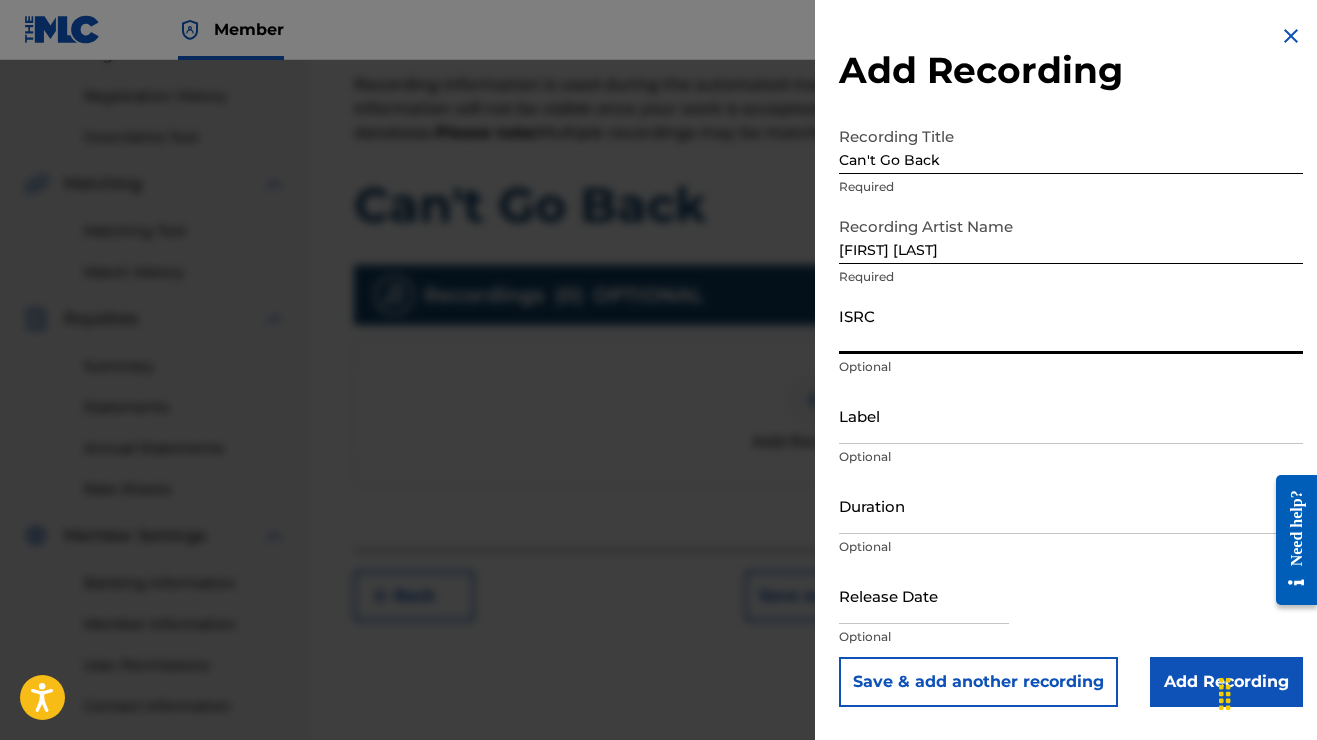 paste on "TCAJE2520845" 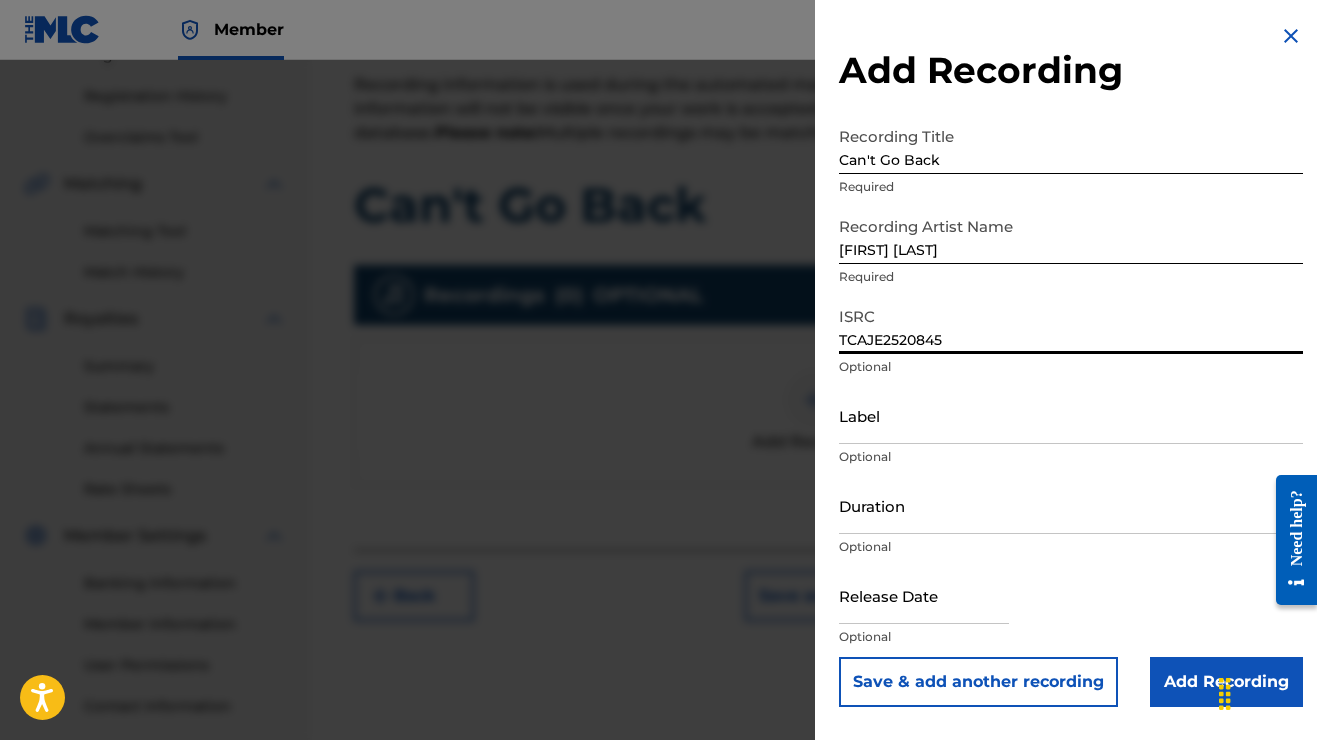 type on "TCAJE2520845" 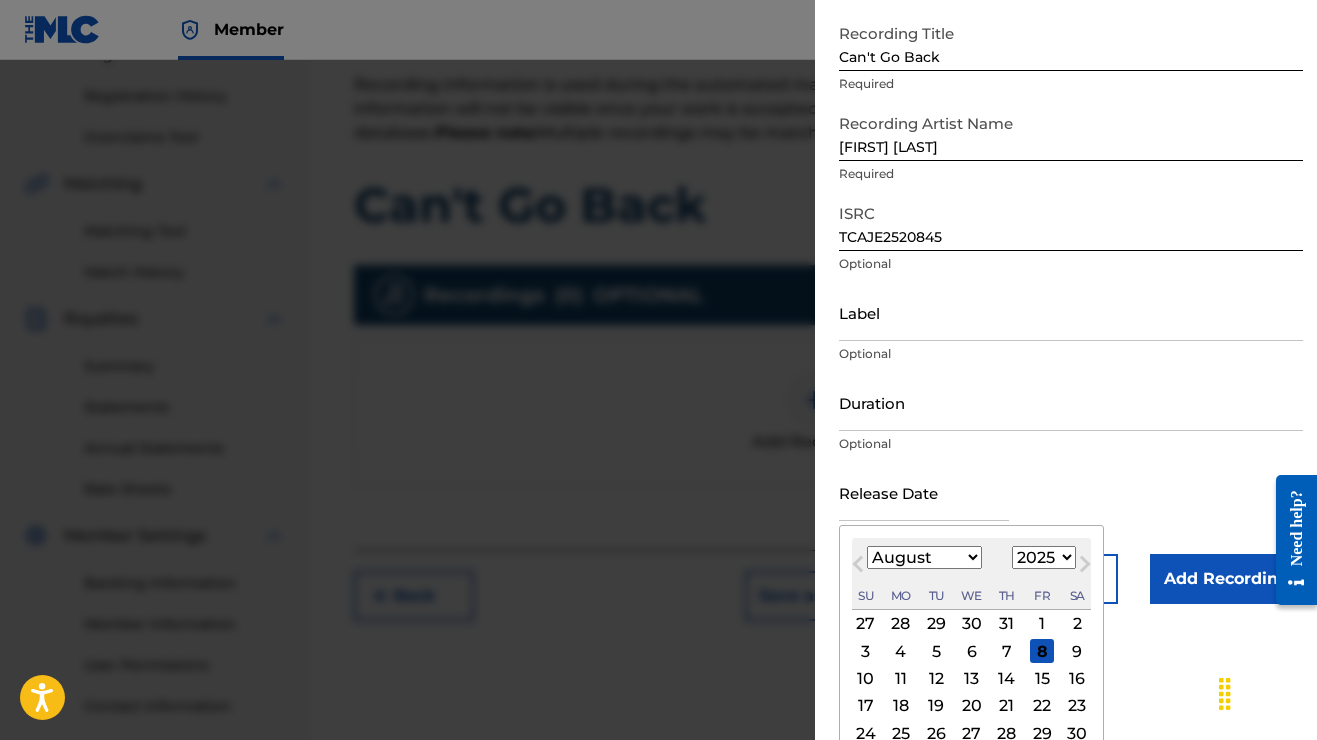 scroll, scrollTop: 139, scrollLeft: 0, axis: vertical 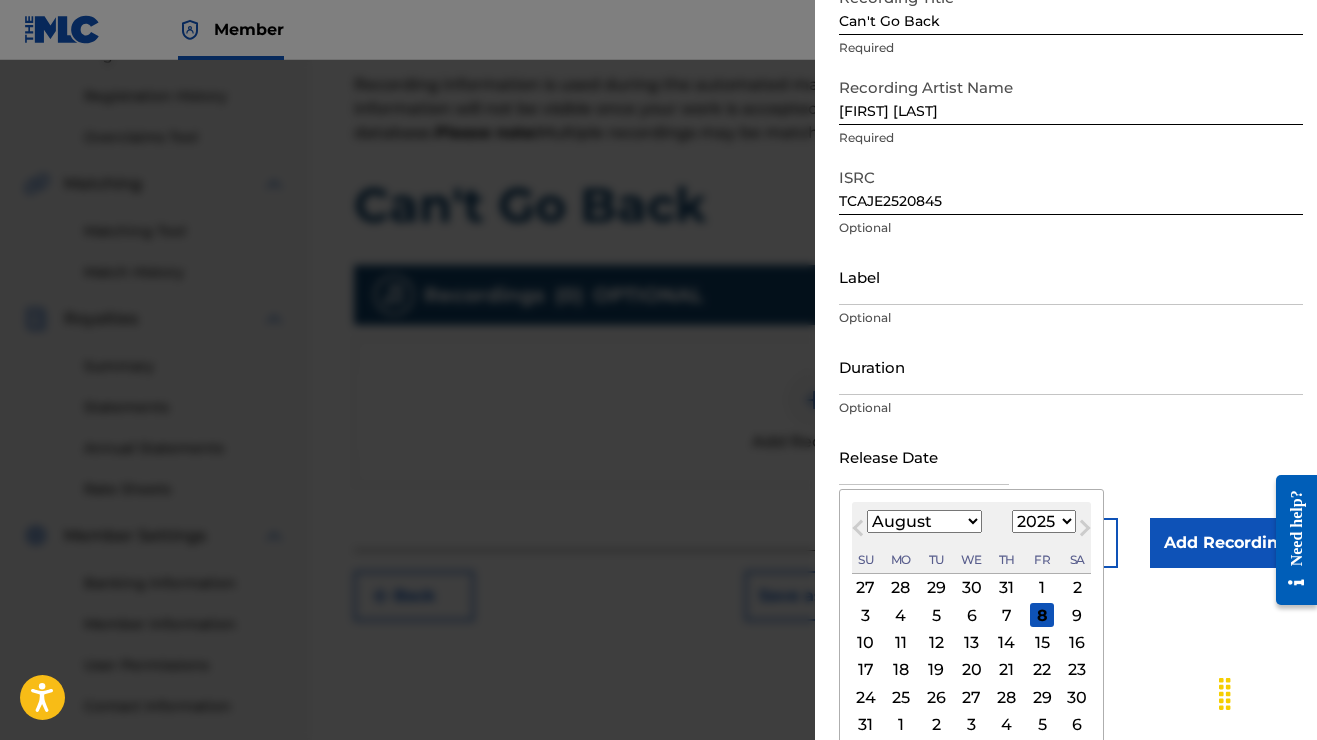 select on "0" 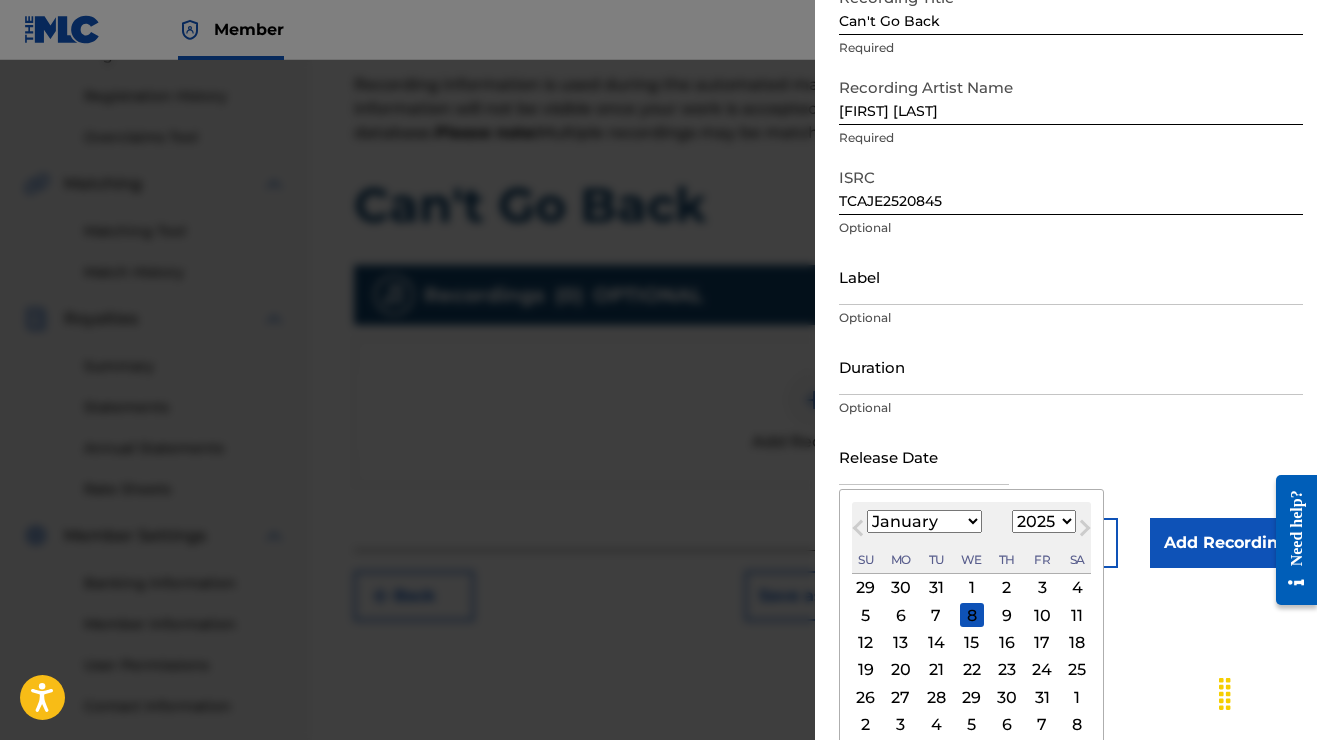 click on "10" at bounding box center (1042, 615) 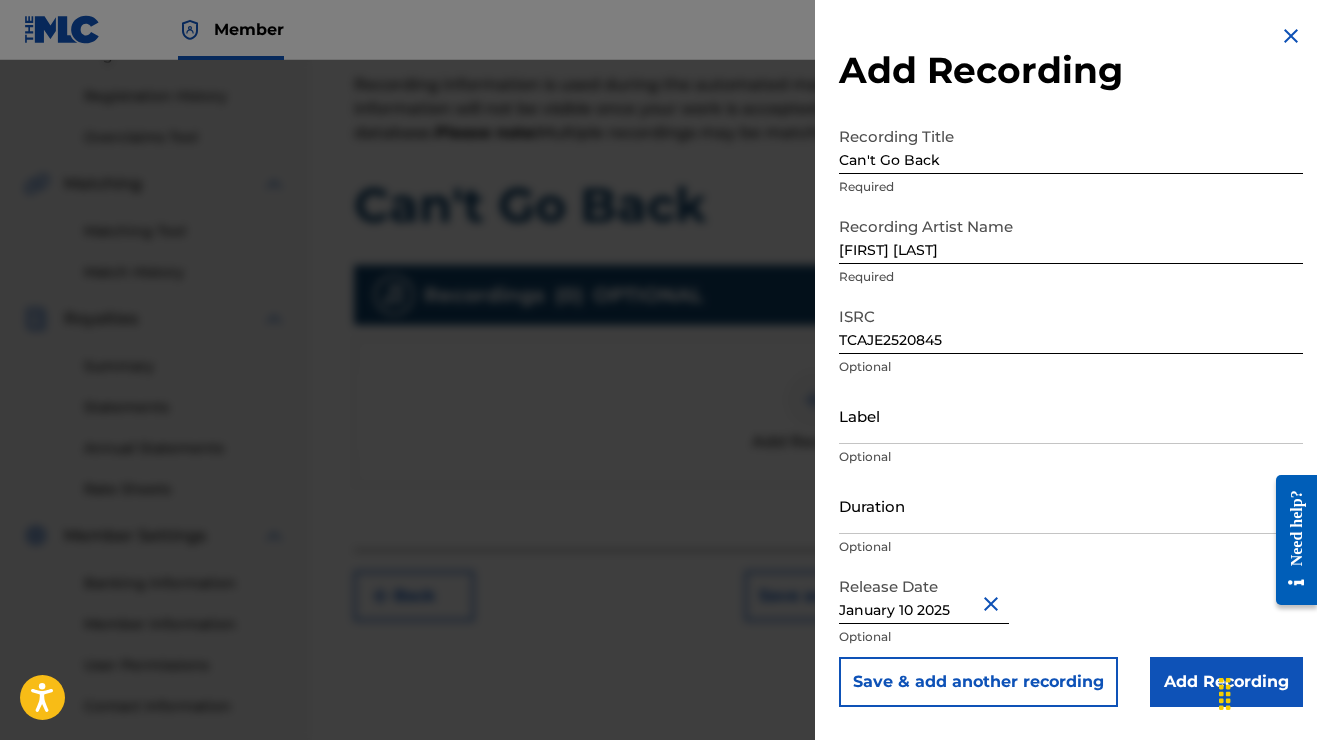 scroll, scrollTop: 0, scrollLeft: 0, axis: both 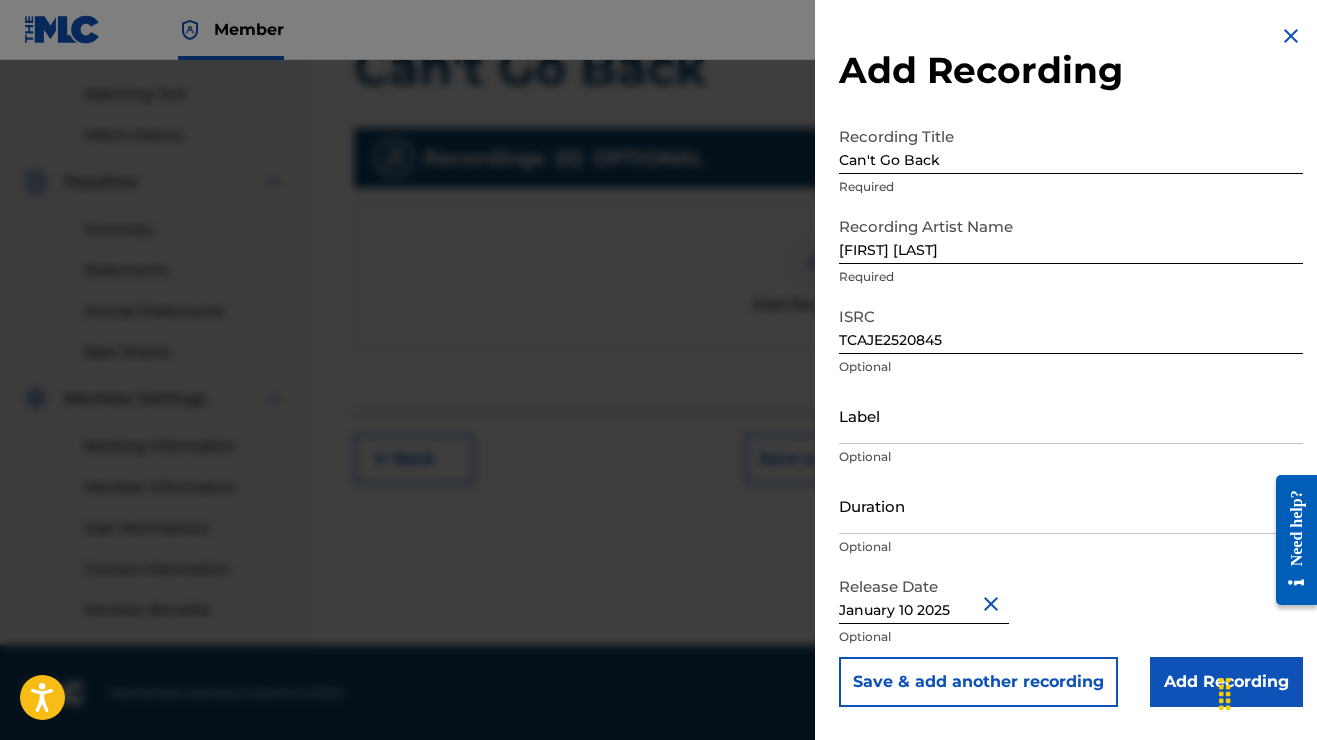 click on "Add Recording" at bounding box center (1226, 682) 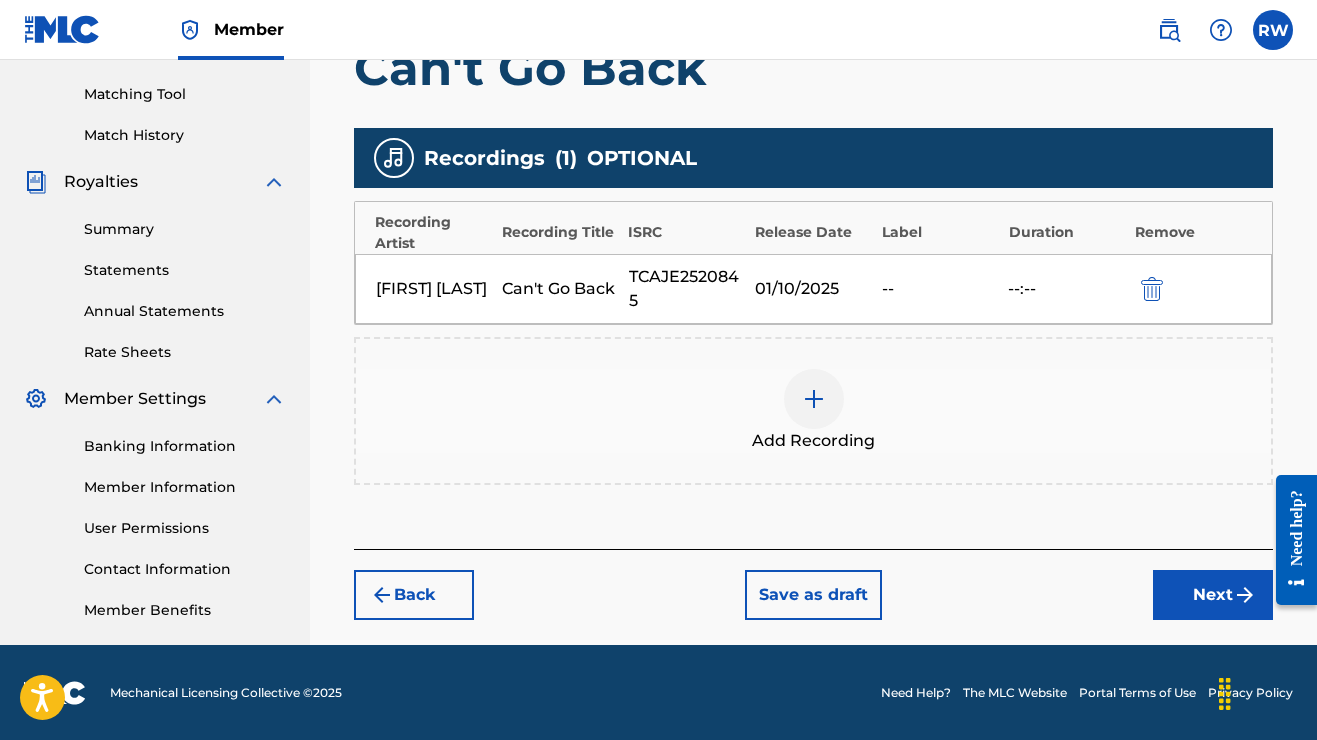 click on "Next" at bounding box center [1213, 595] 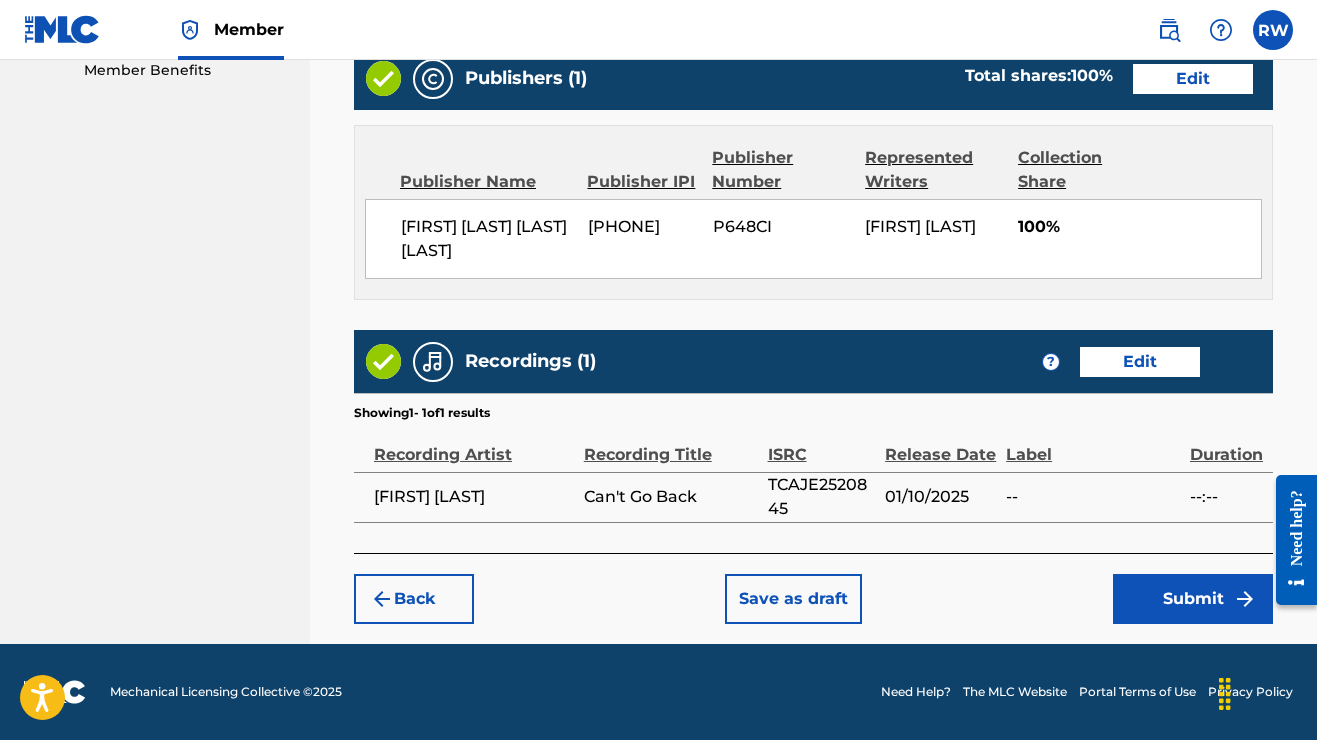 scroll, scrollTop: 1038, scrollLeft: 0, axis: vertical 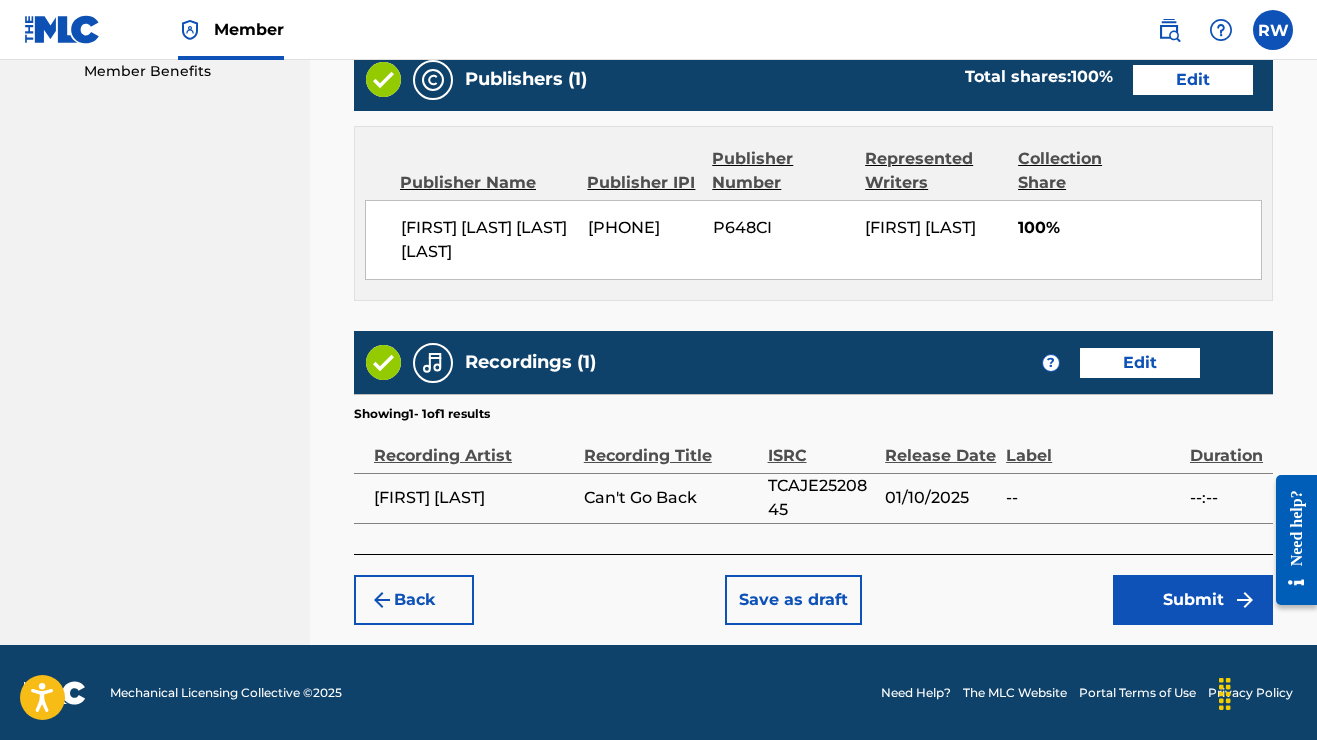 click on "Submit" at bounding box center (1193, 600) 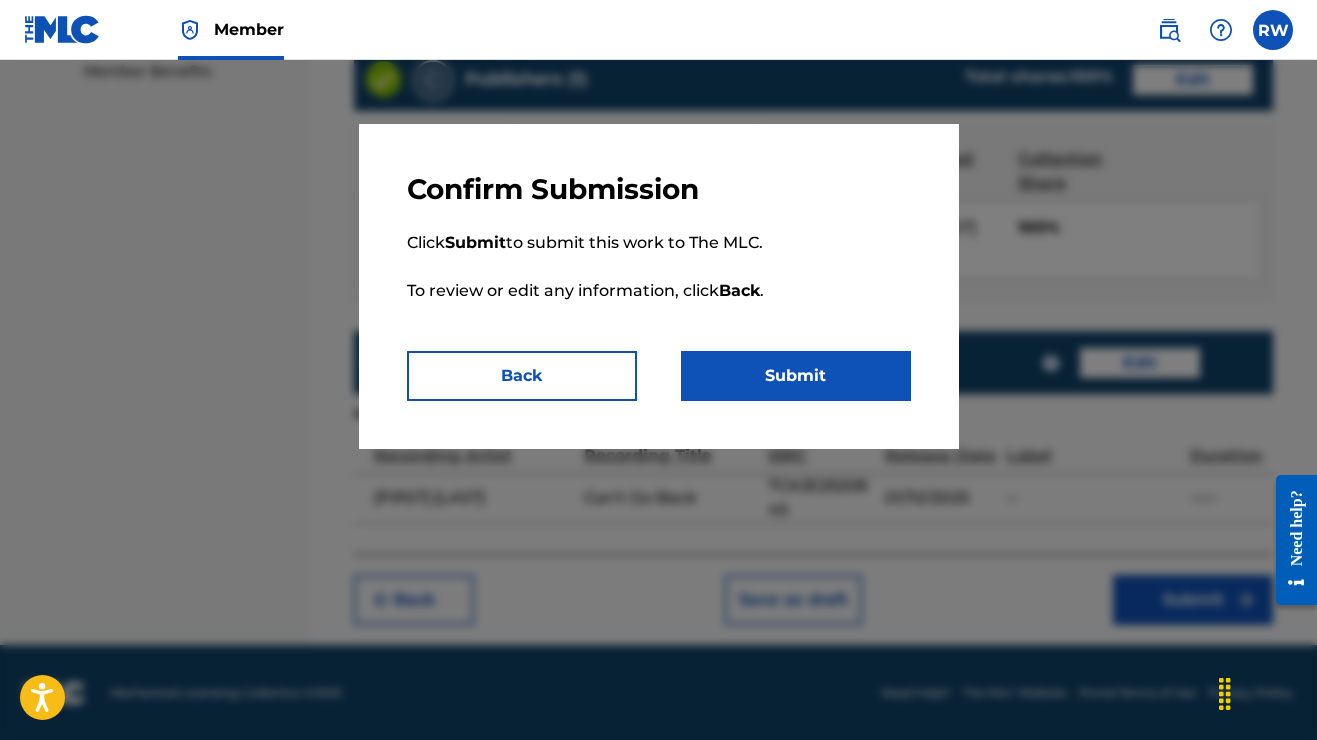click on "Submit" at bounding box center [796, 376] 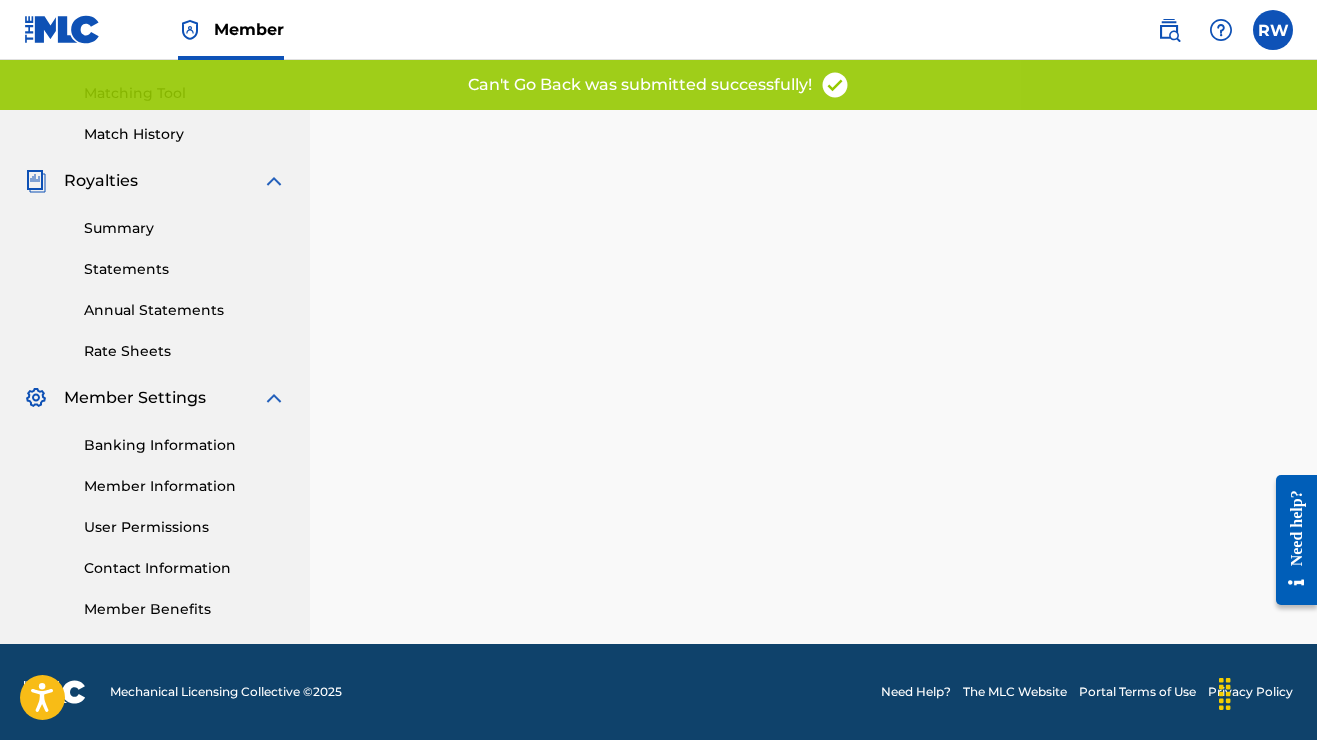 scroll, scrollTop: 0, scrollLeft: 0, axis: both 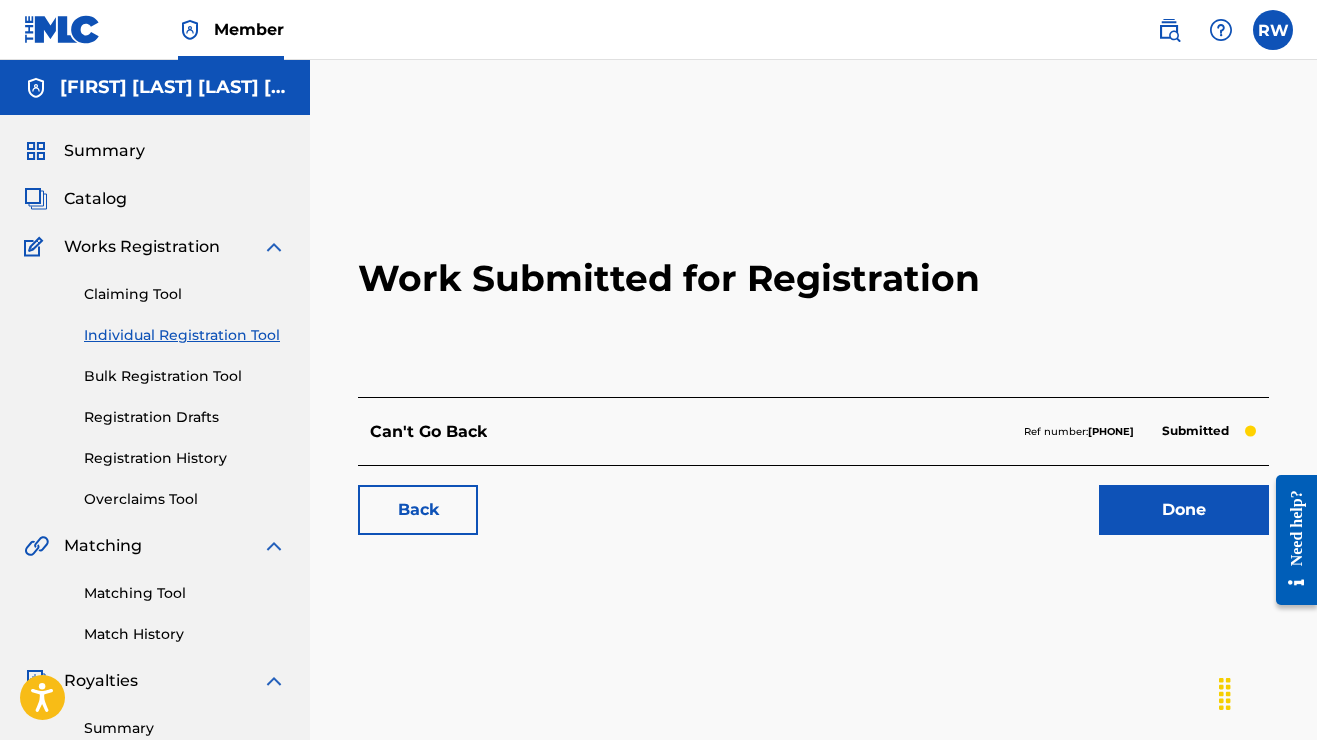 click on "Done" at bounding box center (1184, 510) 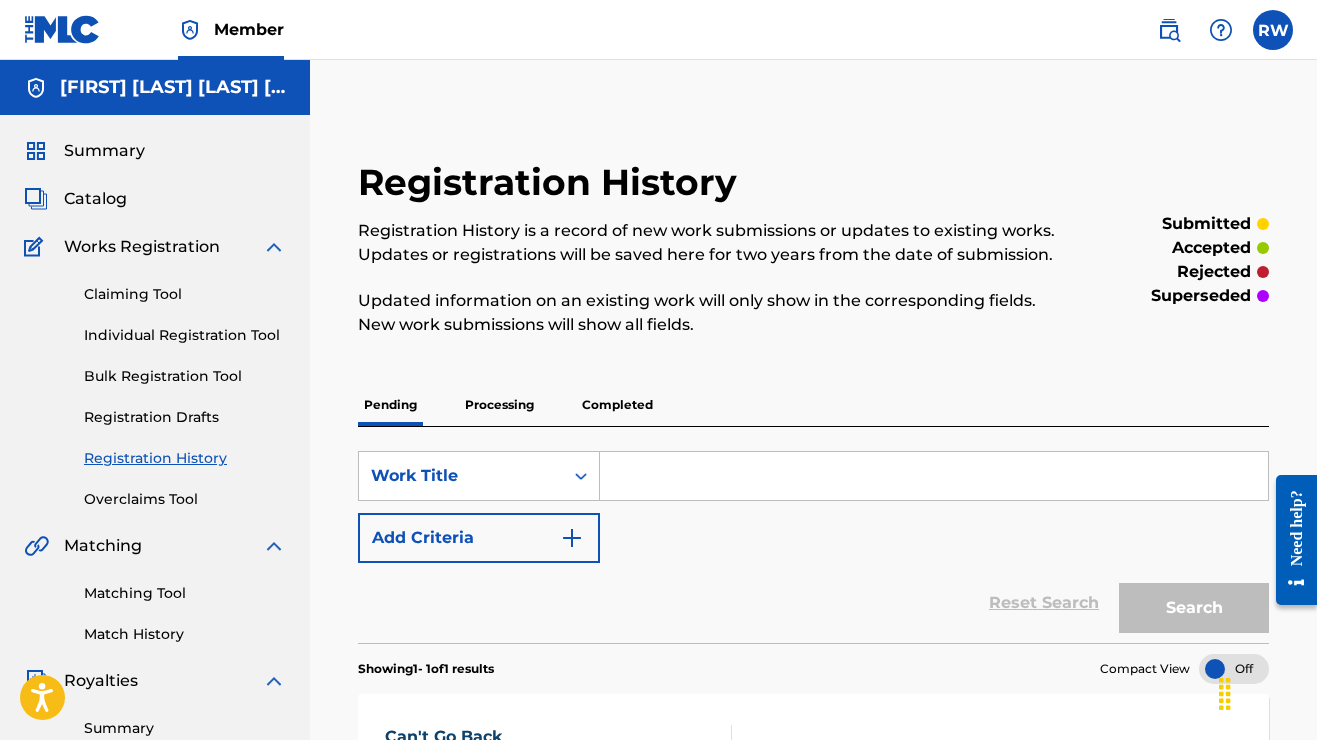 scroll, scrollTop: 0, scrollLeft: 0, axis: both 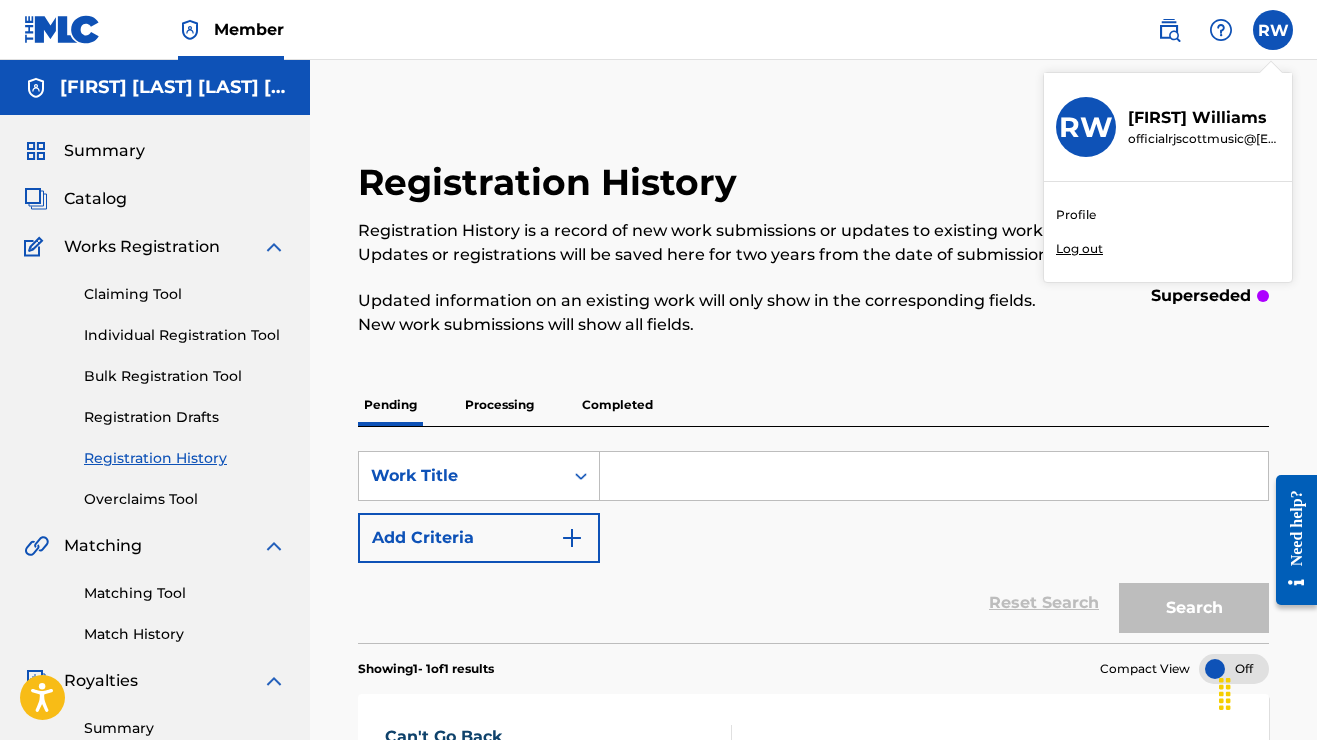 click on "Profile" at bounding box center (1076, 215) 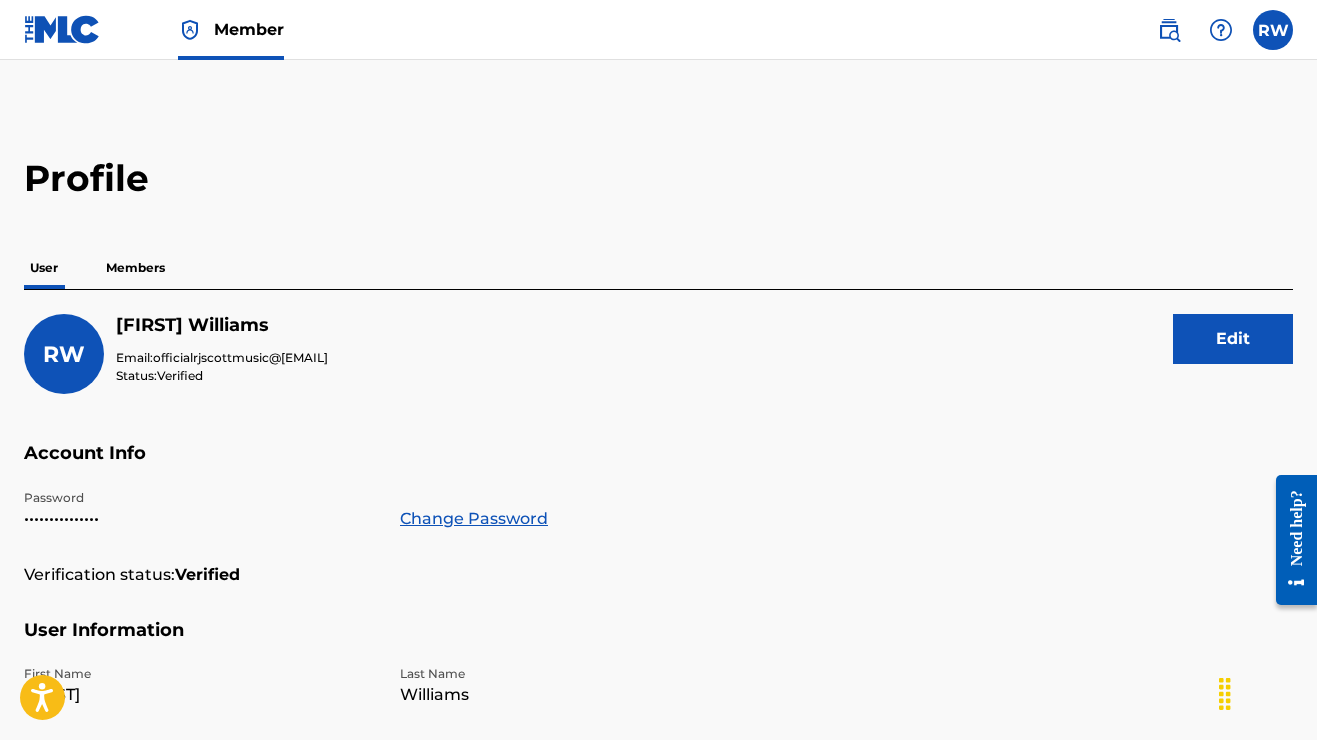 scroll, scrollTop: 0, scrollLeft: 0, axis: both 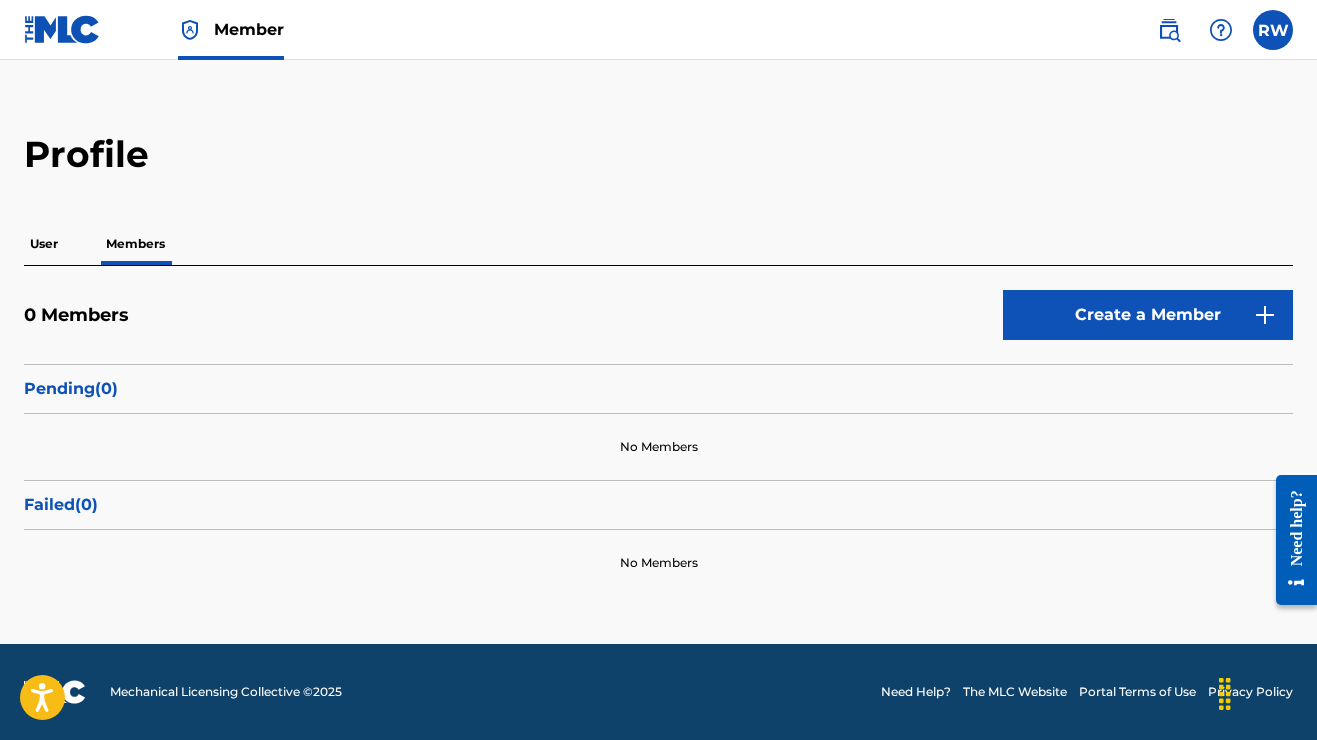 click on "Create a Member" at bounding box center [1148, 315] 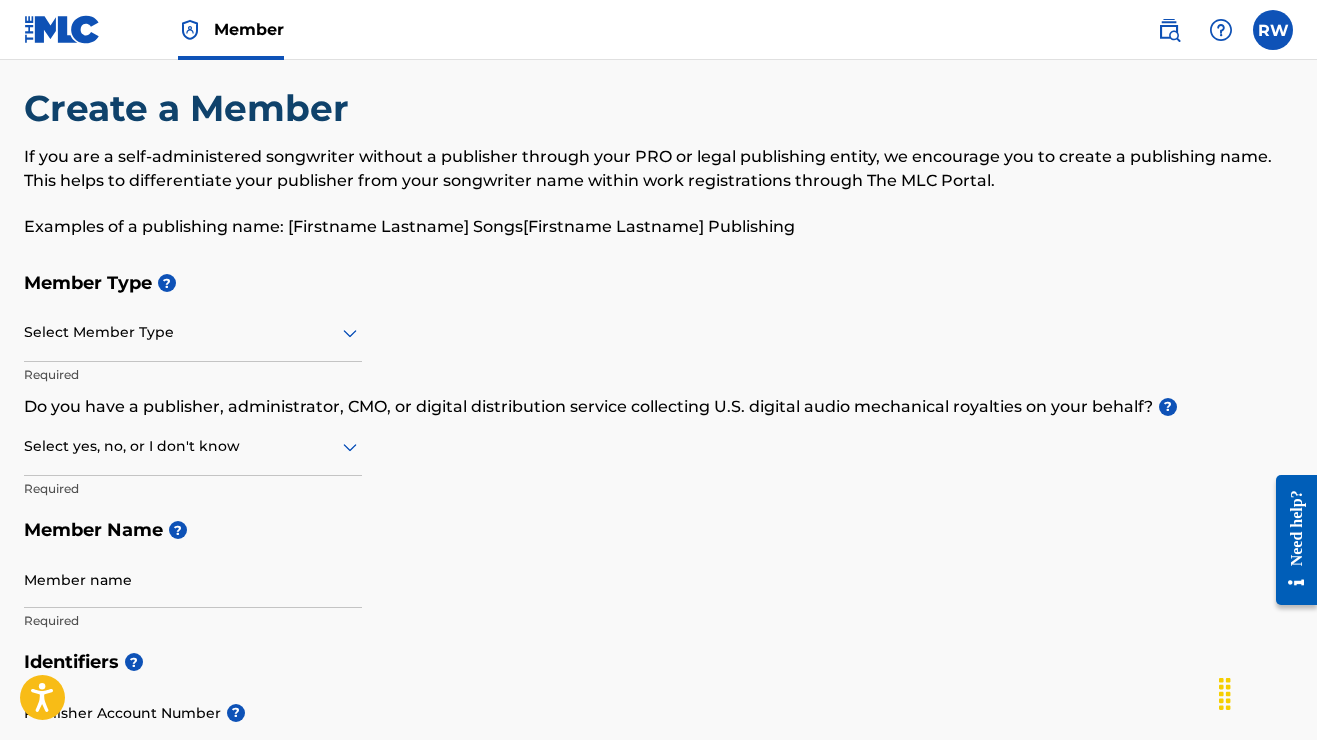 scroll, scrollTop: 0, scrollLeft: 0, axis: both 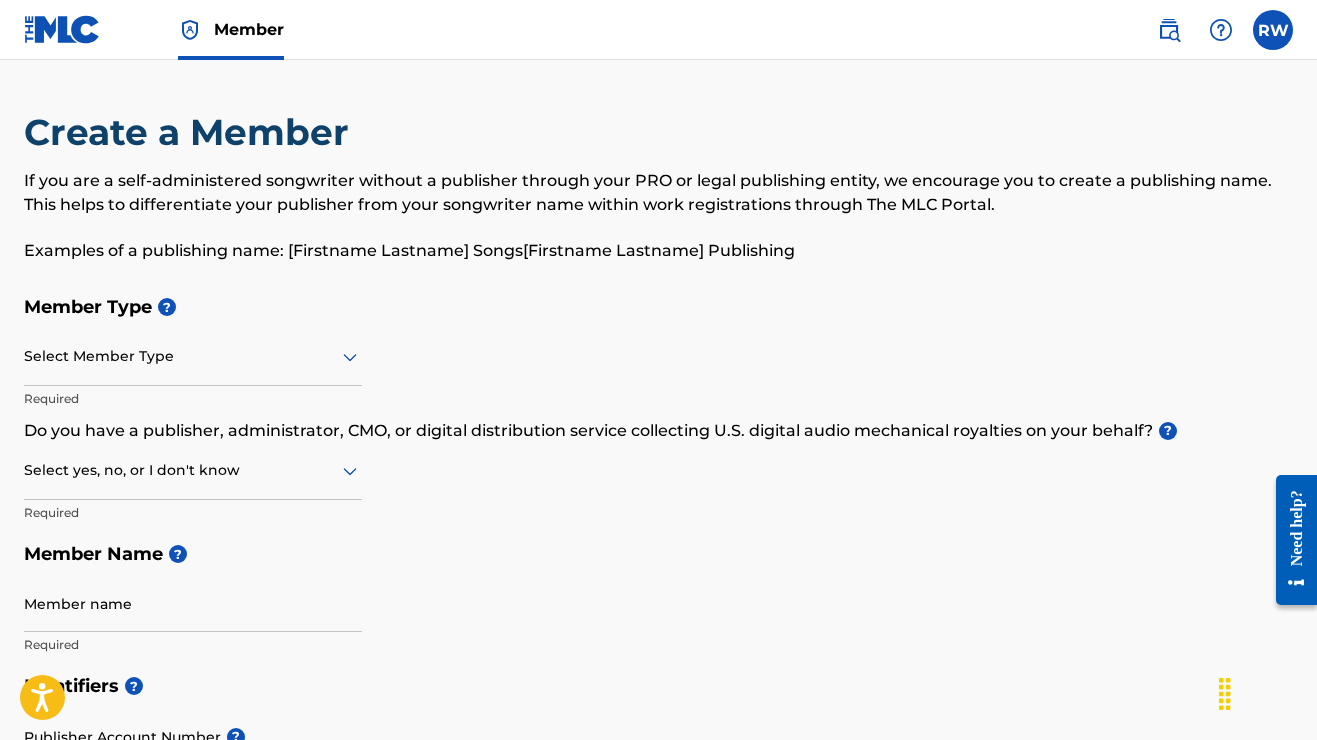 click at bounding box center (193, 356) 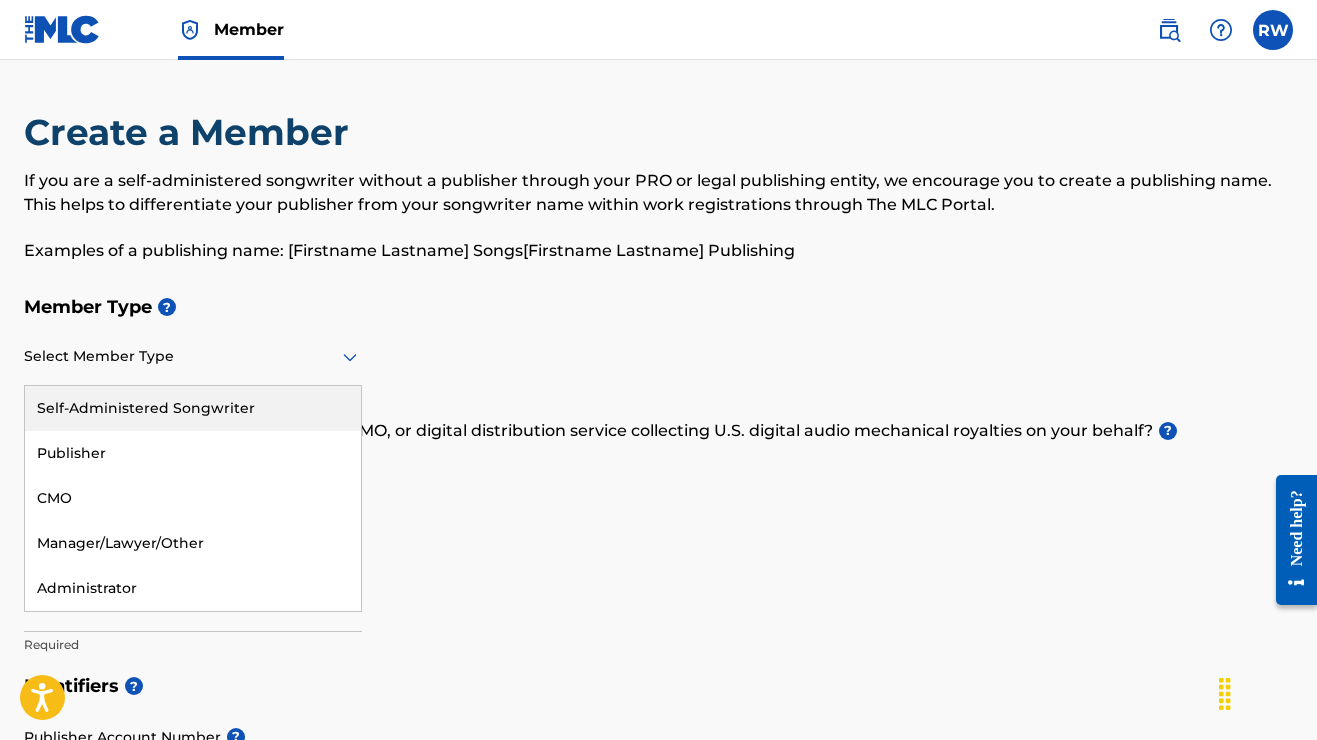 click on "Self-Administered Songwriter" at bounding box center (193, 408) 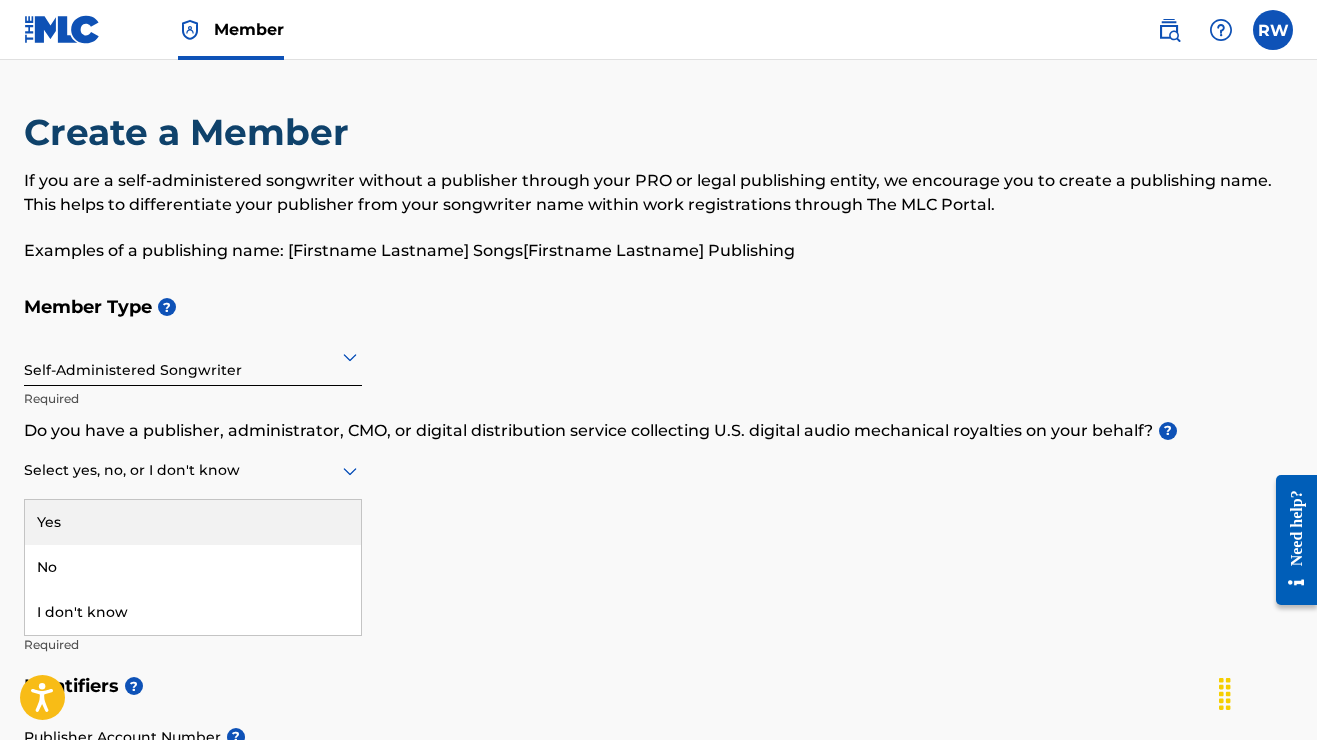 click at bounding box center (193, 470) 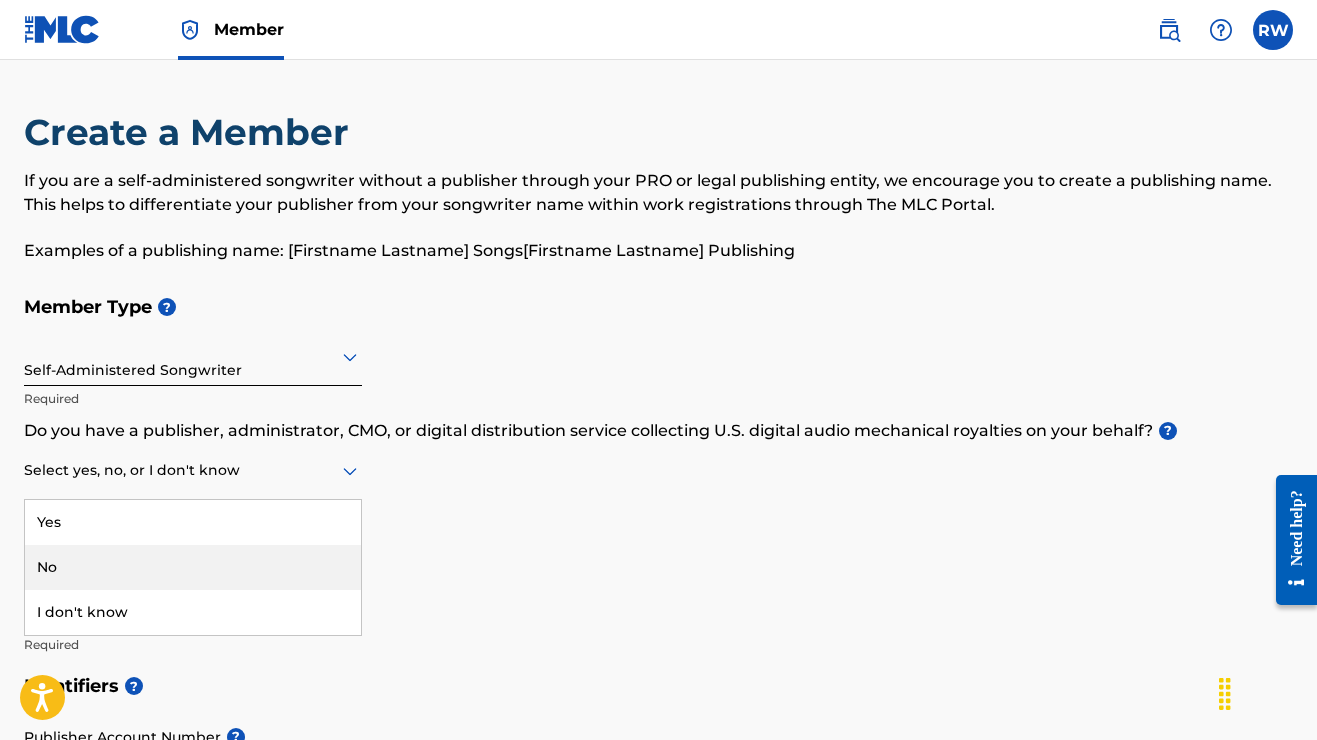 click on "No" at bounding box center (193, 567) 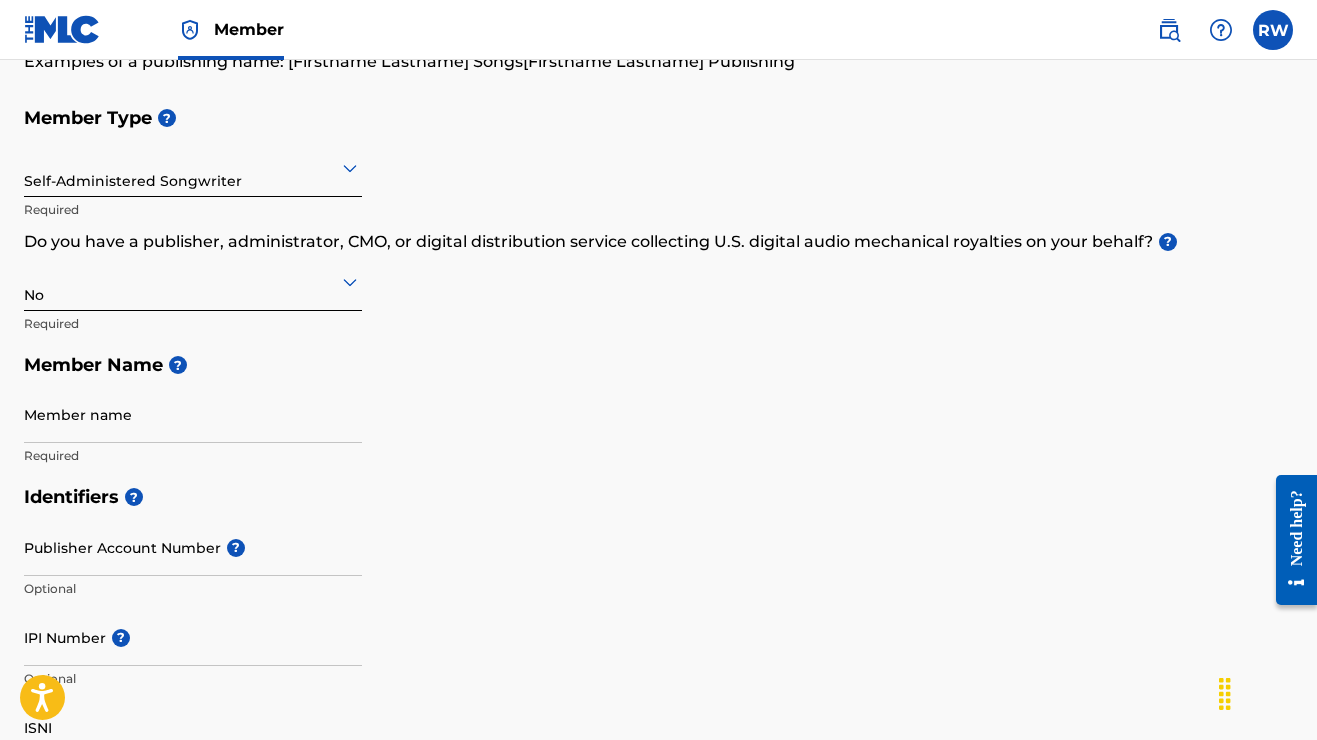 scroll, scrollTop: 197, scrollLeft: 0, axis: vertical 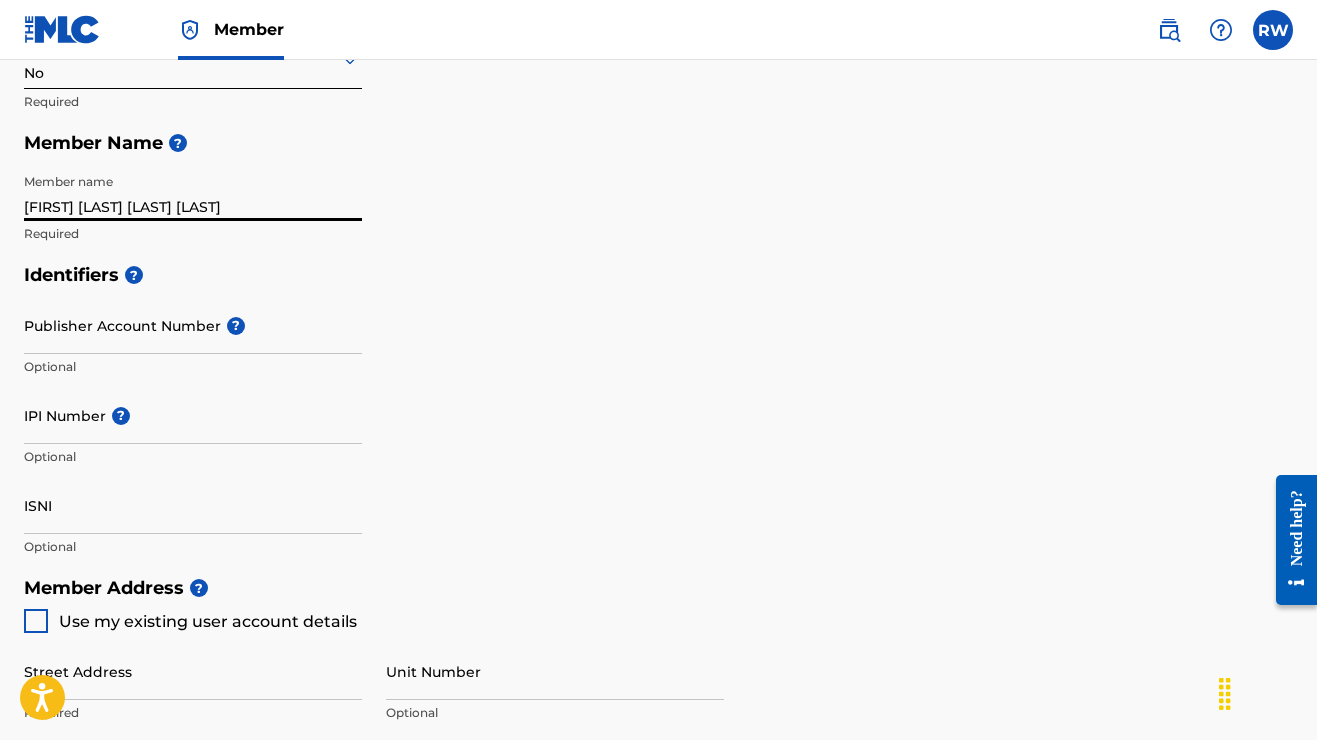 type on "[FIRST] [LAST] [LAST] [LAST]" 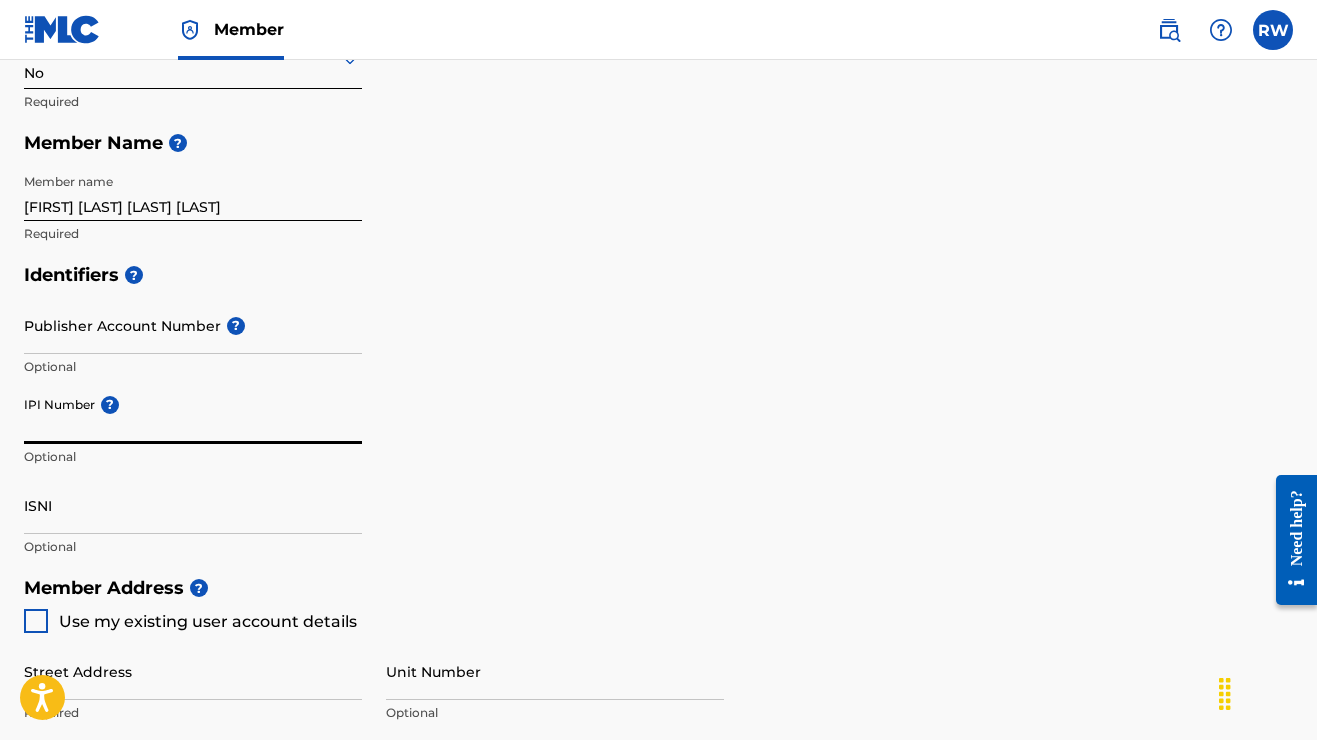 paste on "TCAJE2520845" 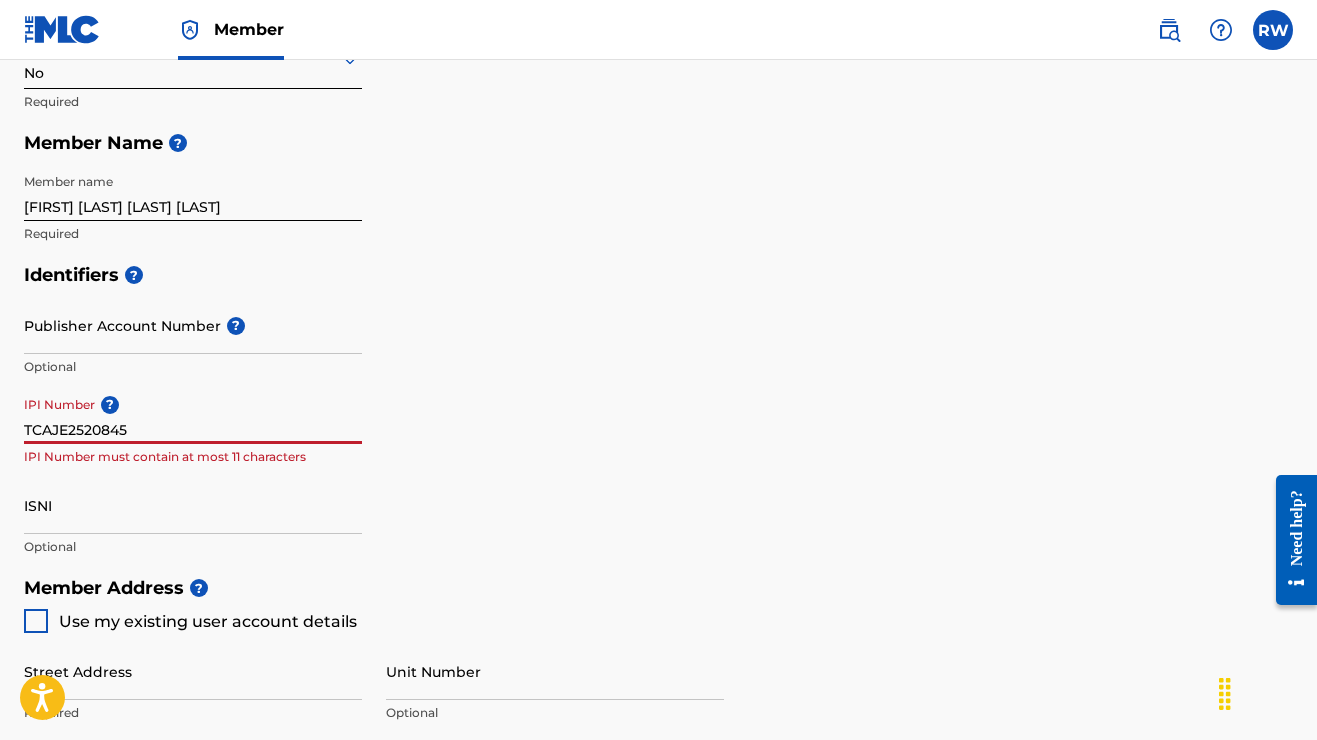 drag, startPoint x: 140, startPoint y: 428, endPoint x: -8, endPoint y: 428, distance: 148 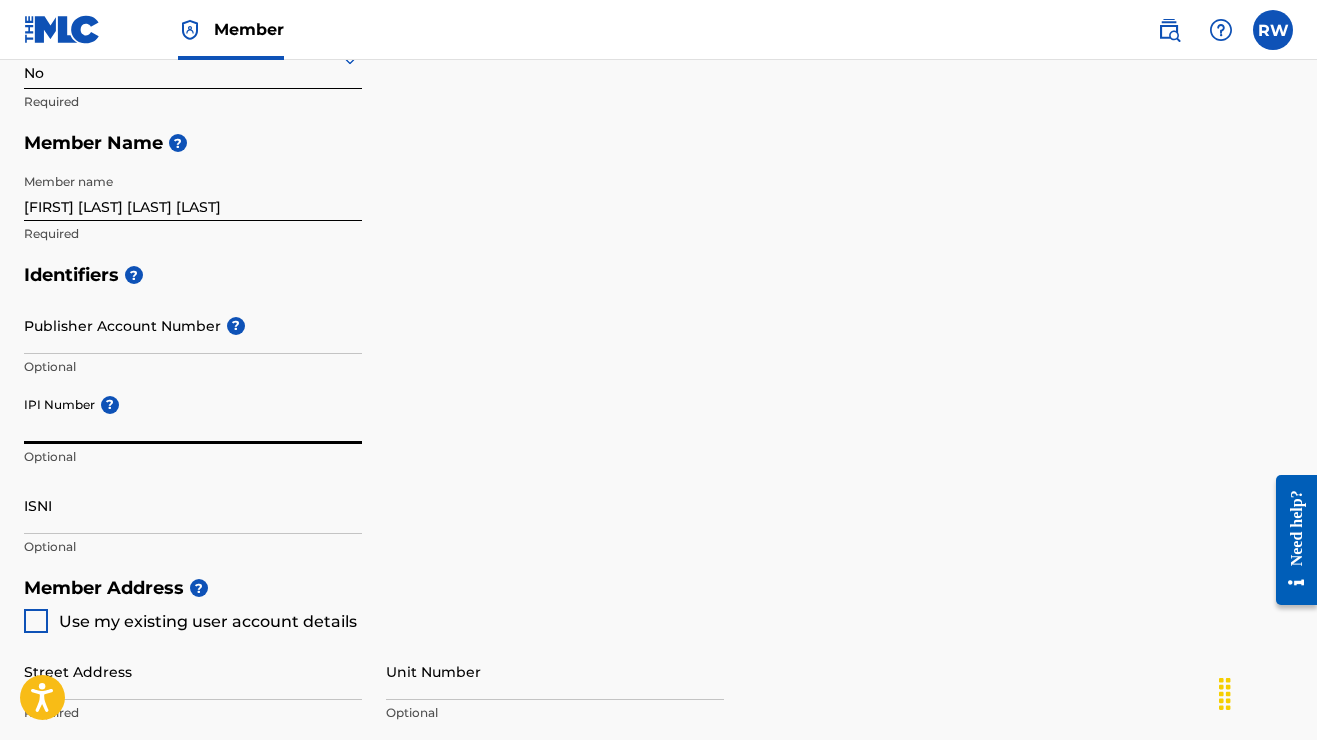 paste on "[PHONE]" 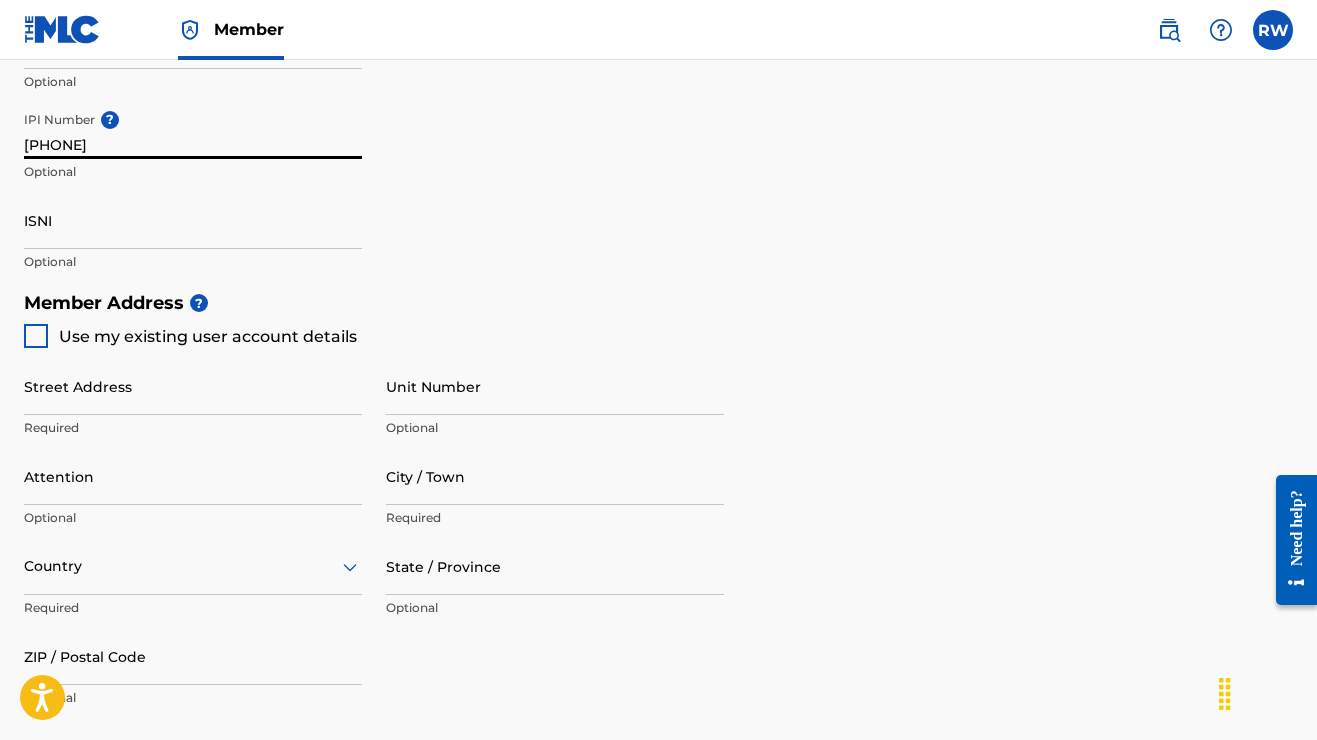 scroll, scrollTop: 728, scrollLeft: 0, axis: vertical 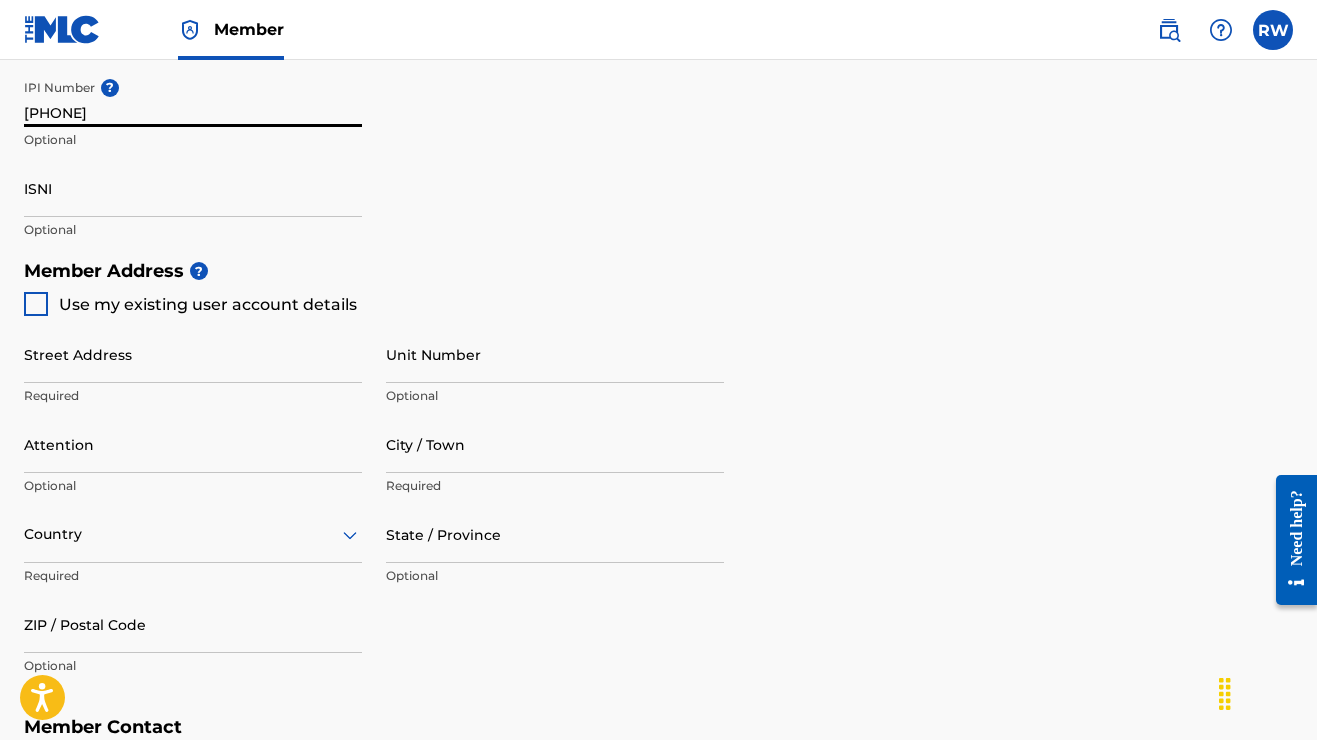 type on "[PHONE]" 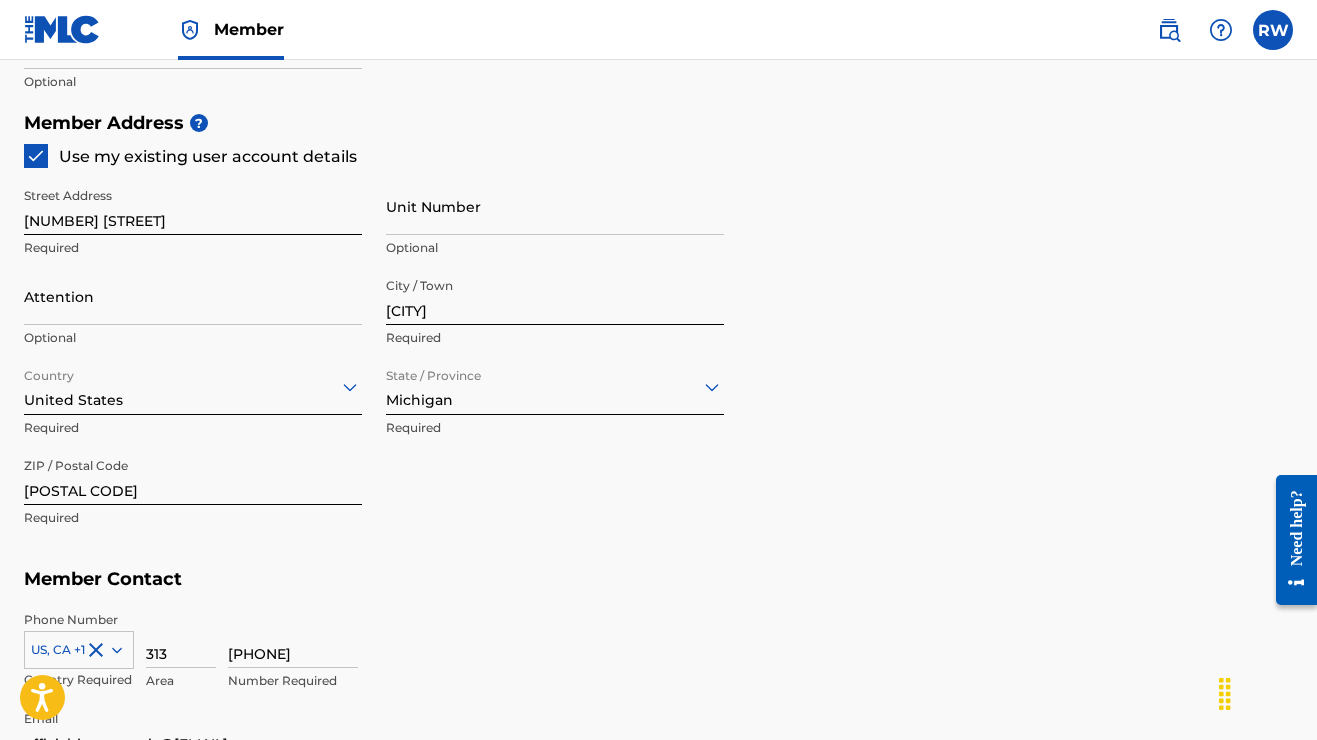 scroll, scrollTop: 884, scrollLeft: 0, axis: vertical 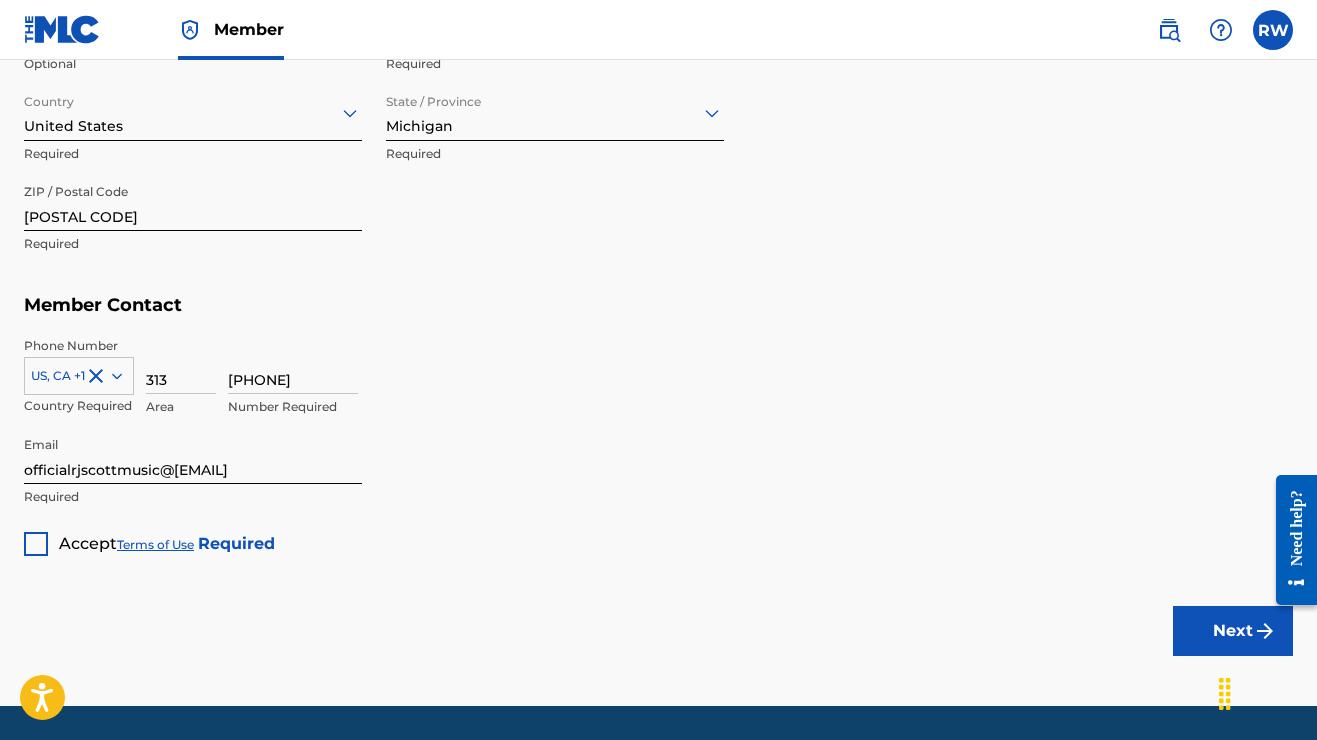 type on "APT 1204" 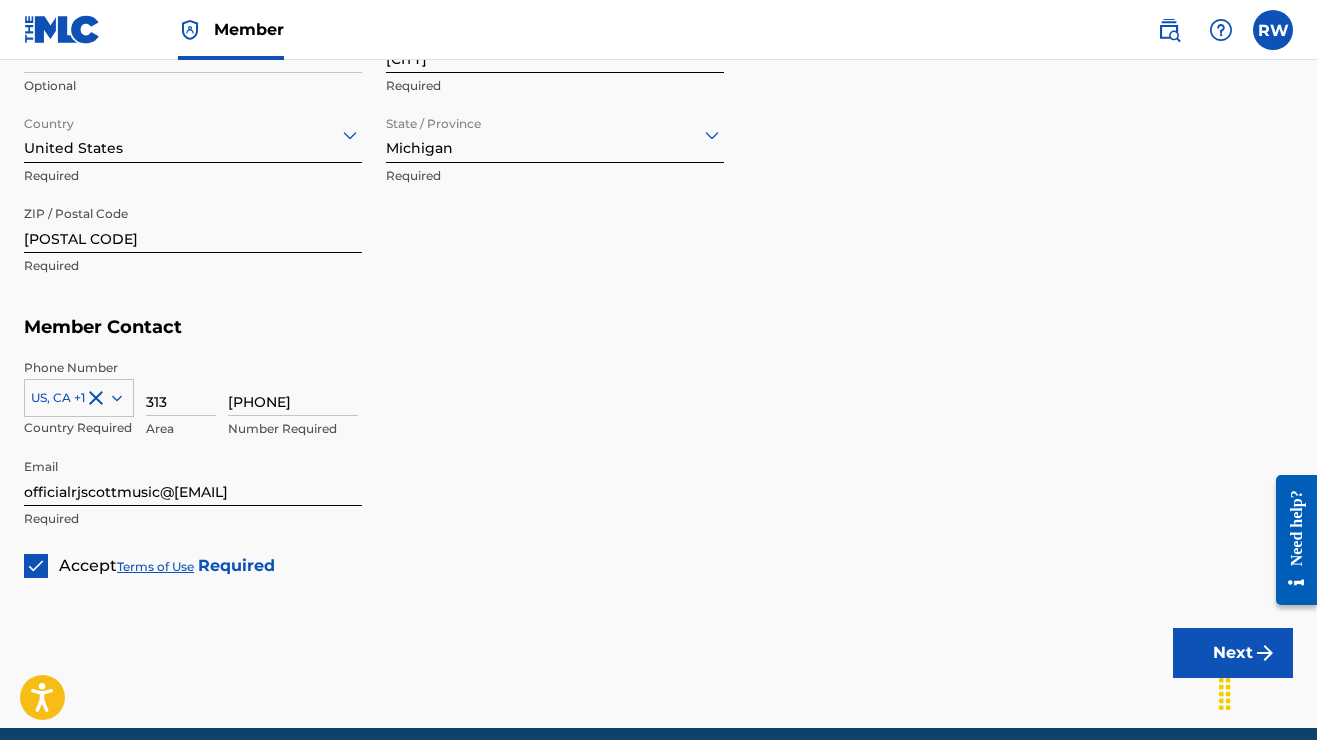 scroll, scrollTop: 1146, scrollLeft: 0, axis: vertical 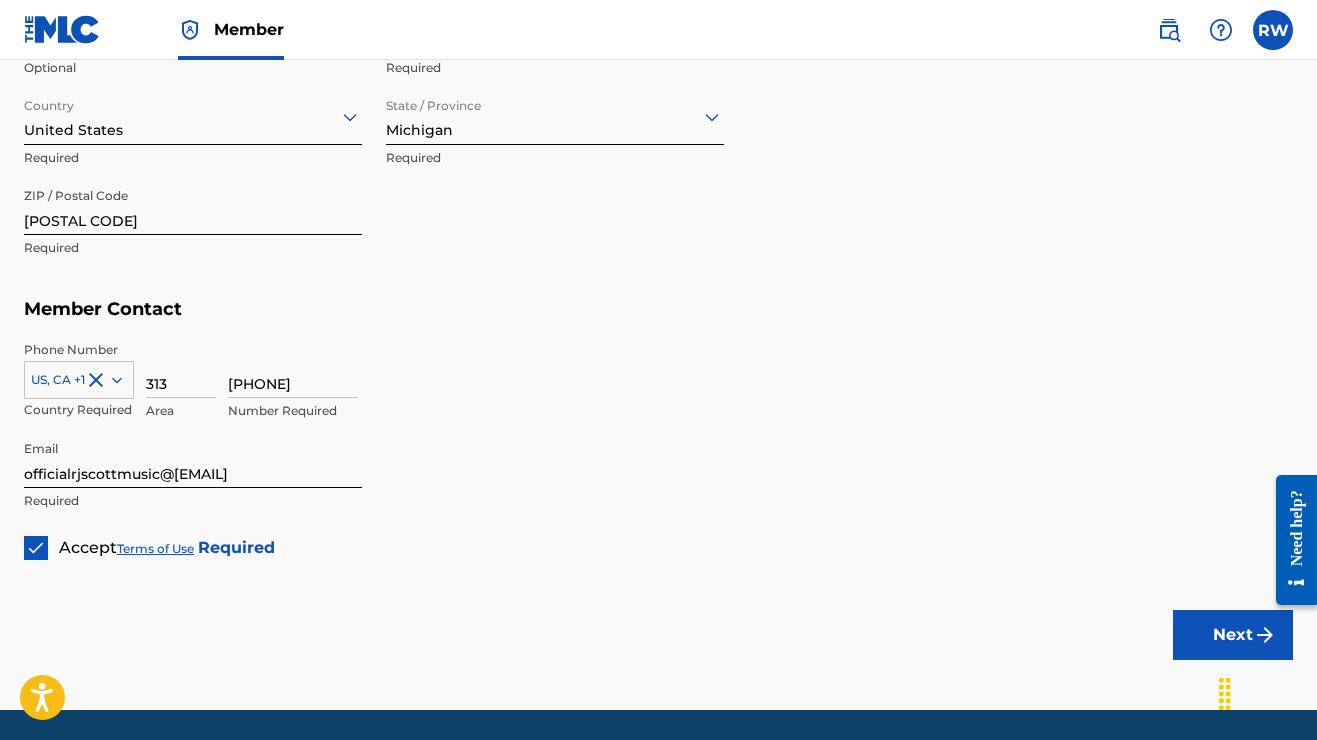 click on "Next" at bounding box center [1233, 635] 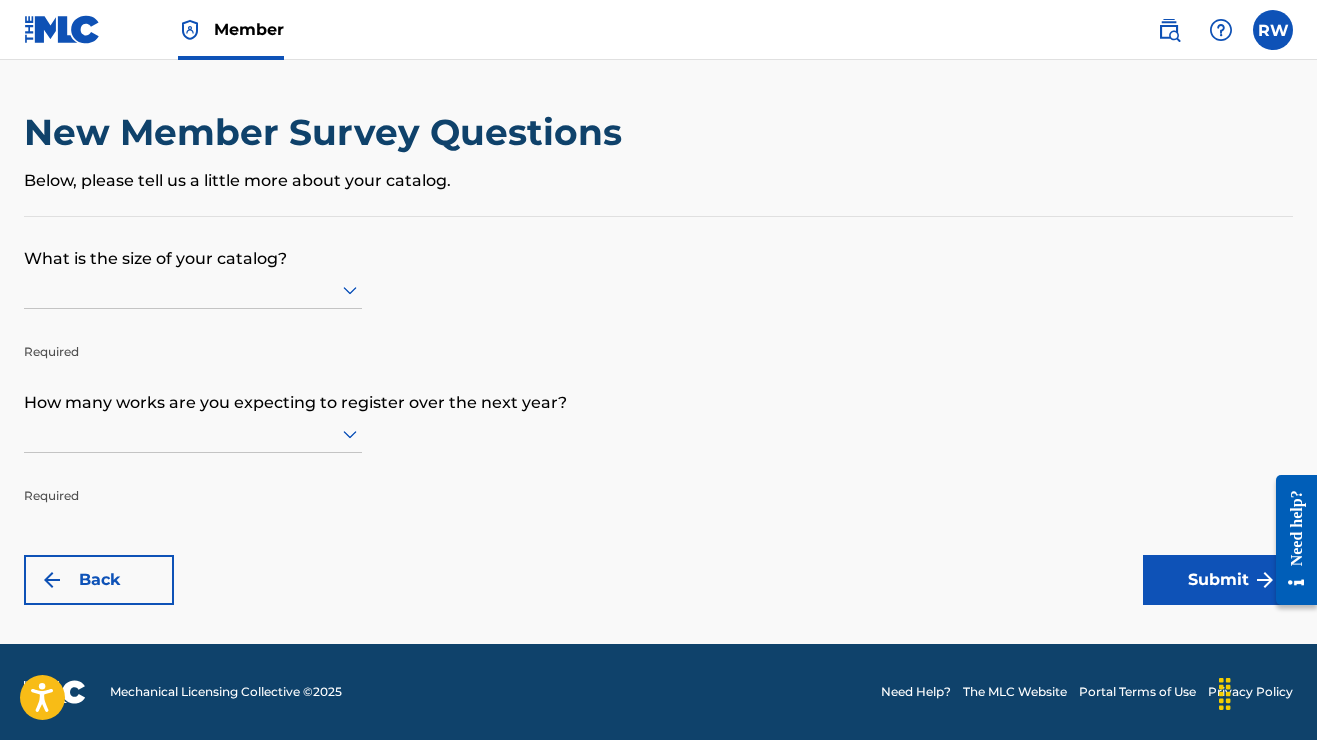 scroll, scrollTop: 0, scrollLeft: 0, axis: both 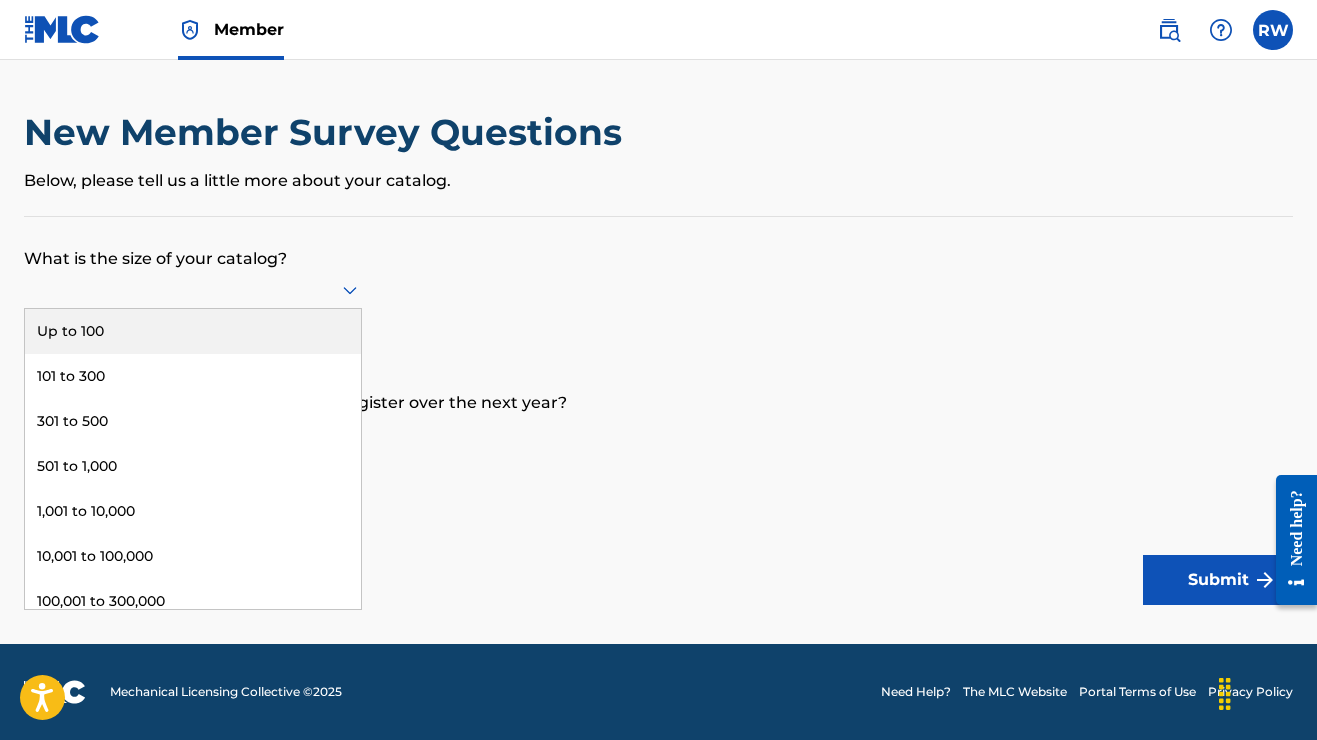 click on "Up to 100" at bounding box center (193, 331) 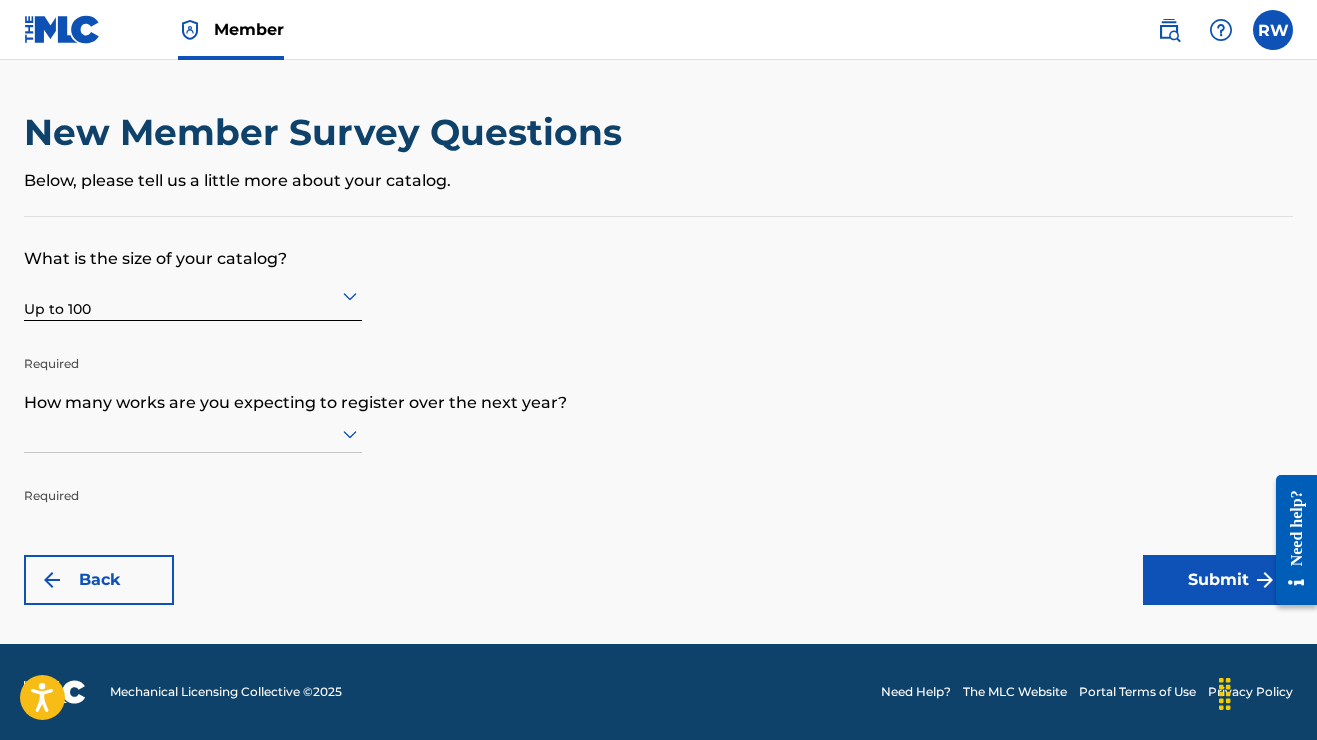 scroll, scrollTop: 1, scrollLeft: 0, axis: vertical 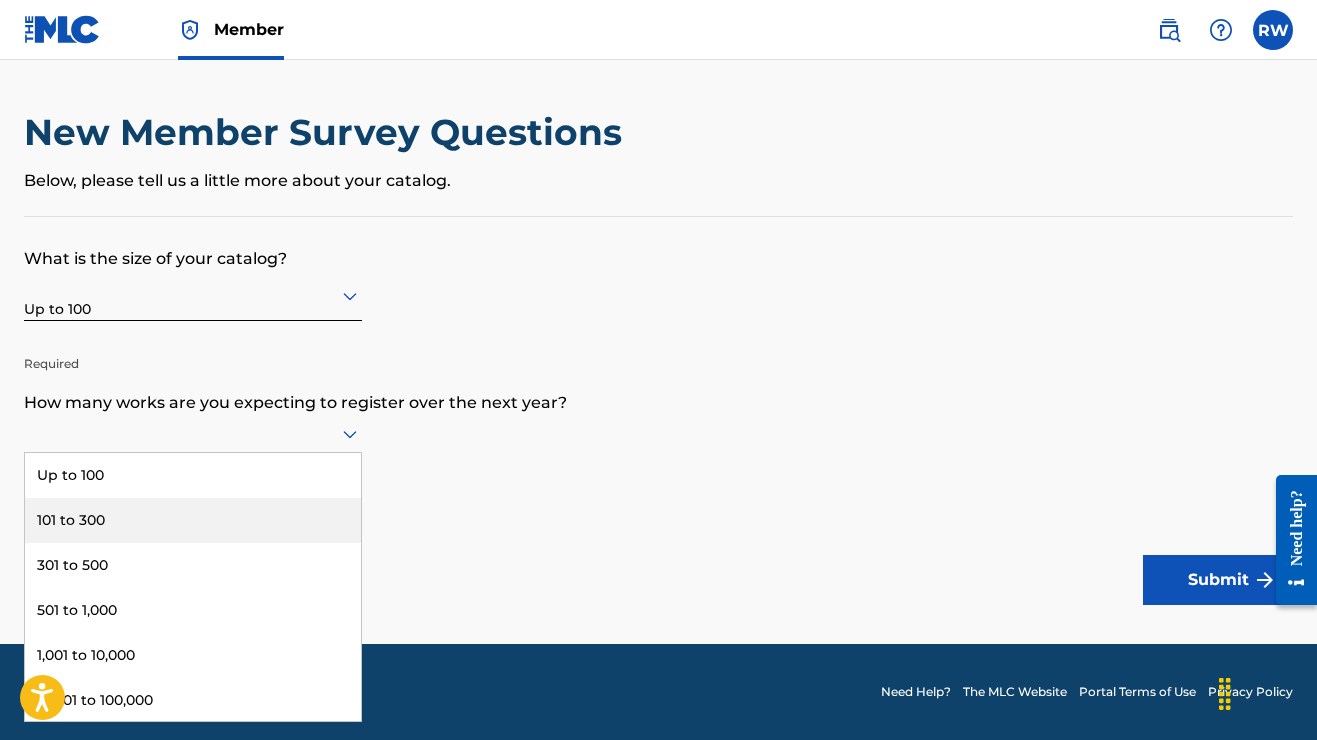 click on "101 to 300" at bounding box center [193, 520] 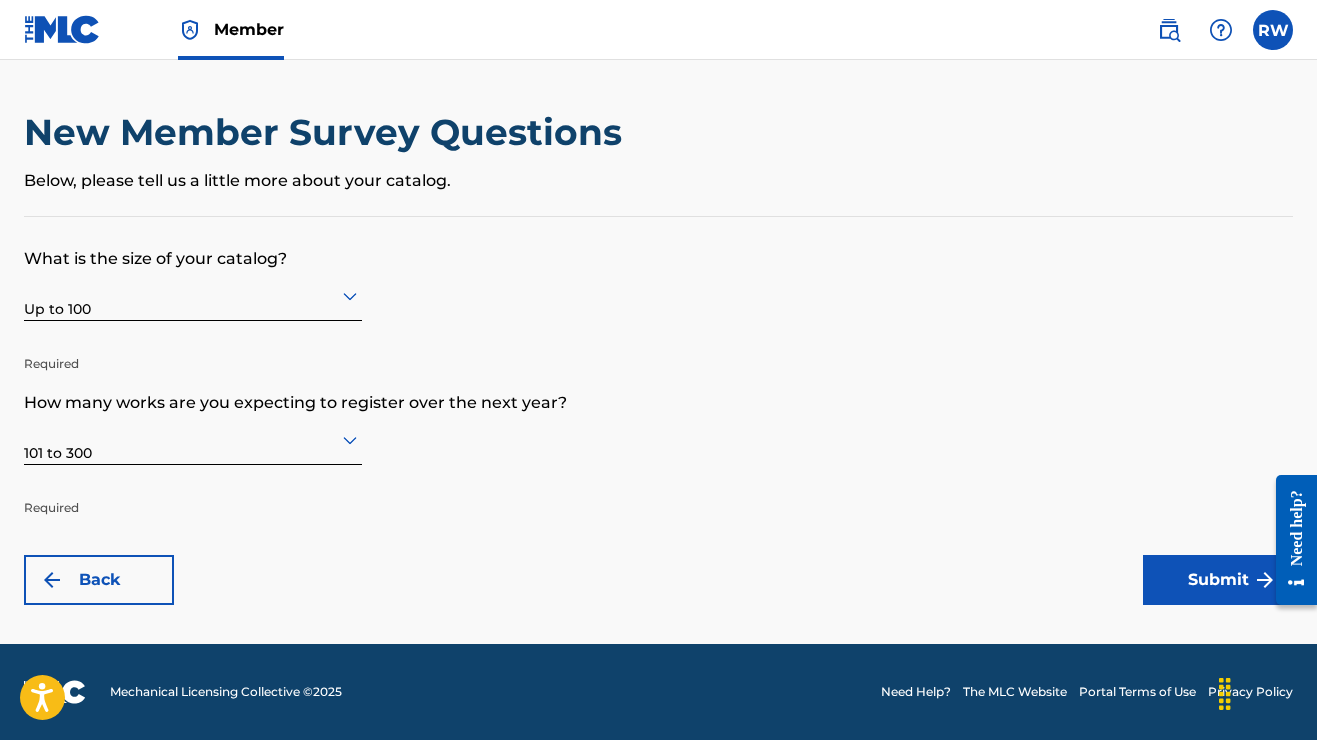 click on "Submit" at bounding box center (1218, 580) 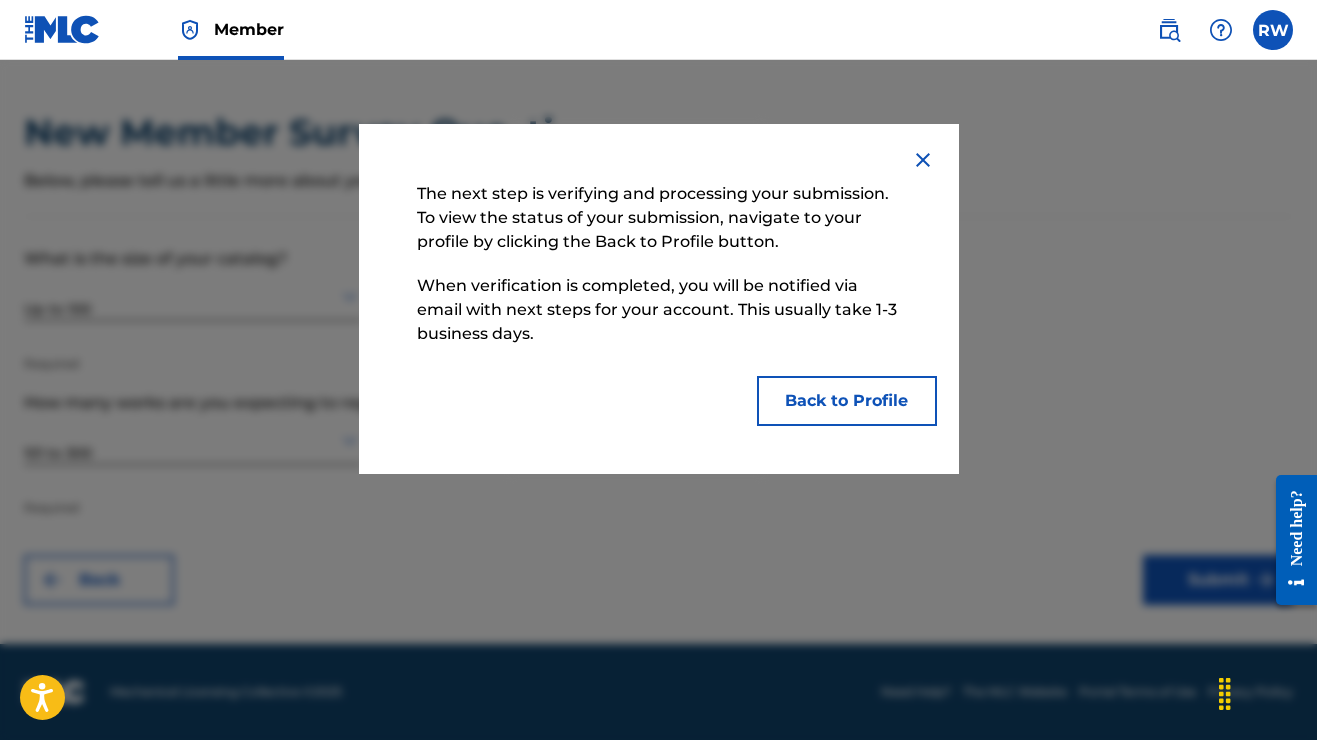 click on "Back to Profile" at bounding box center (847, 401) 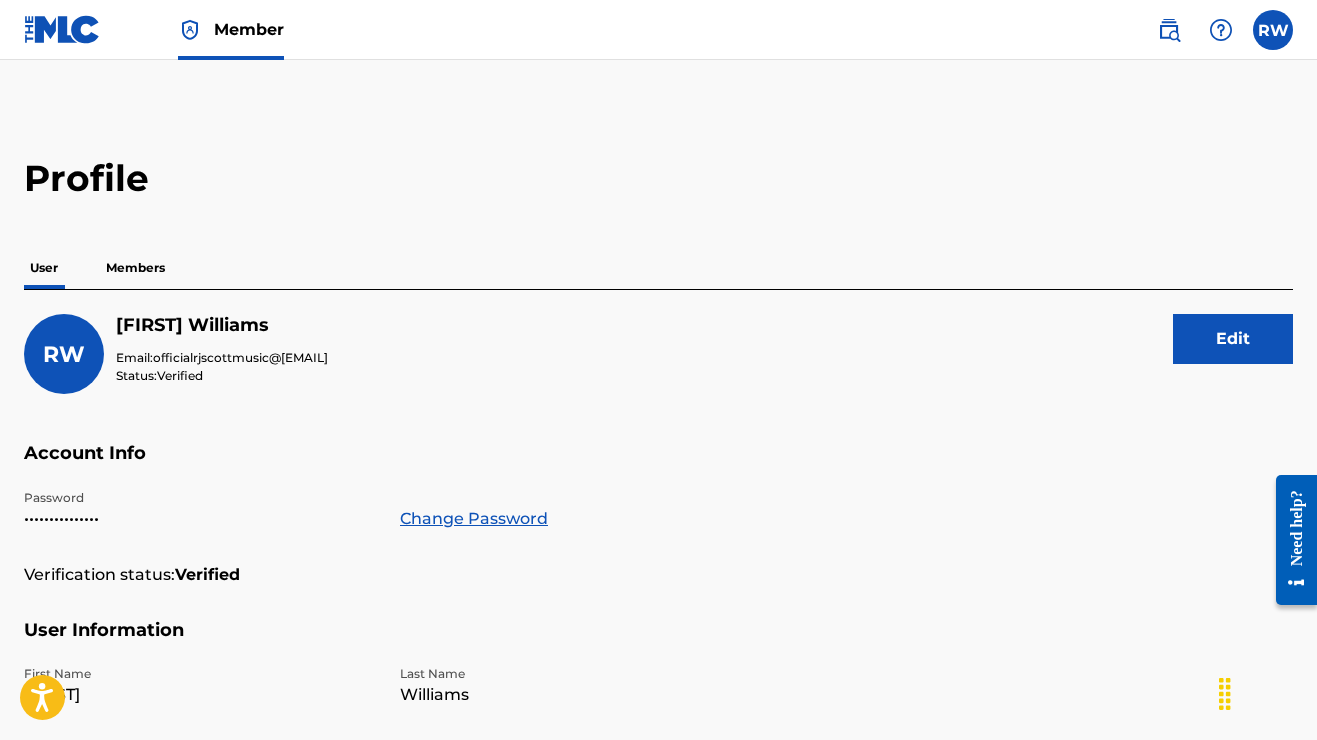 click on "Members" at bounding box center [135, 268] 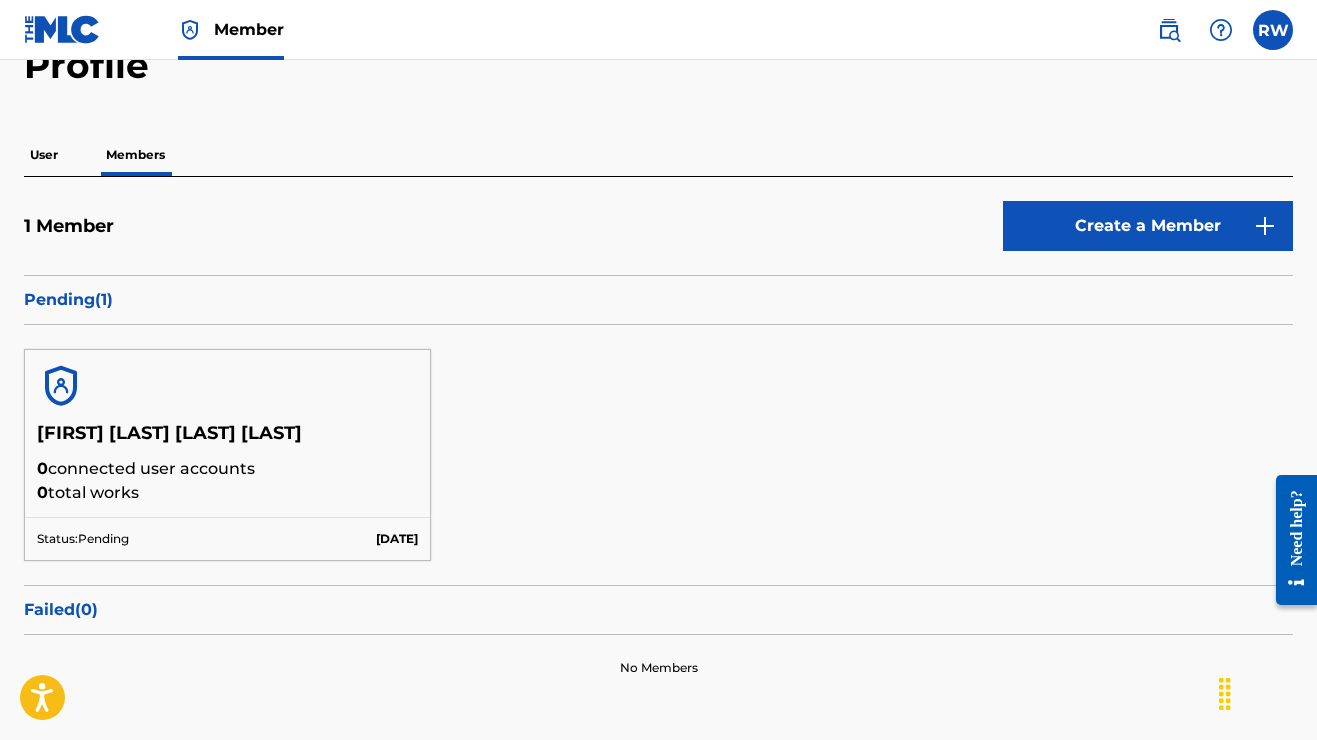 scroll, scrollTop: 85, scrollLeft: 0, axis: vertical 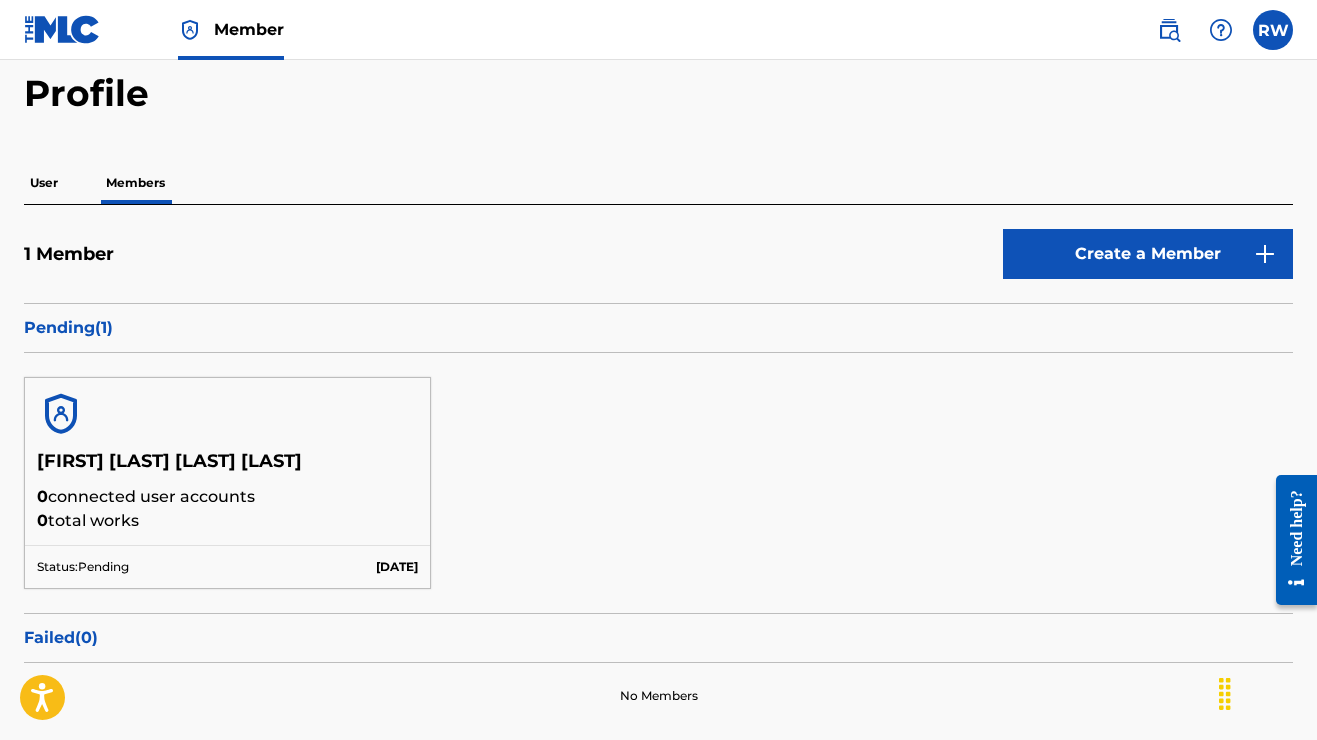 click on "User" at bounding box center (44, 183) 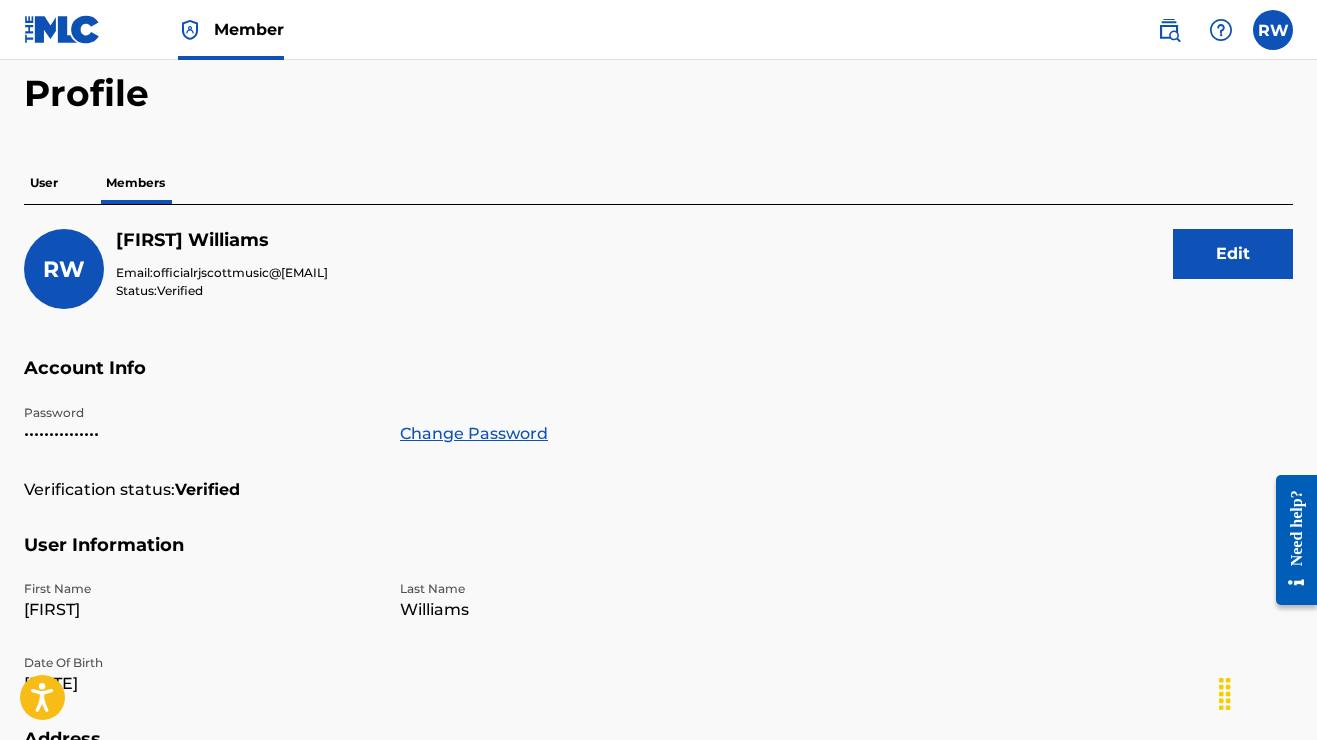 scroll, scrollTop: 0, scrollLeft: 0, axis: both 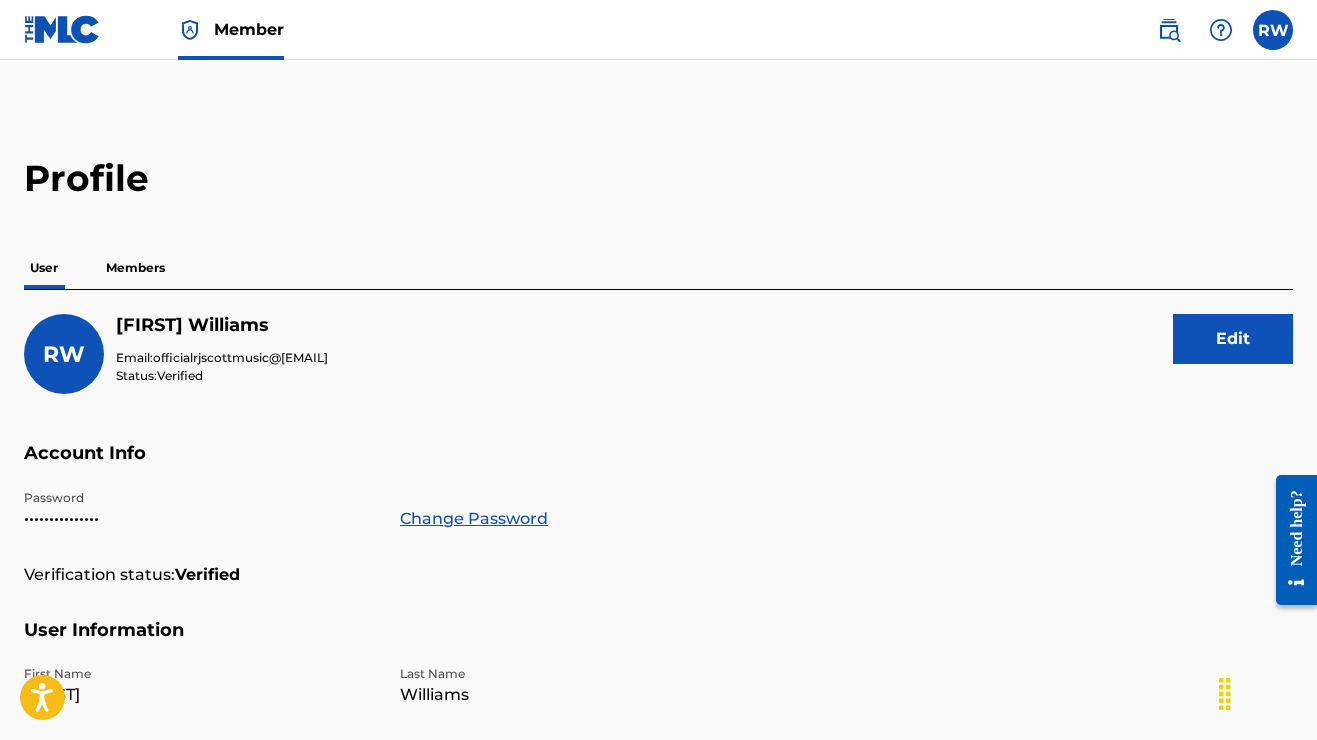 click on "Member" at bounding box center (249, 29) 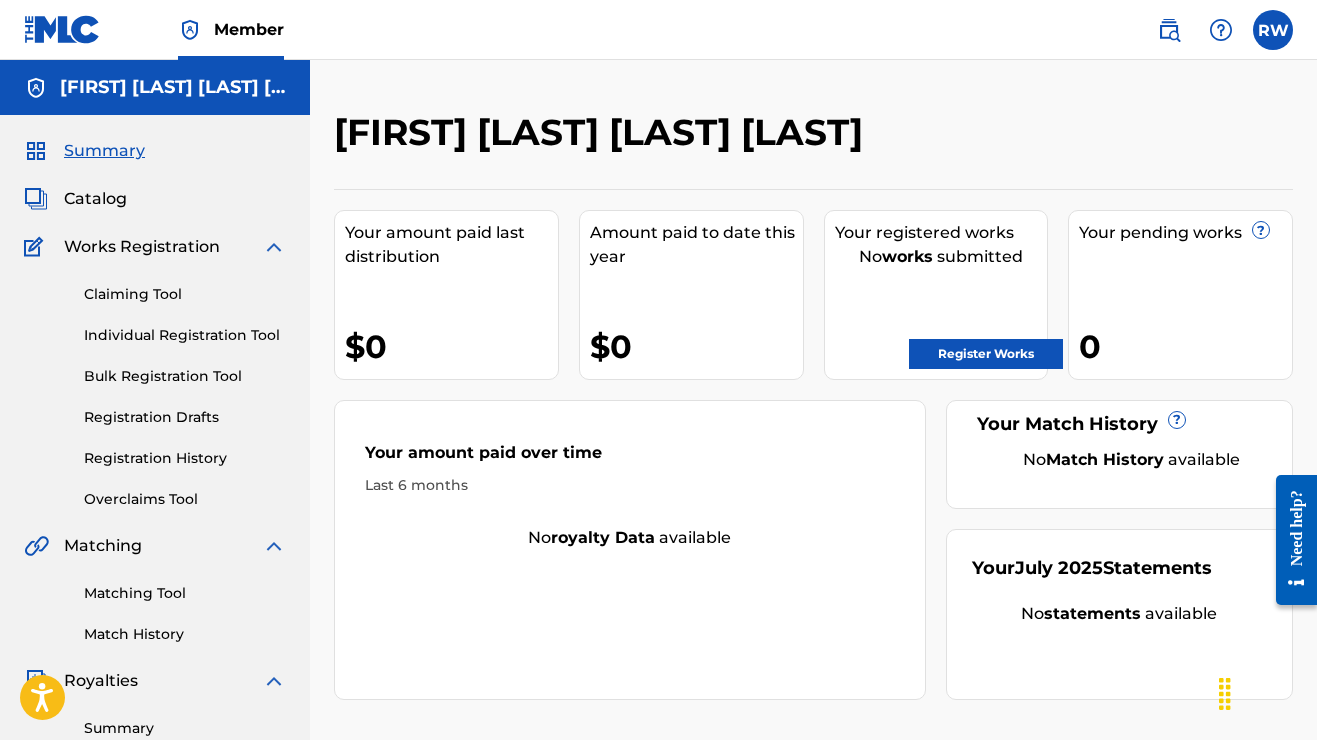 click on "[FIRST] [LAST] [LAST] [LAST]" at bounding box center (173, 87) 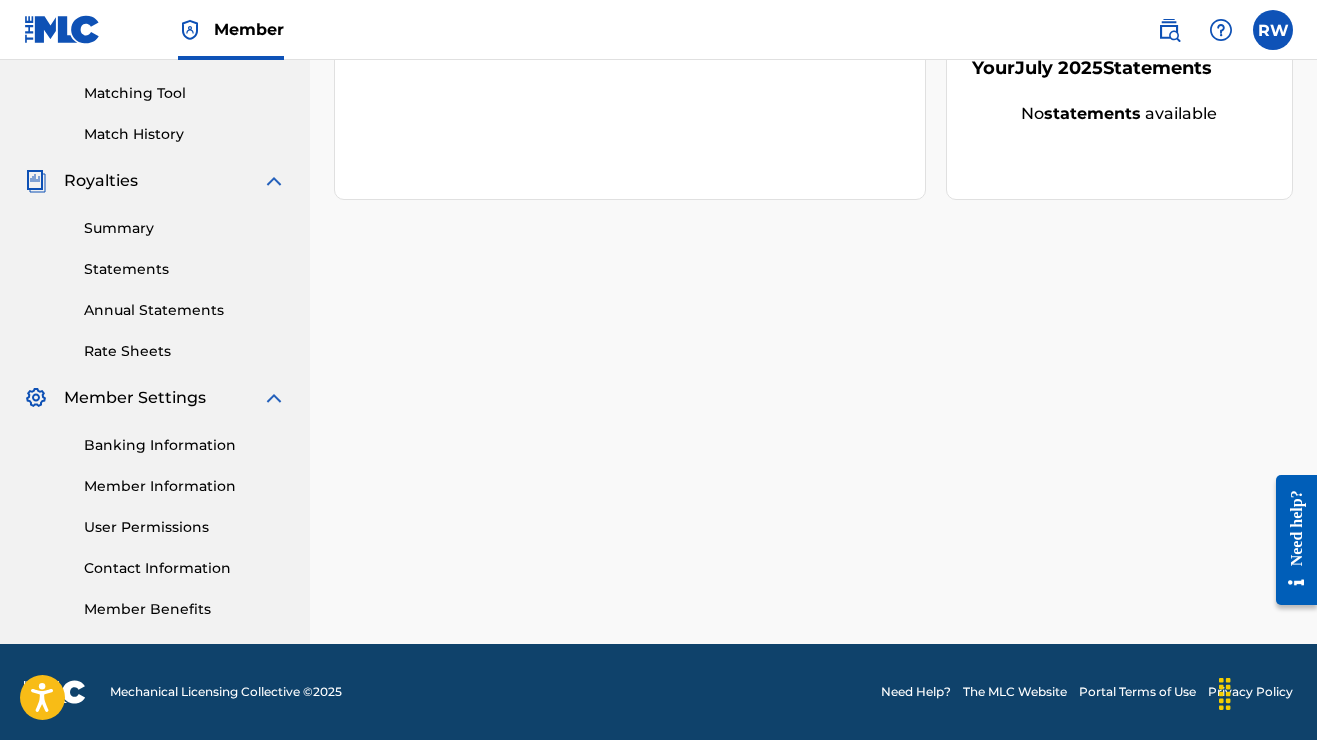 scroll, scrollTop: 500, scrollLeft: 0, axis: vertical 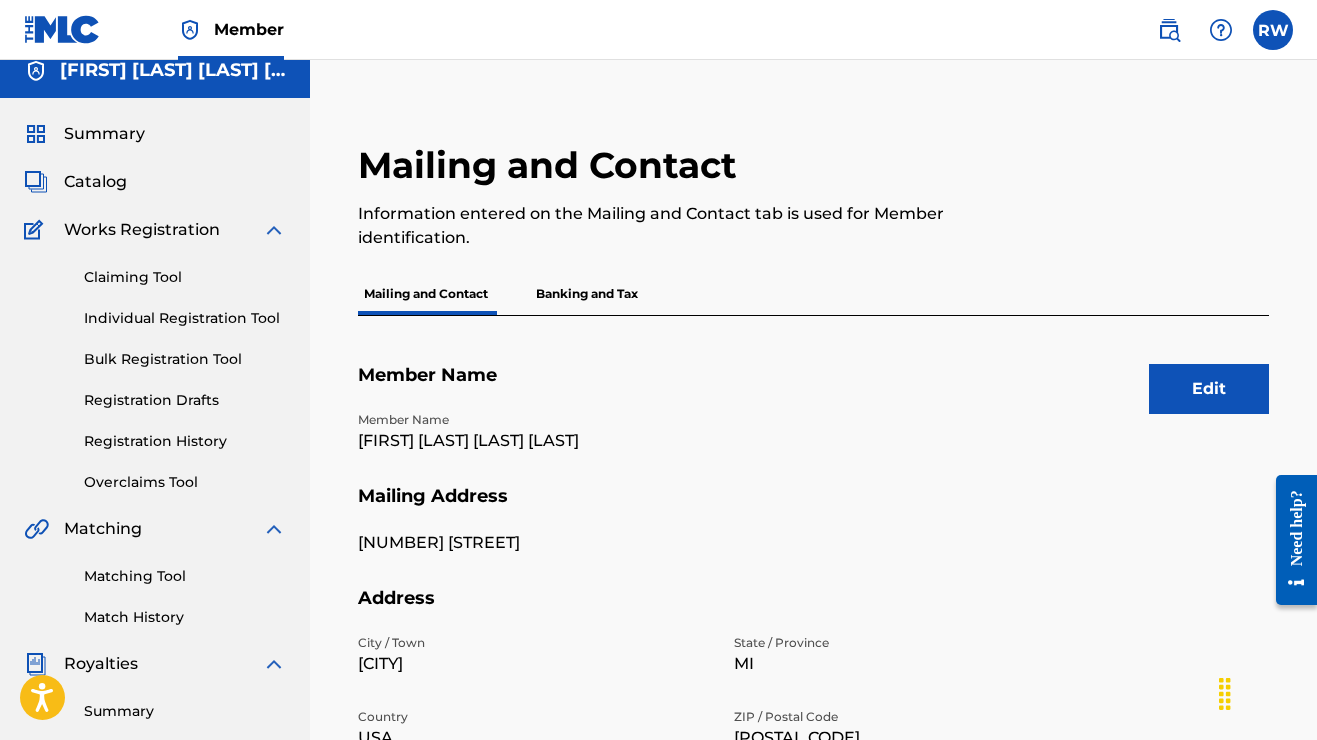 click on "Works Registration" at bounding box center (142, 230) 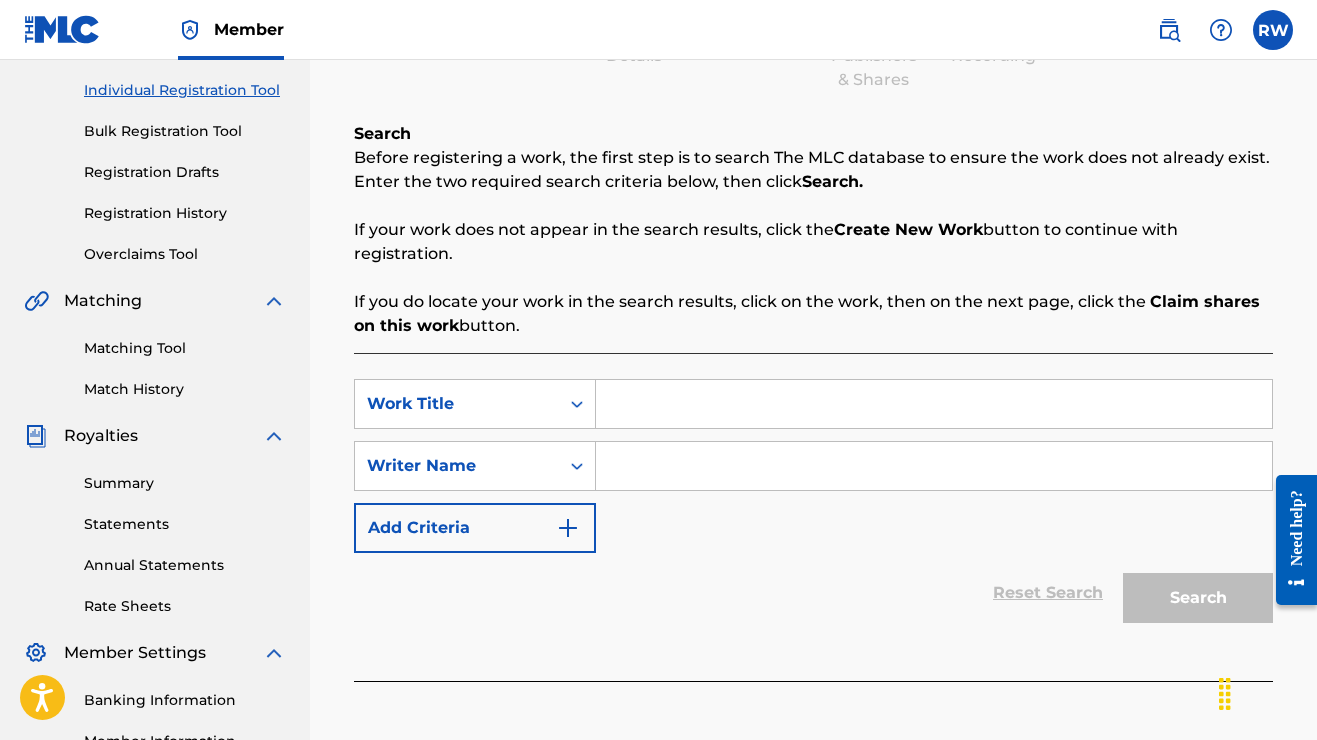 scroll, scrollTop: 284, scrollLeft: 0, axis: vertical 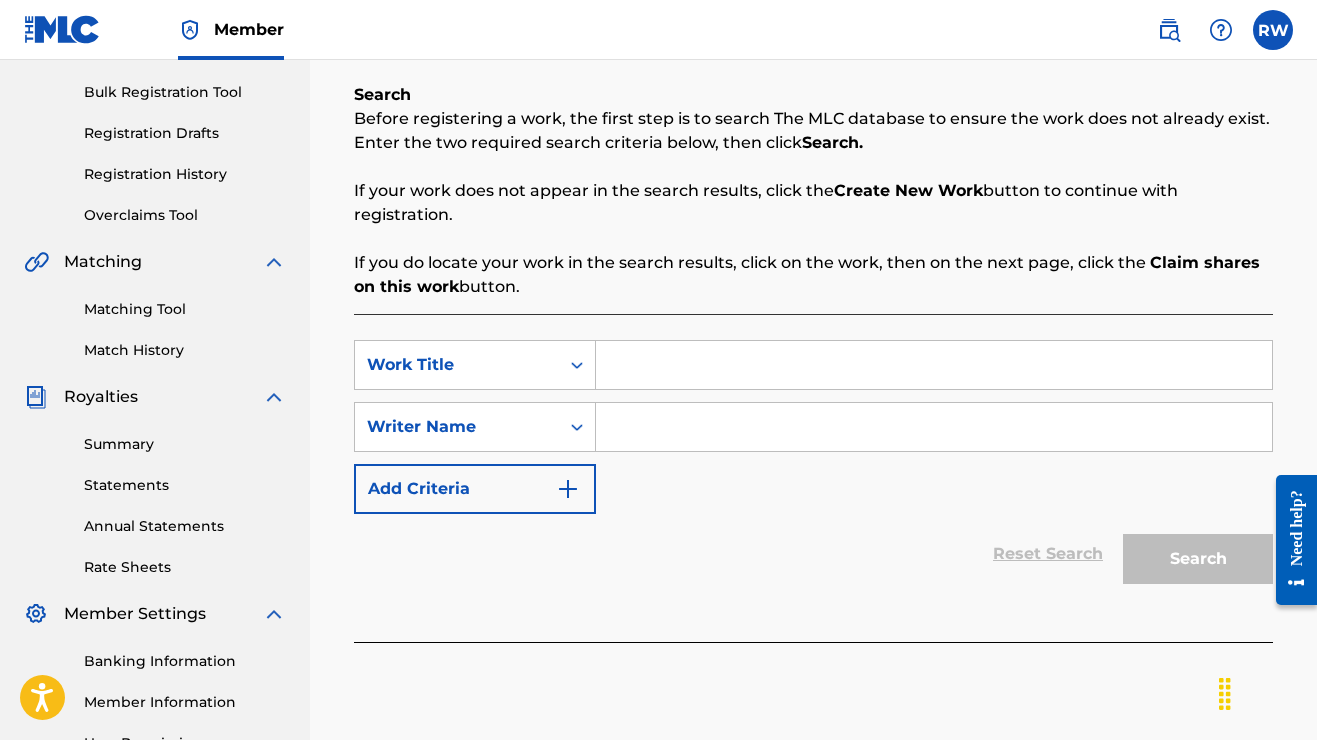 click at bounding box center [934, 365] 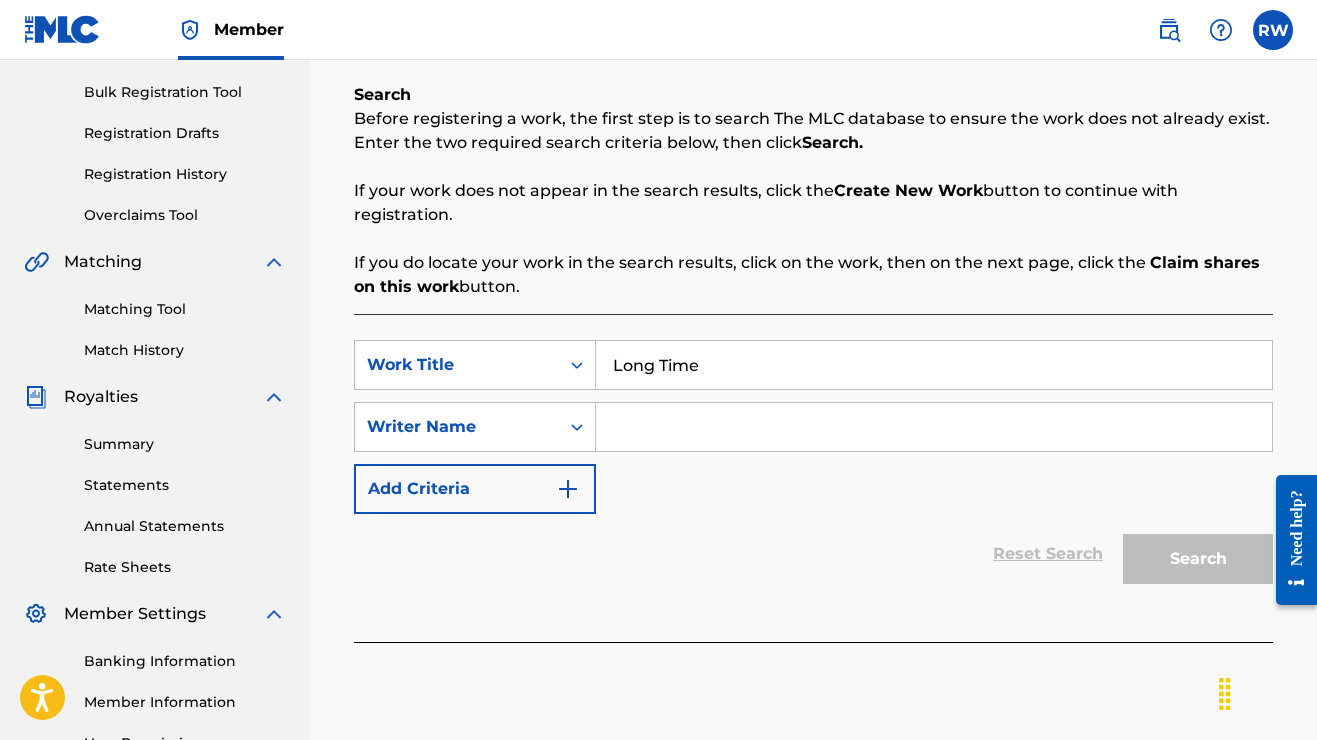 type on "Long Time" 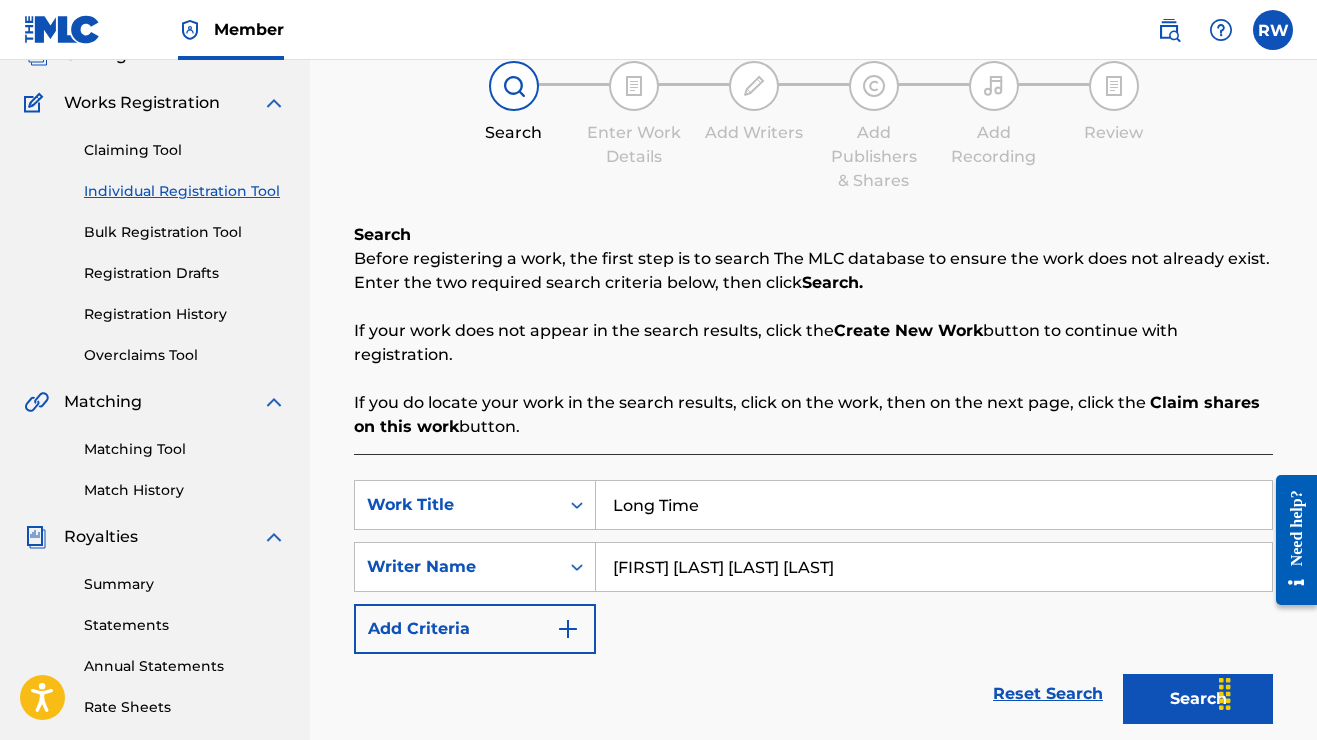 scroll, scrollTop: 125, scrollLeft: 0, axis: vertical 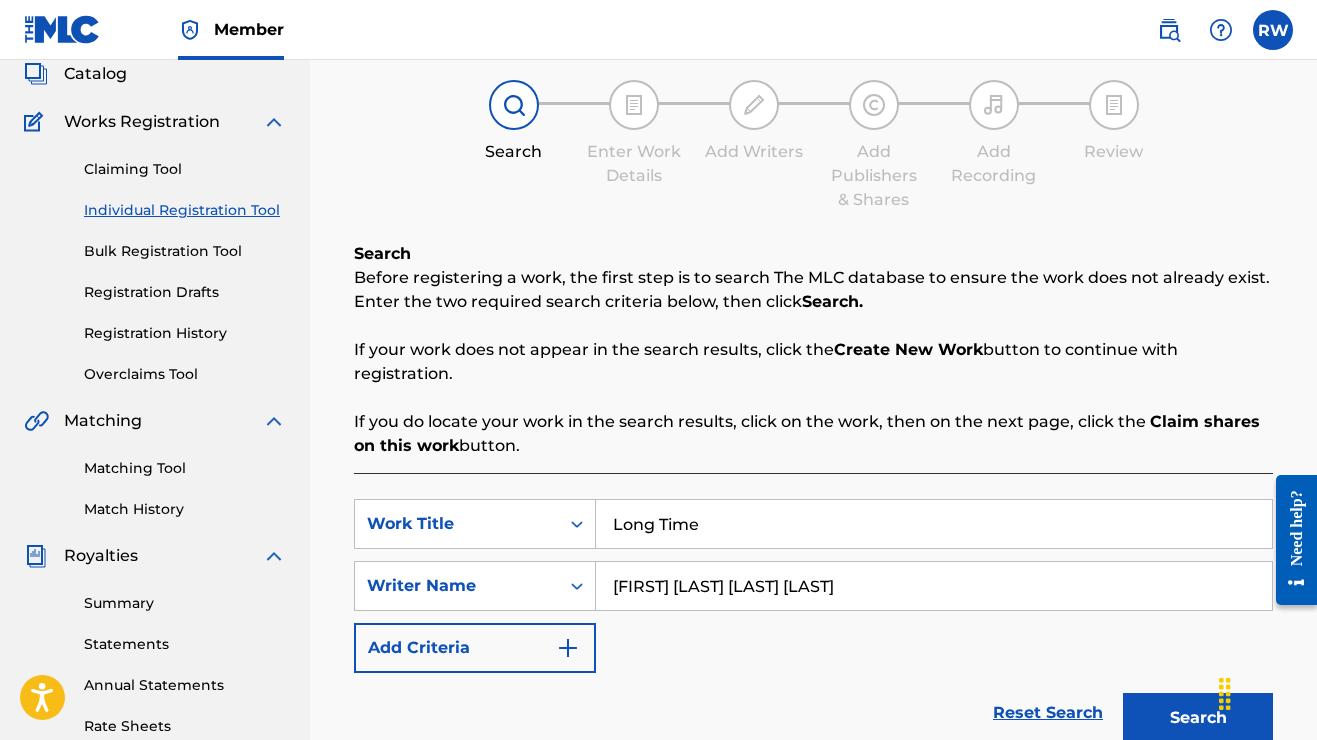 type on "[FIRST] [LAST] [LAST] [LAST]" 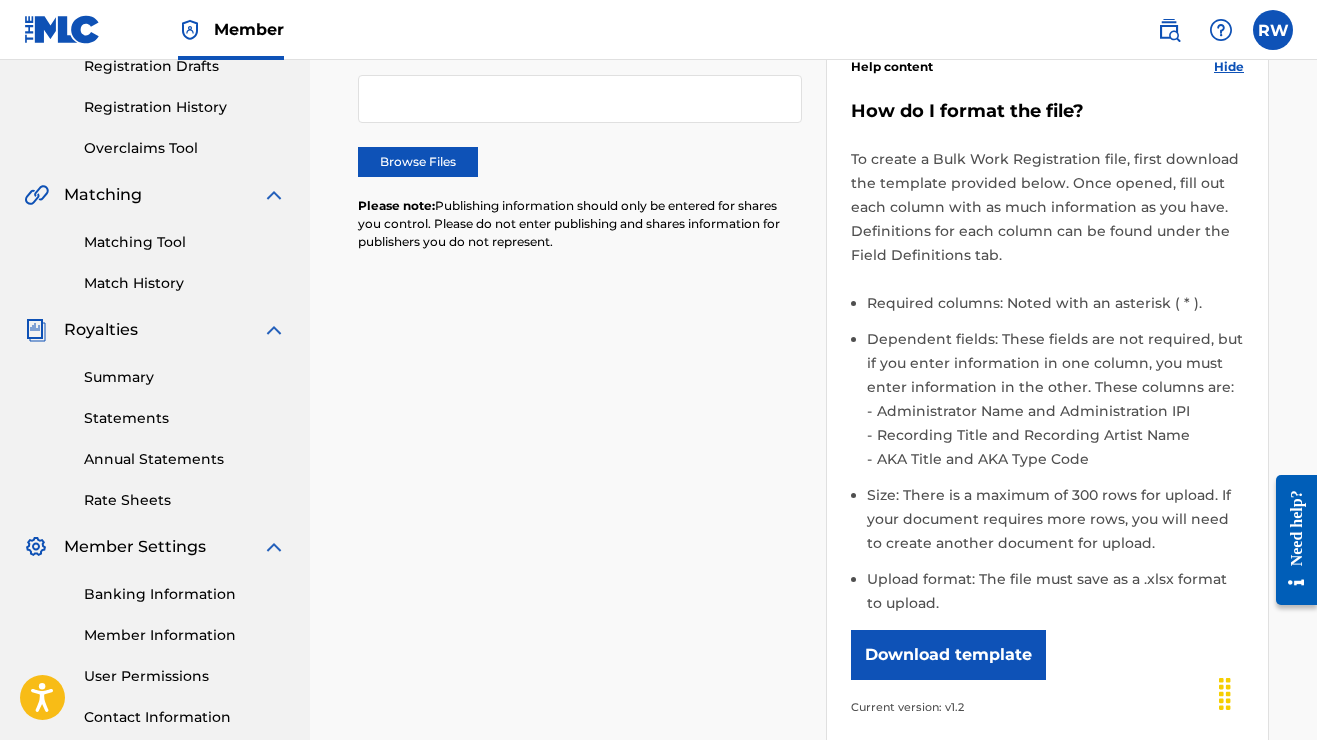 scroll, scrollTop: 357, scrollLeft: 0, axis: vertical 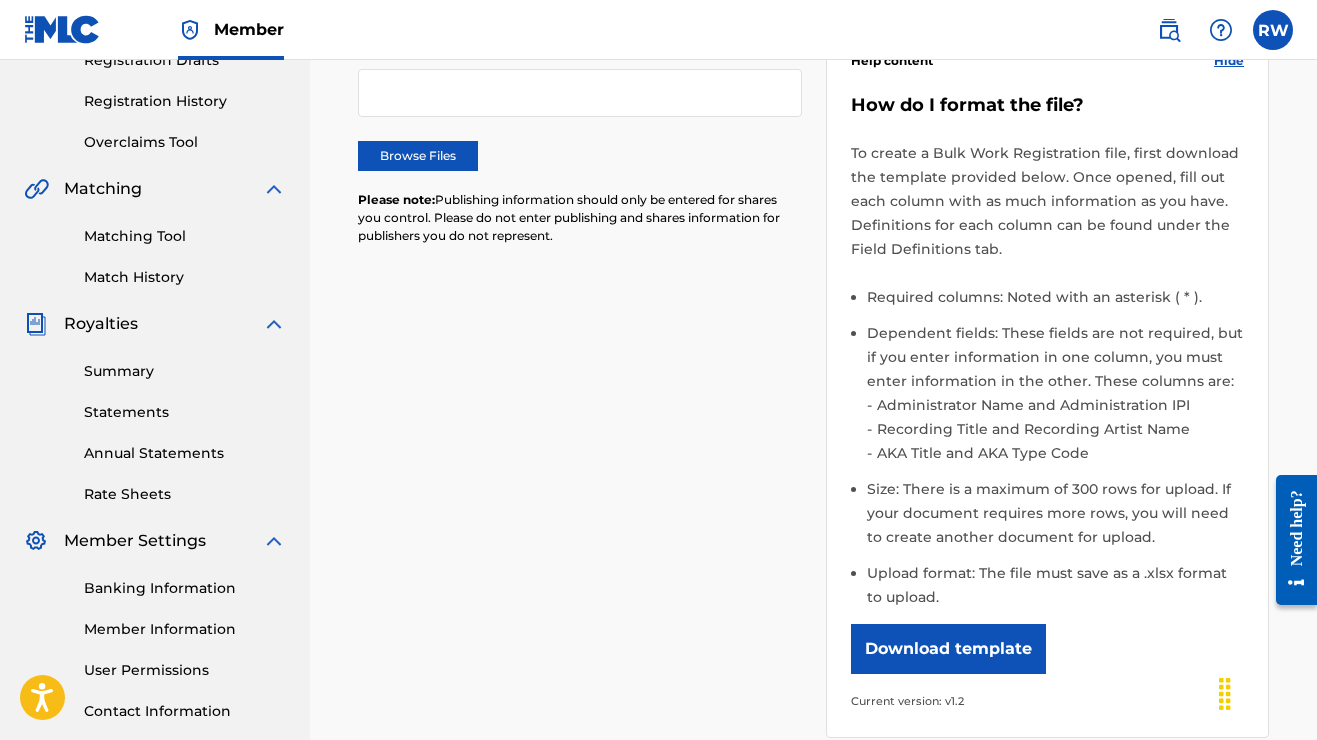 click on "Download template" at bounding box center (948, 649) 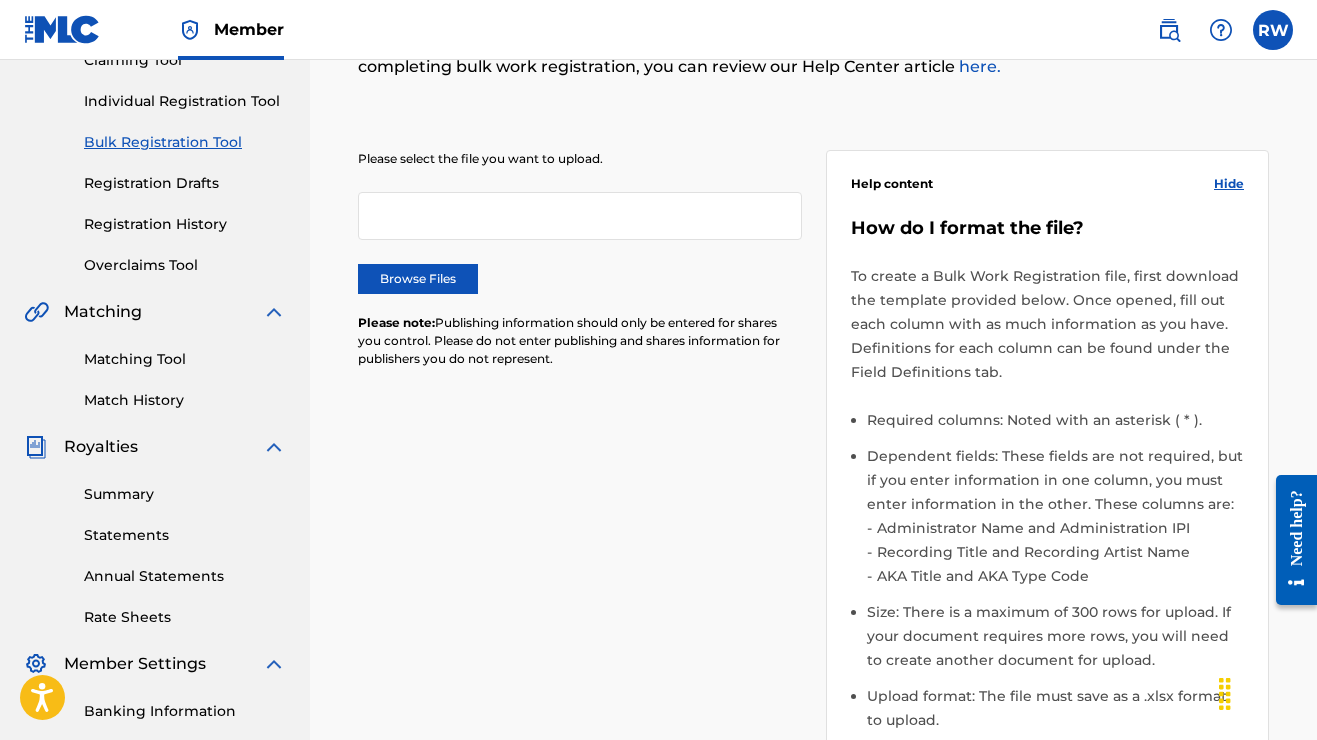 scroll, scrollTop: 220, scrollLeft: 0, axis: vertical 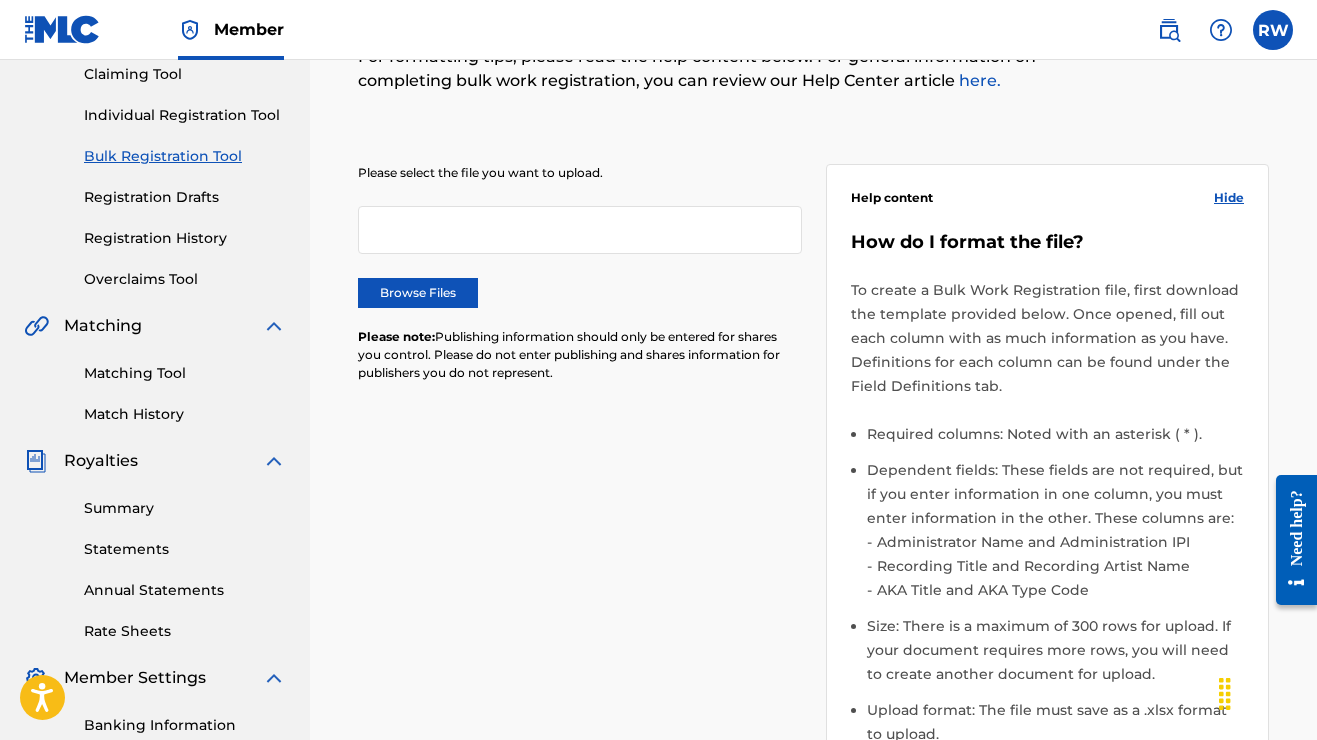 click on "Individual Registration Tool" at bounding box center (185, 115) 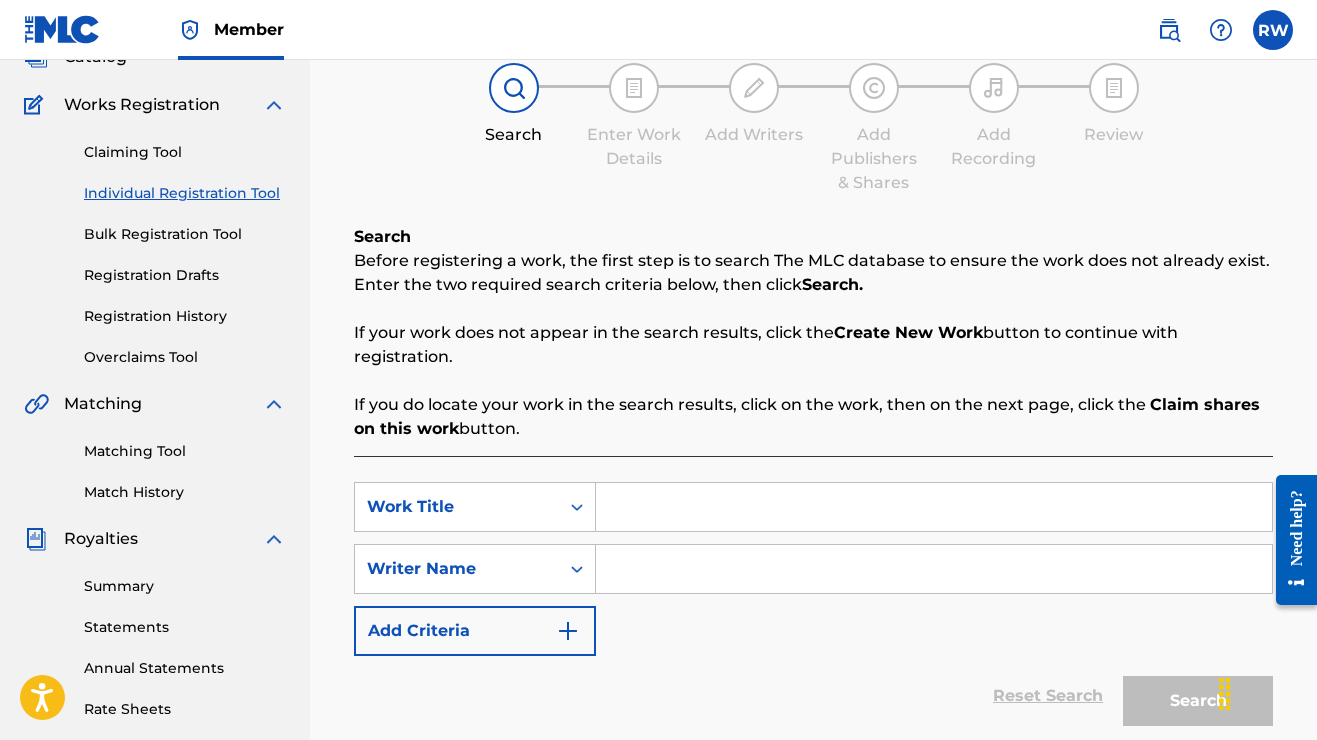 scroll, scrollTop: 173, scrollLeft: 0, axis: vertical 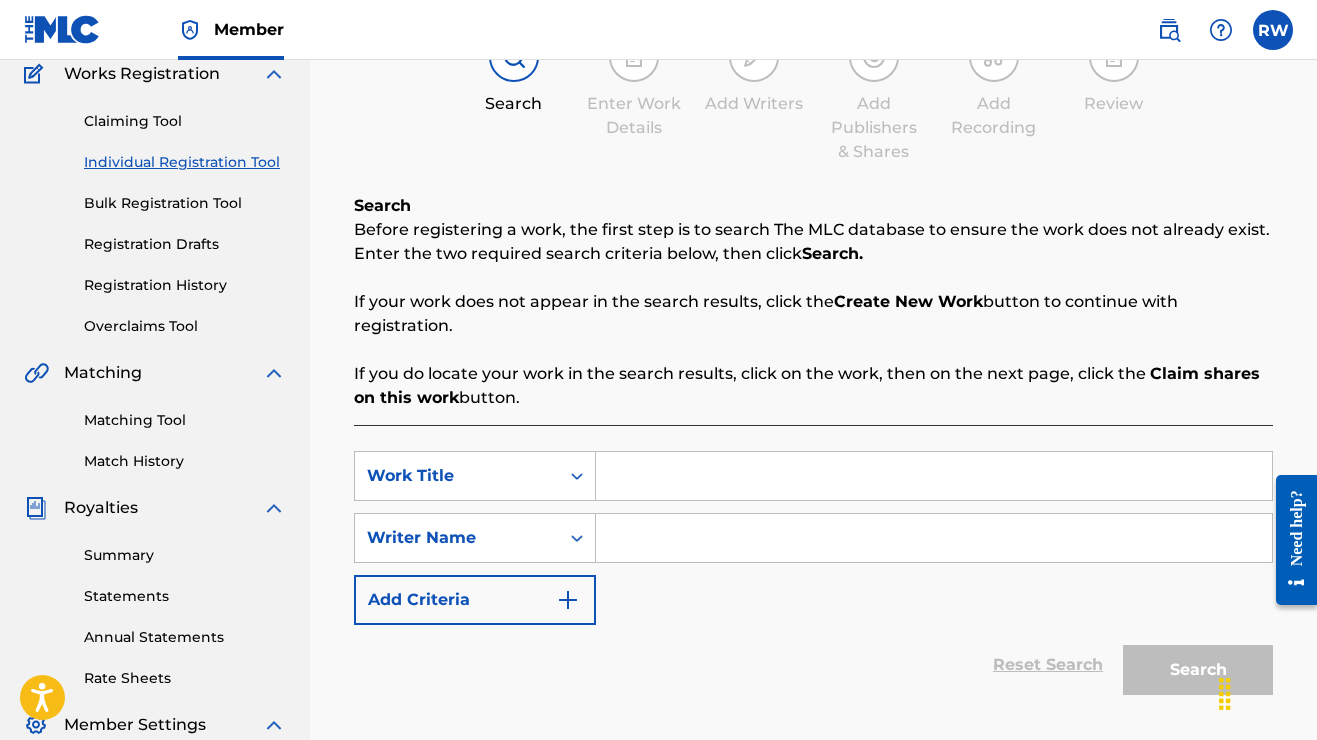 click at bounding box center [934, 476] 